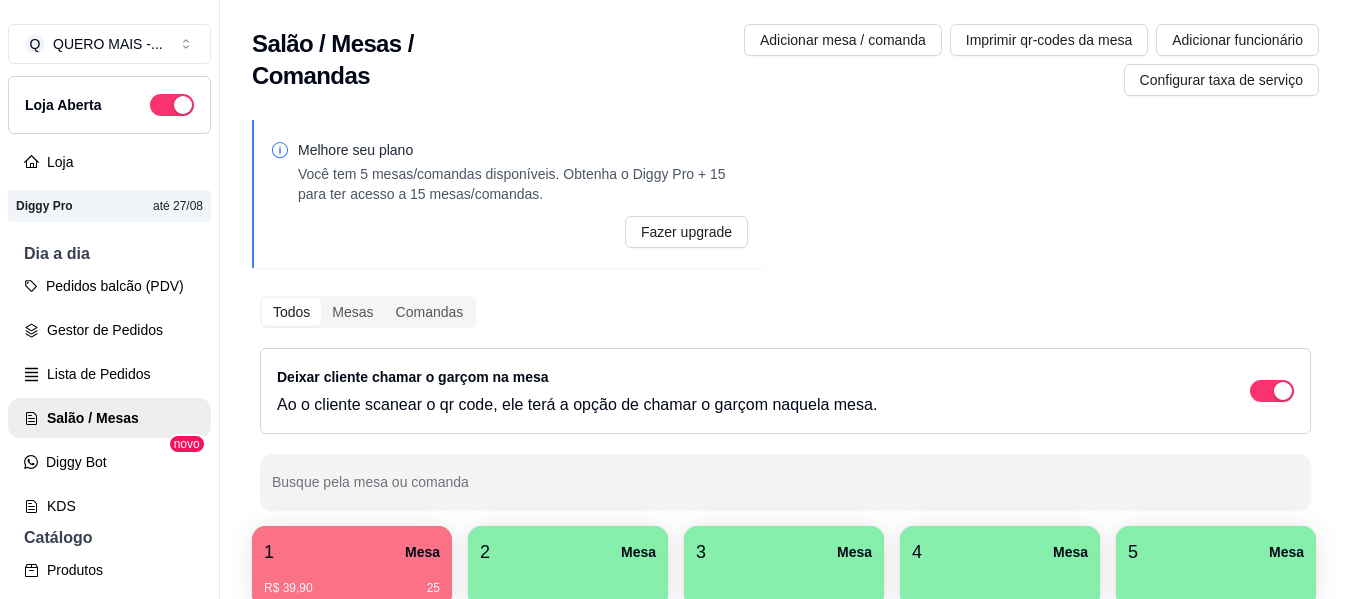scroll, scrollTop: 0, scrollLeft: 0, axis: both 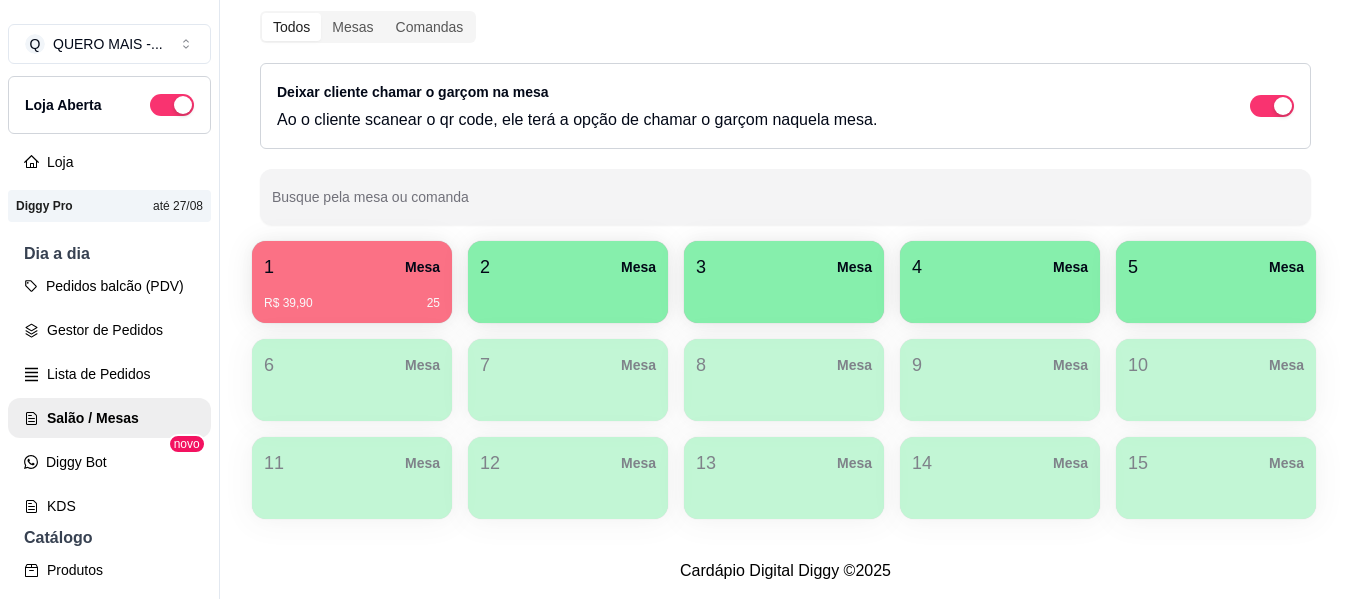 click on "R$ 39,90 [NUMBER]" at bounding box center (352, 303) 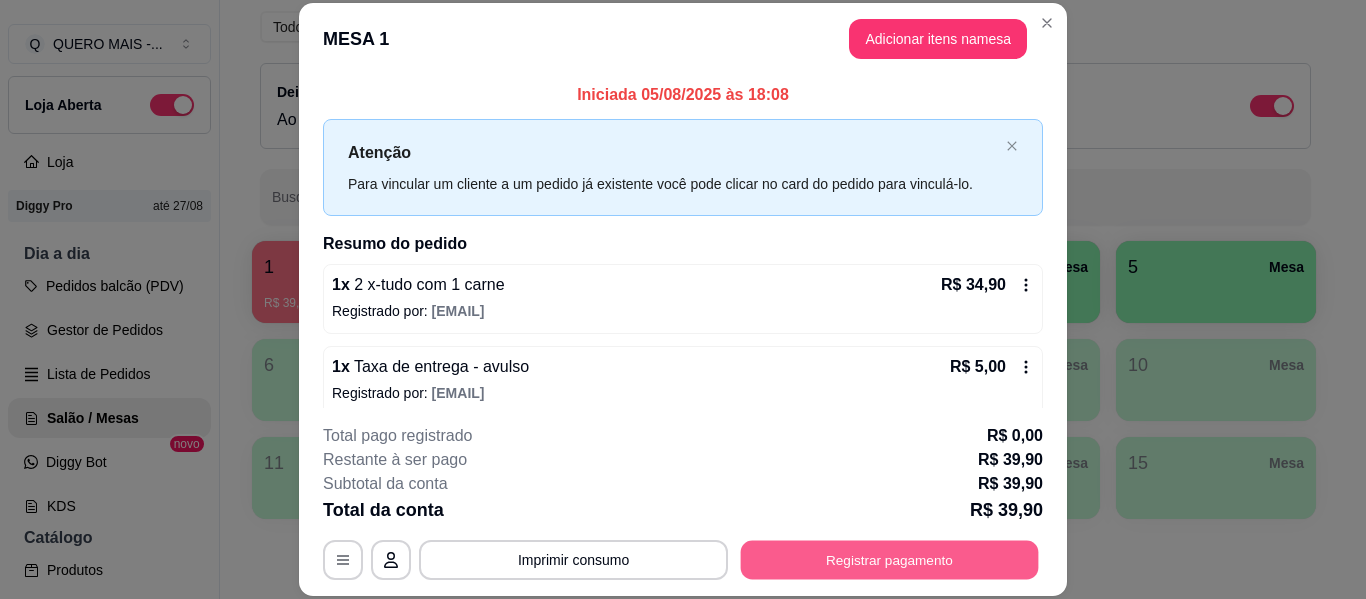 click on "Registrar pagamento" at bounding box center [890, 560] 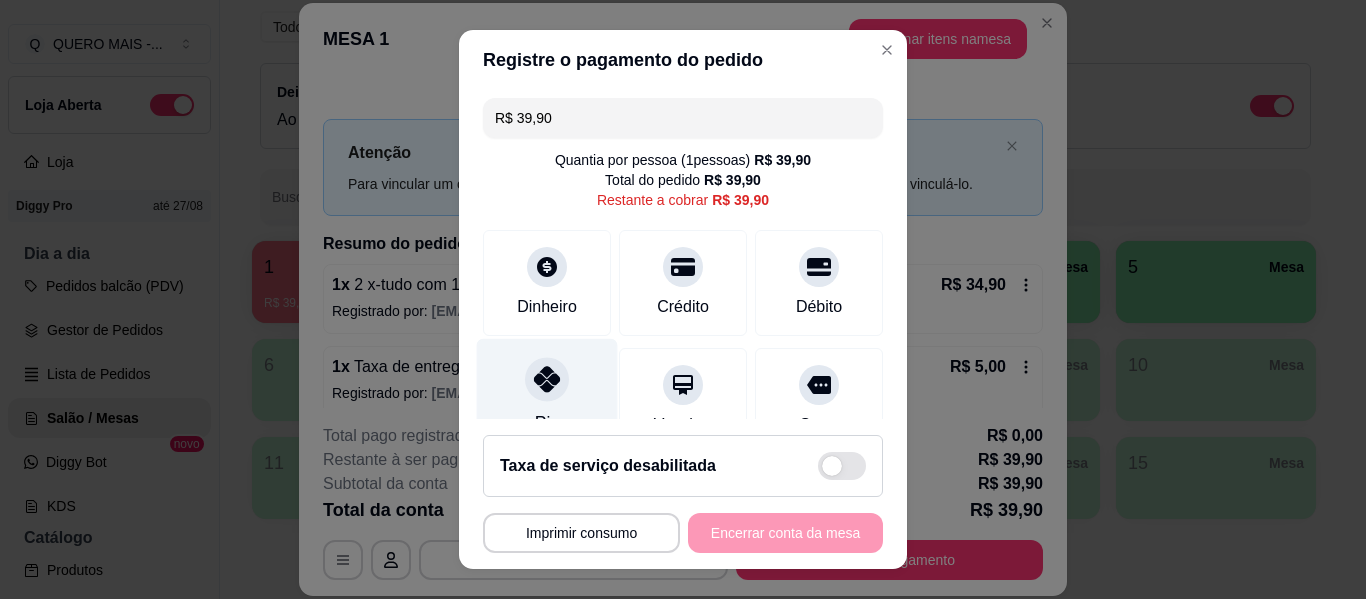 click 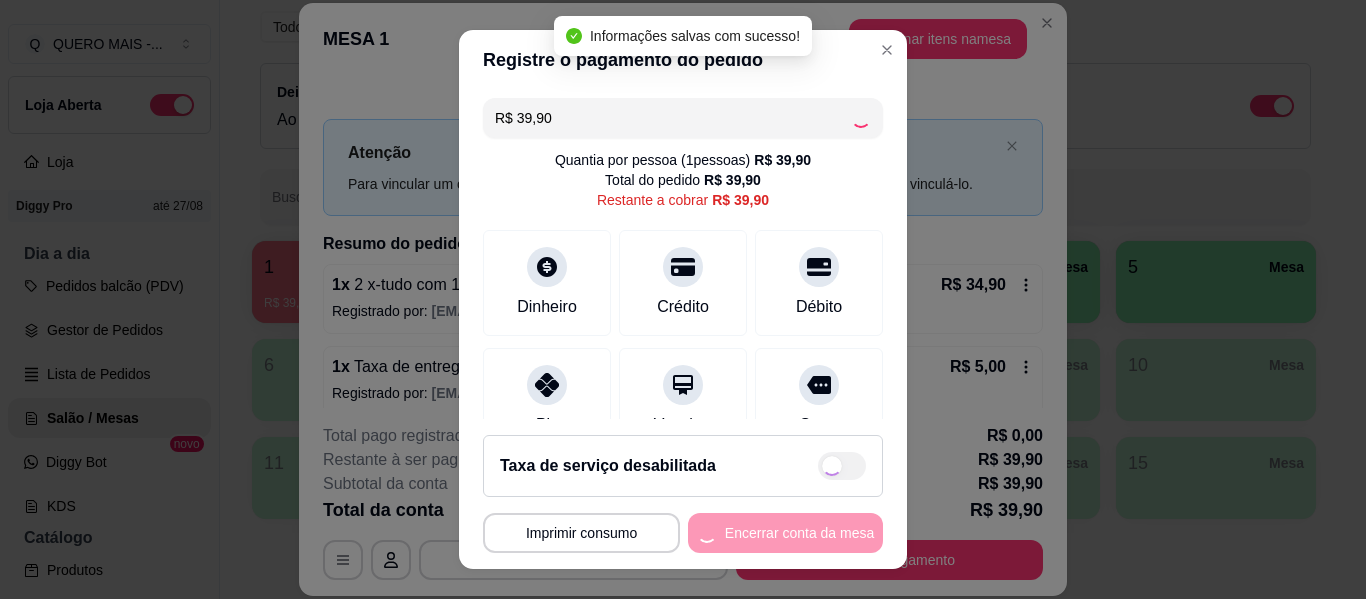 type on "R$ 0,00" 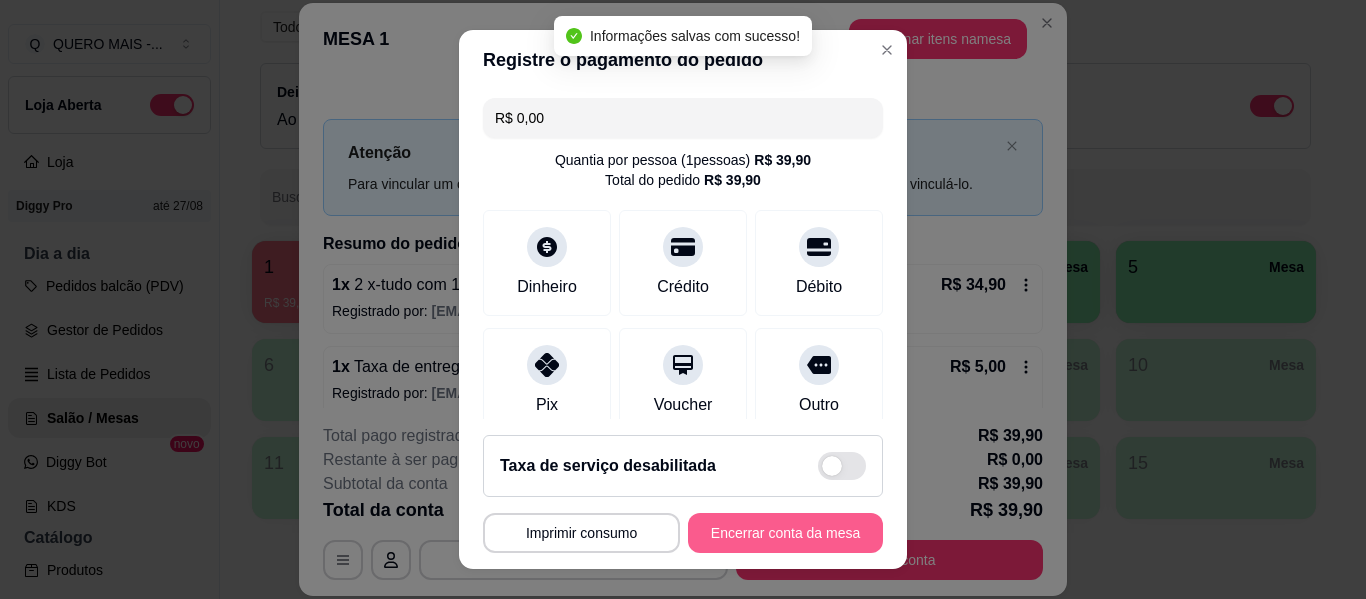 click on "Encerrar conta da mesa" at bounding box center [785, 533] 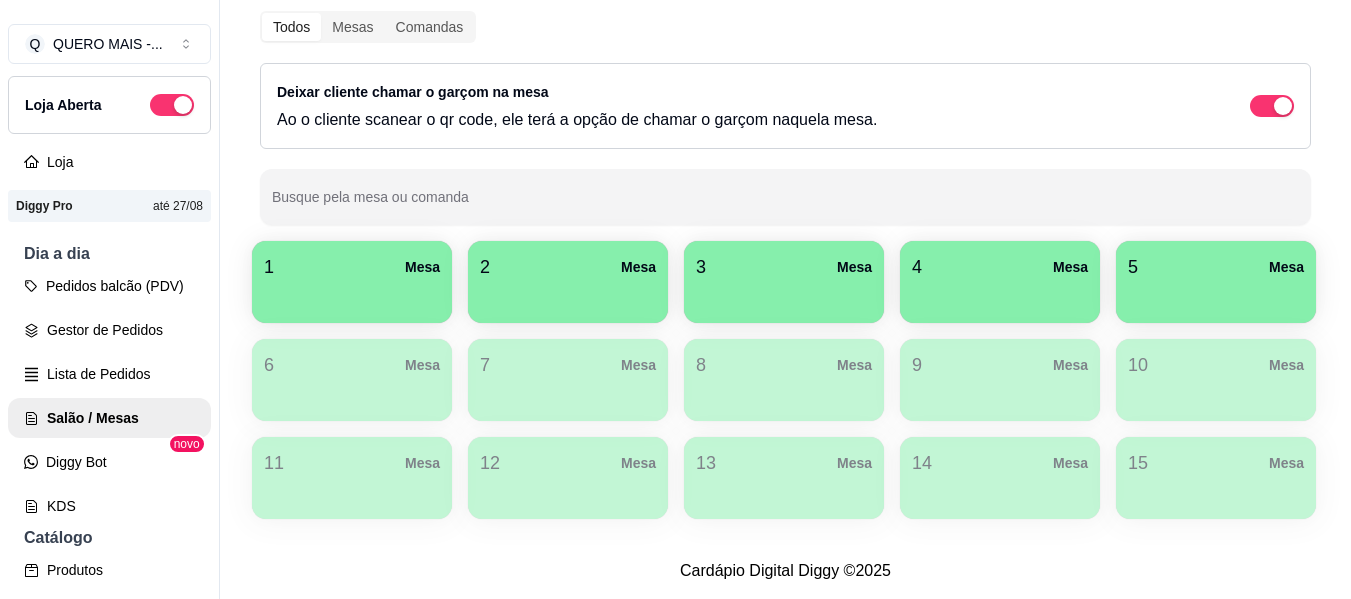 click at bounding box center (352, 296) 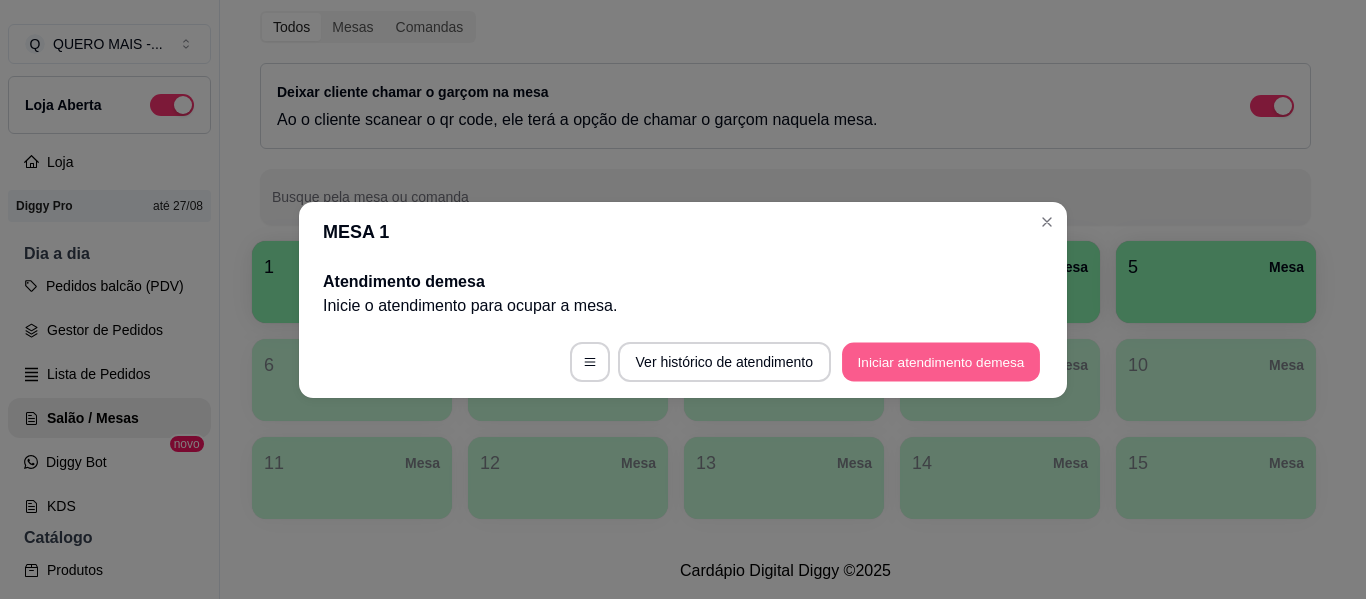 click on "Iniciar atendimento de  mesa" at bounding box center [941, 361] 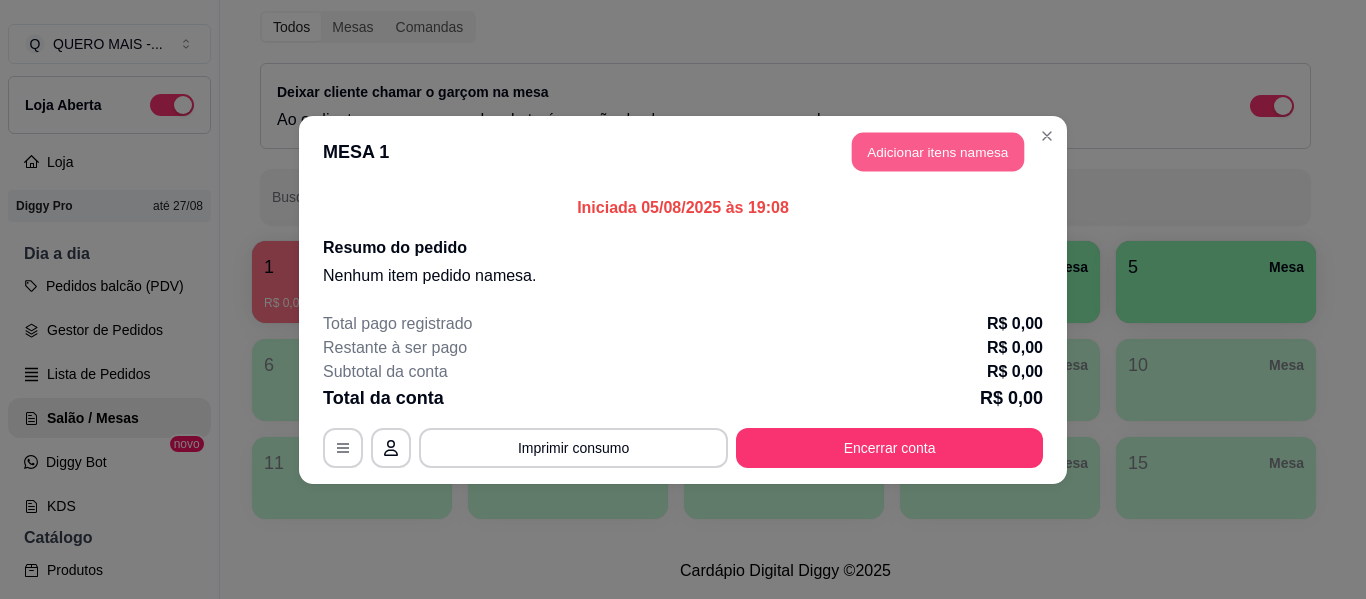 click on "Adicionar itens na  mesa" at bounding box center (938, 151) 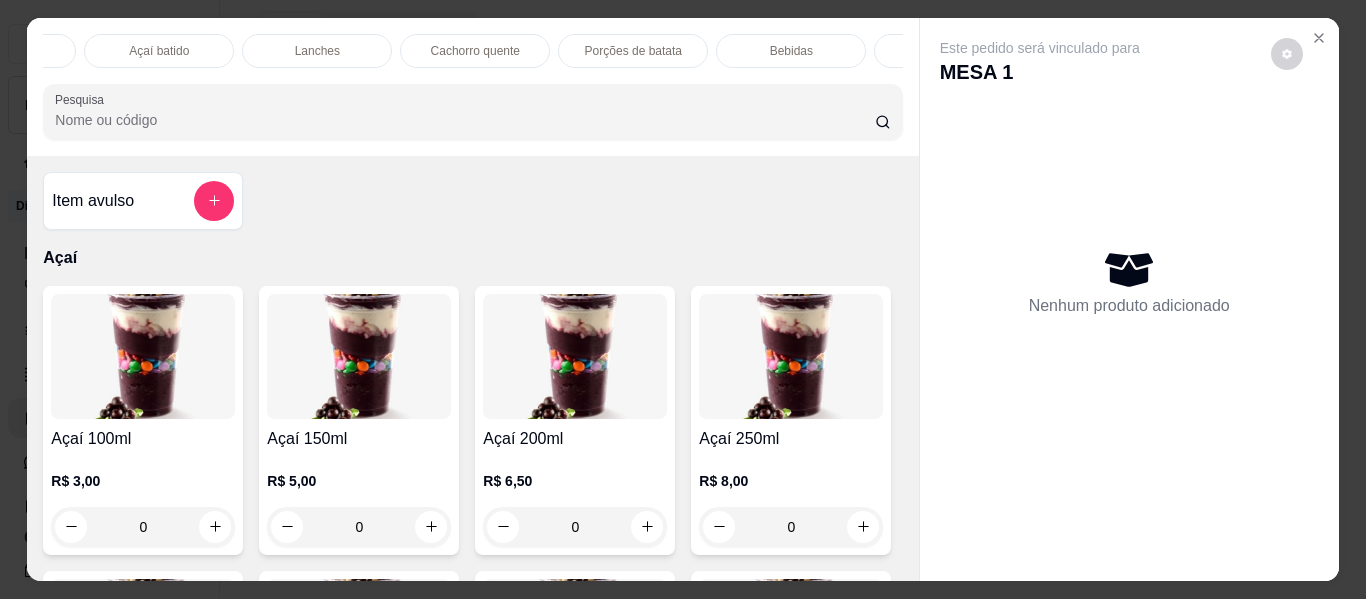 scroll, scrollTop: 0, scrollLeft: 839, axis: horizontal 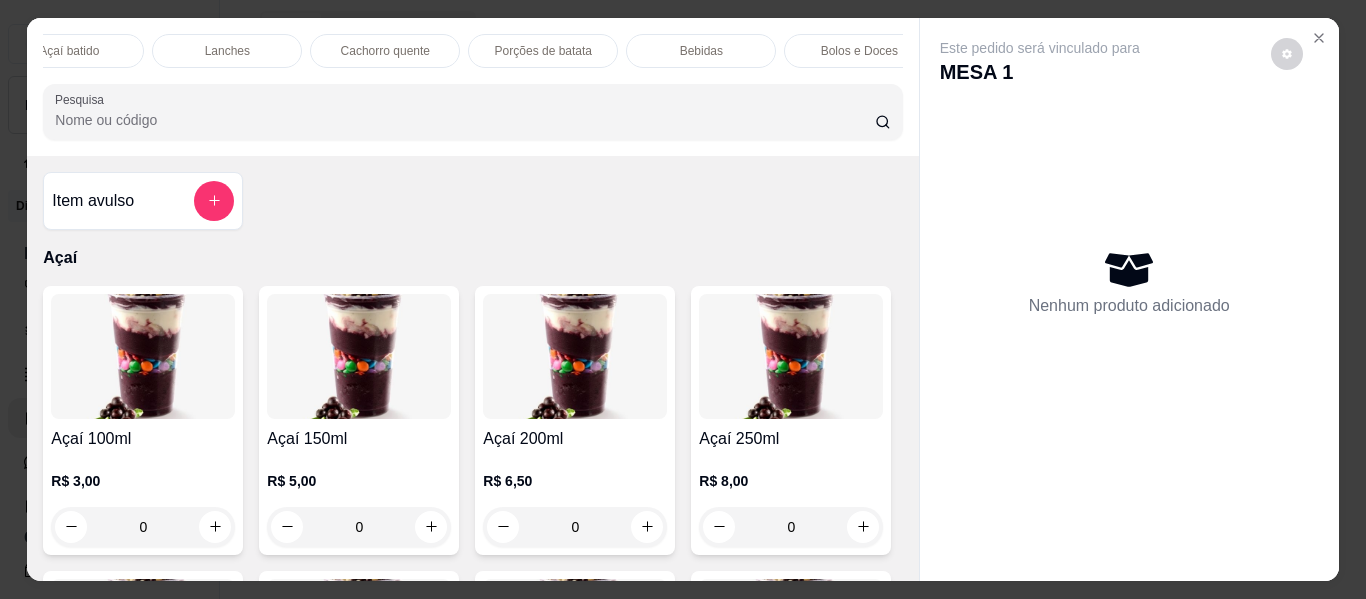 click on "Açaí batido" at bounding box center (69, 51) 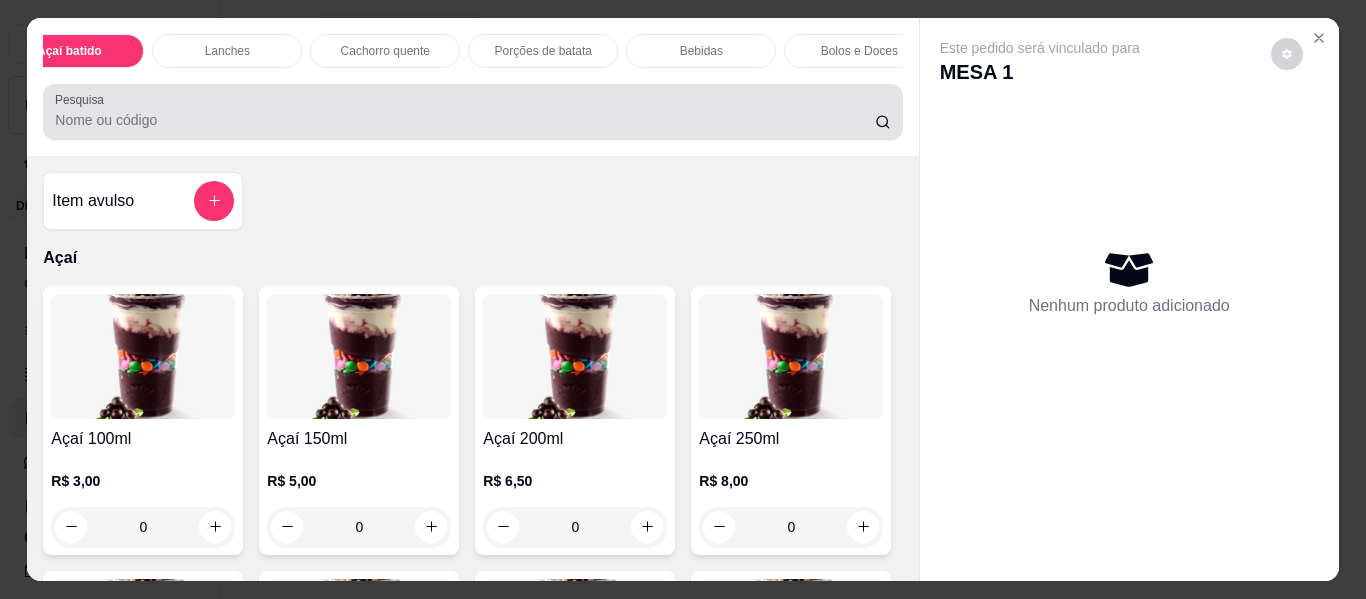 scroll, scrollTop: 2927, scrollLeft: 0, axis: vertical 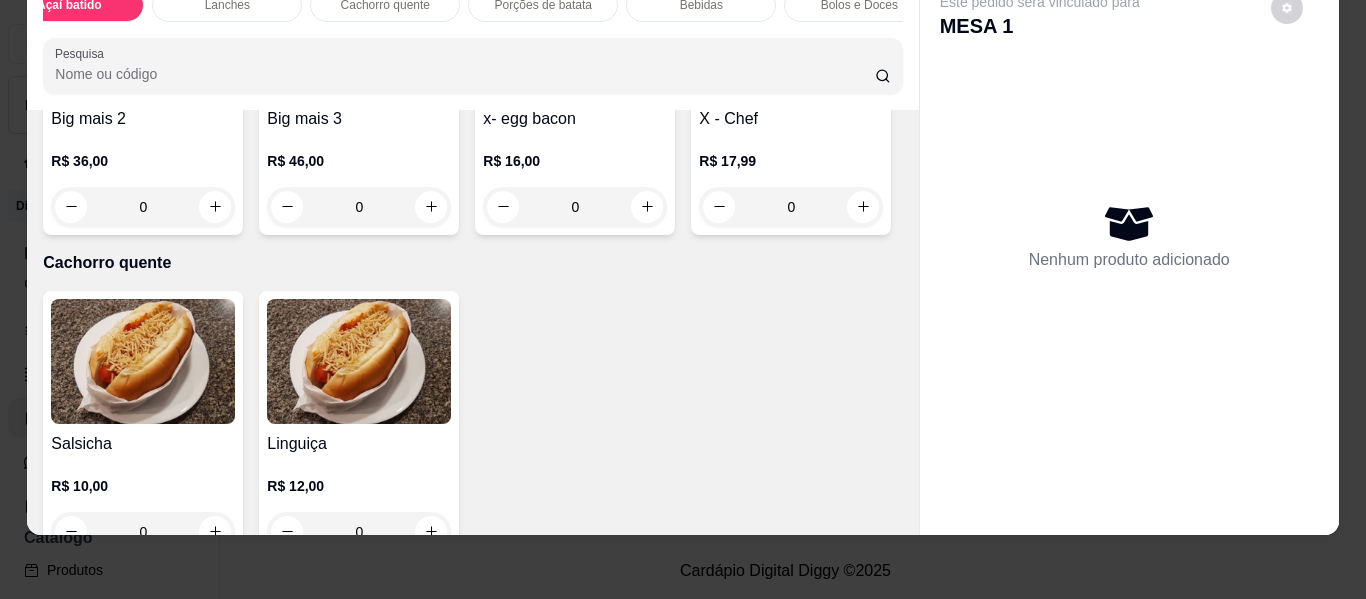 click on "0" at bounding box center [575, -688] 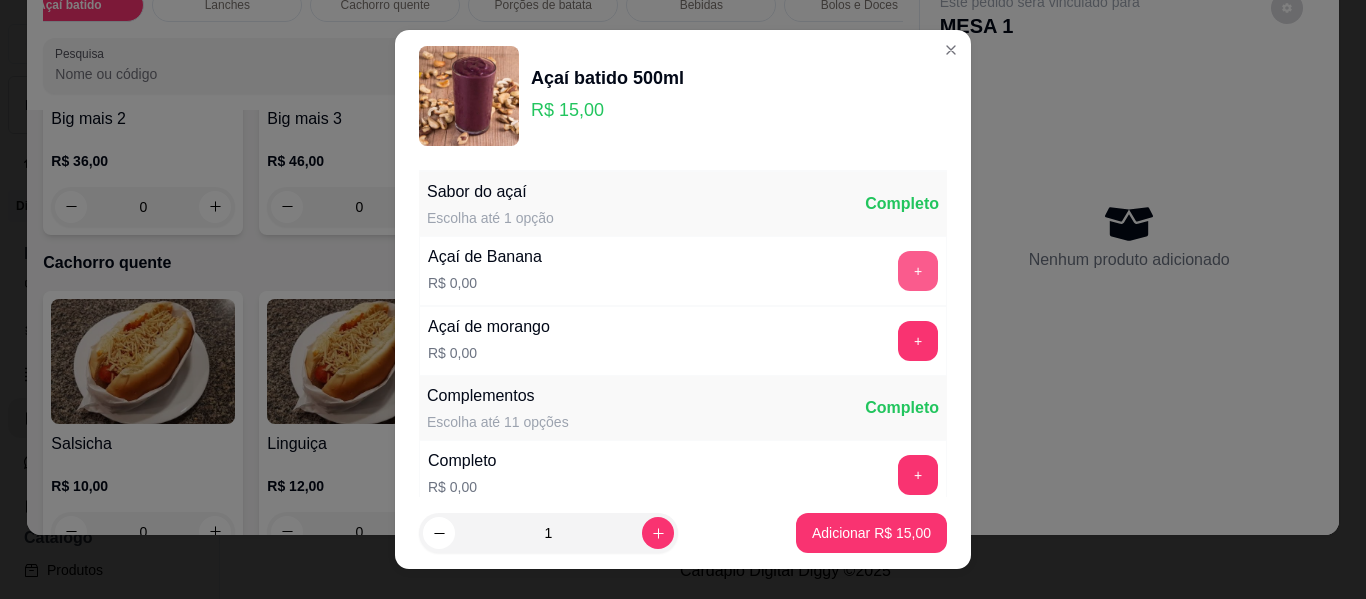 click on "+" at bounding box center [918, 271] 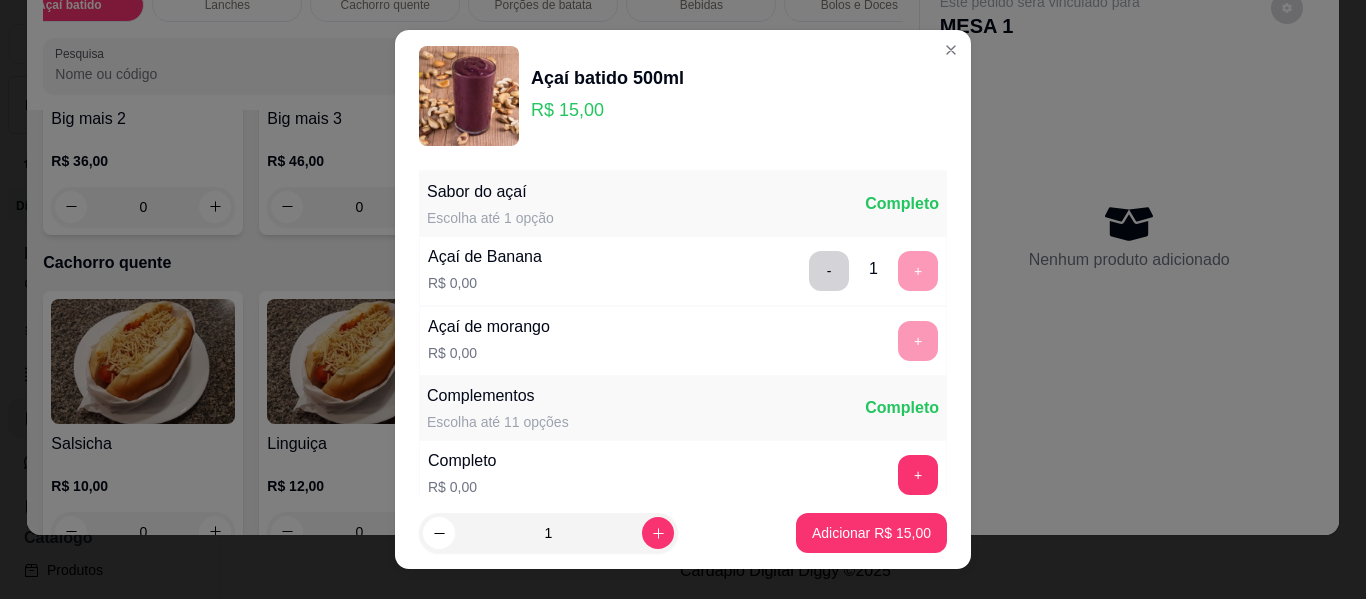 scroll, scrollTop: 34, scrollLeft: 0, axis: vertical 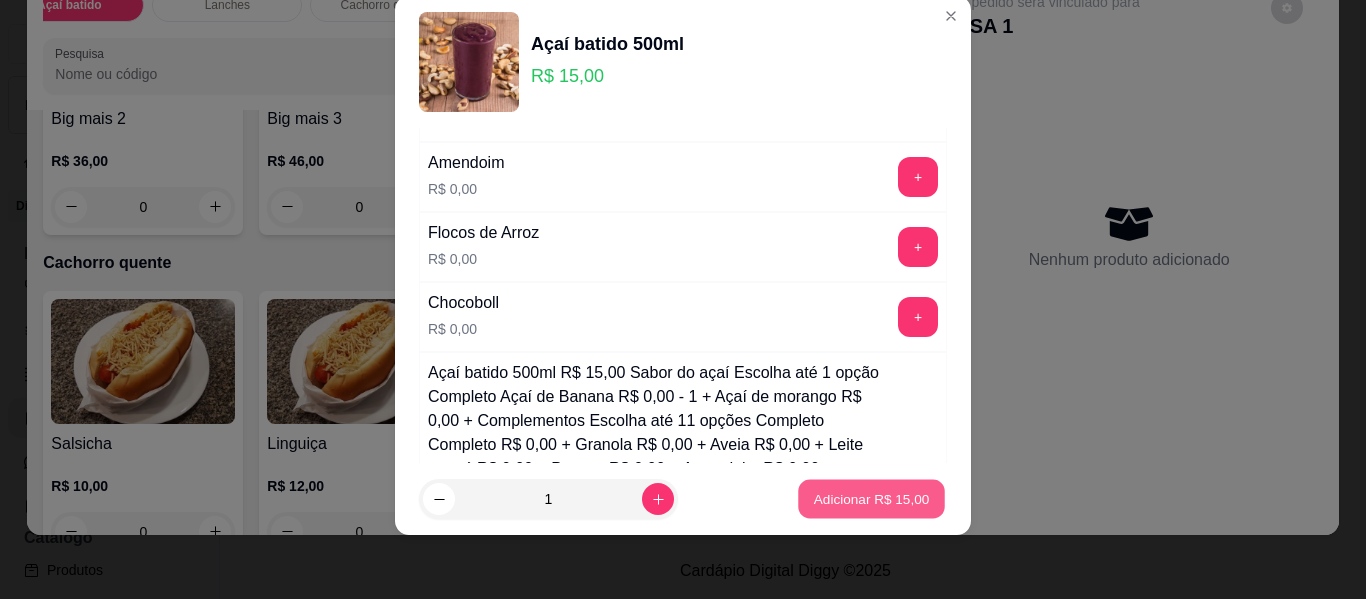 click on "Adicionar   R$ 15,00" at bounding box center (872, 498) 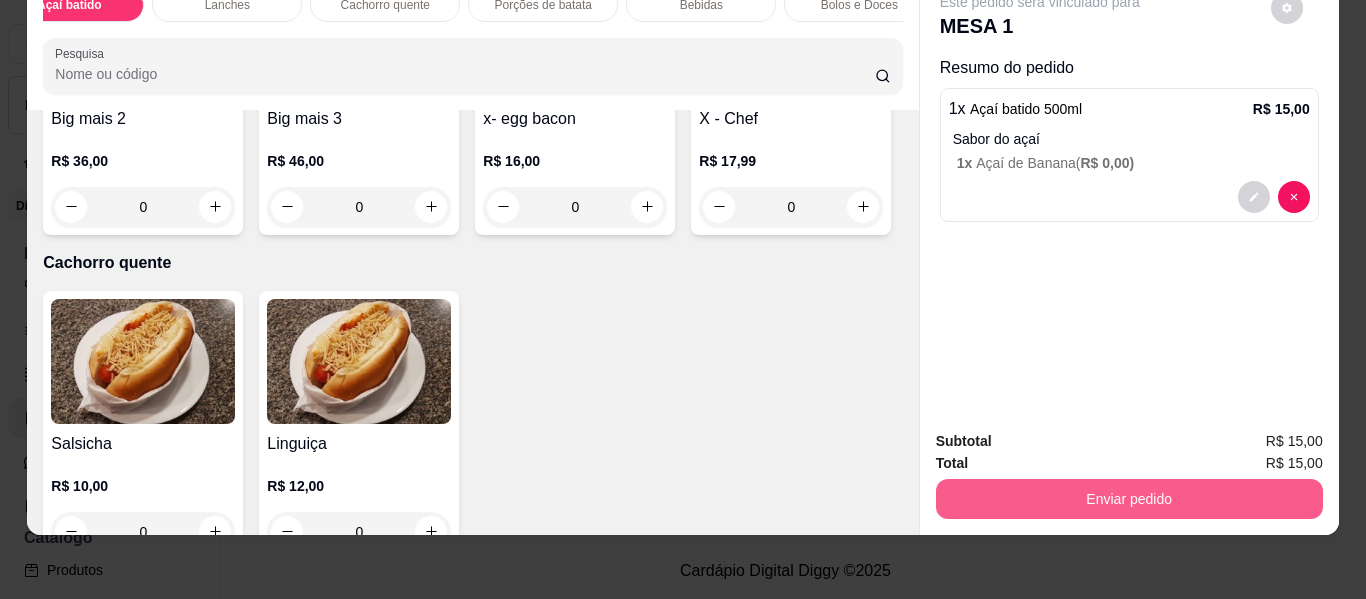 click on "Enviar pedido" at bounding box center (1129, 499) 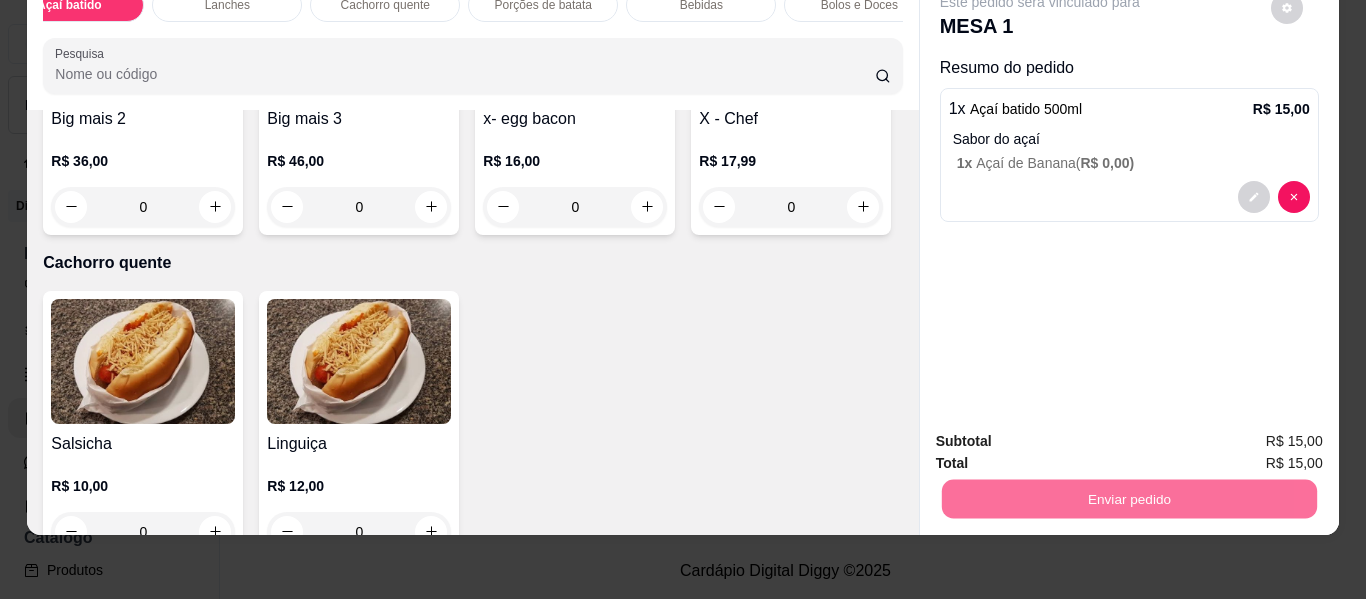 click on "Este pedido será vinculado para   MESA 1 Resumo do pedido 1 x   Açaí batido 500ml R$ 15,00 Sabor do açaí 1 x   Açaí de Banana  ( R$ 0,00 )" at bounding box center (1129, 193) 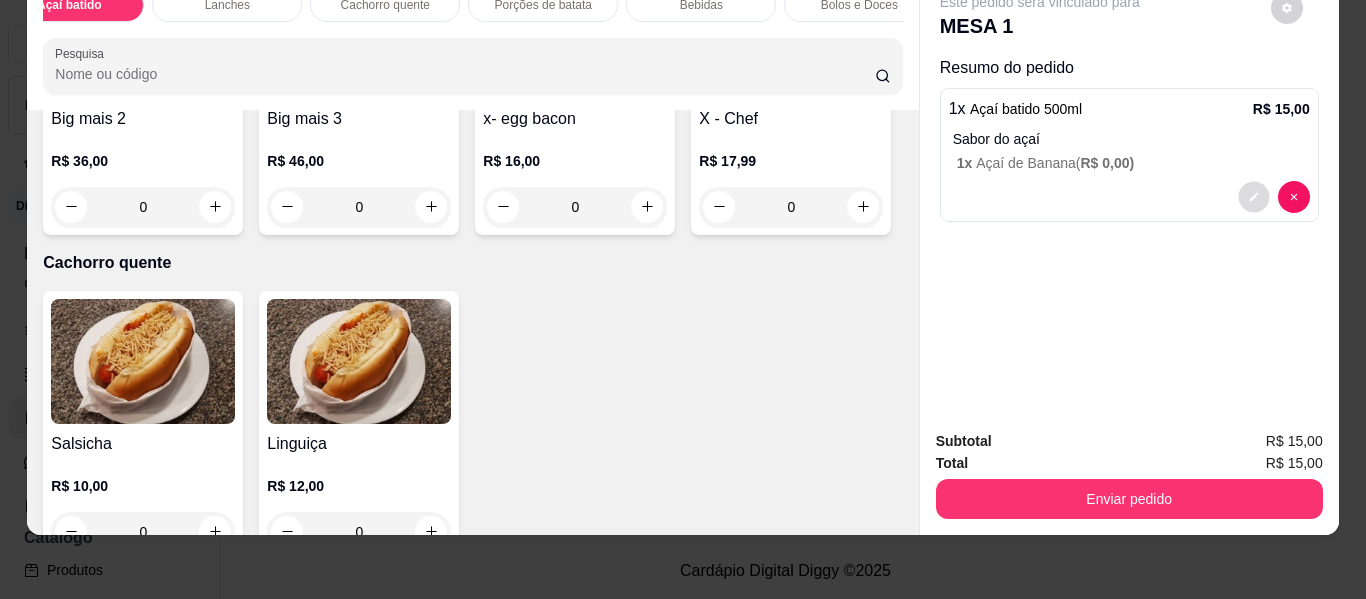 click at bounding box center [1253, 196] 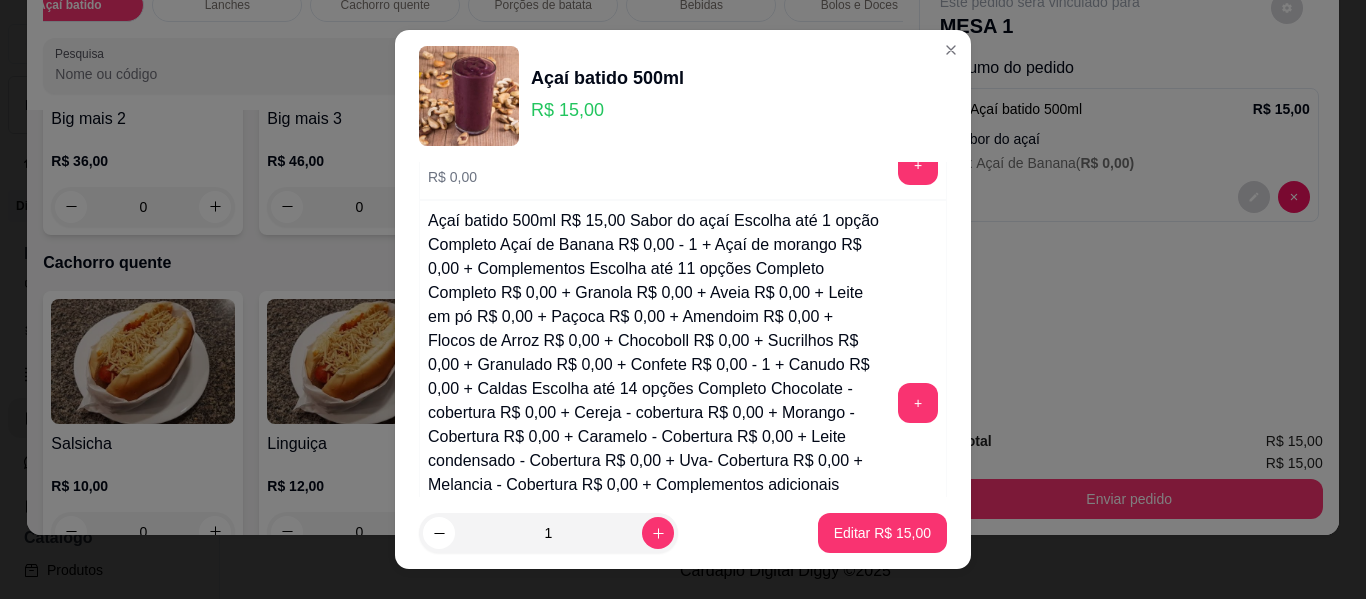 scroll, scrollTop: 900, scrollLeft: 0, axis: vertical 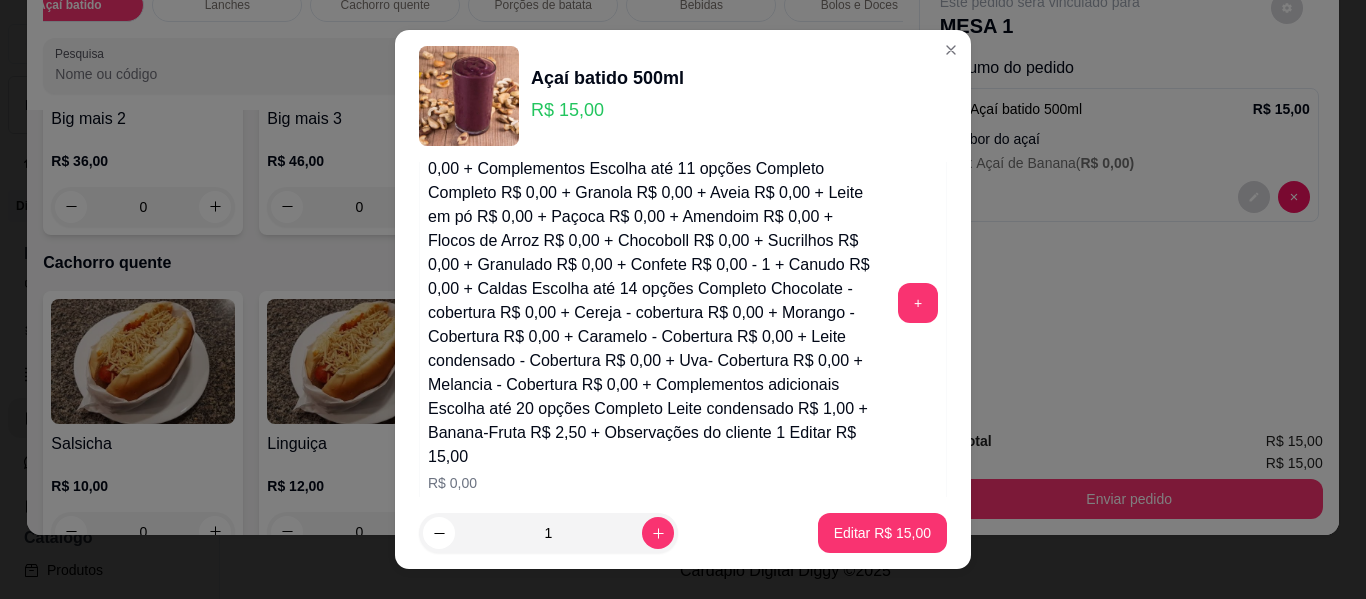 click on "+" at bounding box center [918, 611] 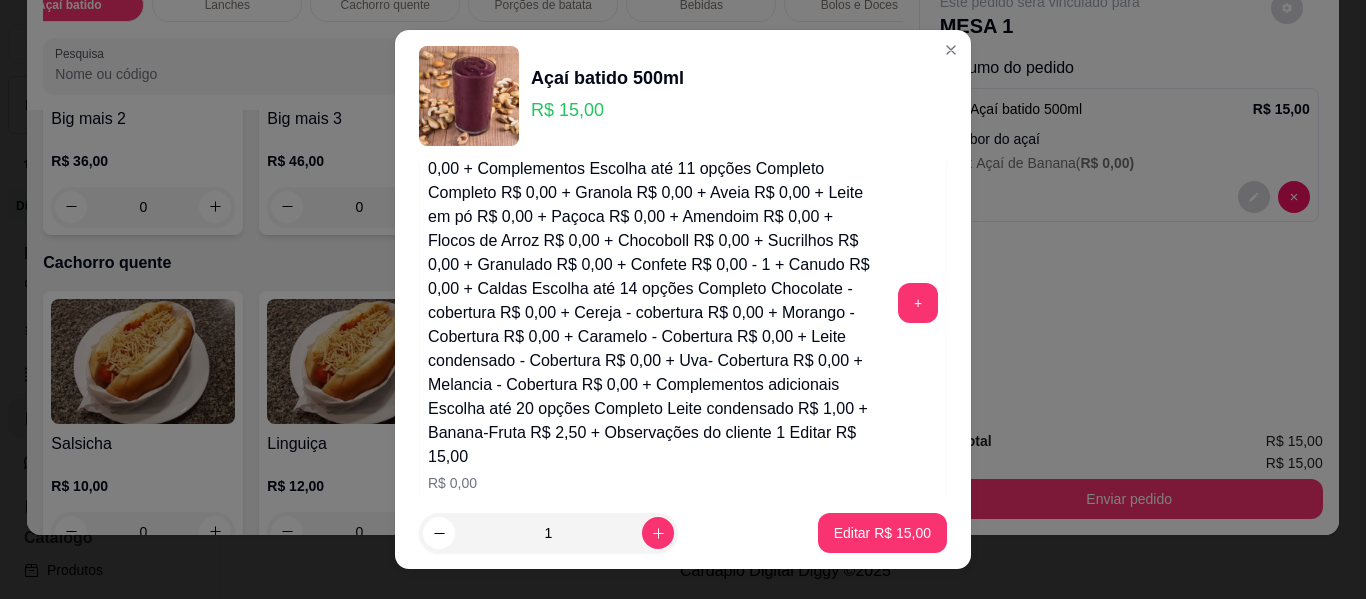 click on "+" at bounding box center (918, 681) 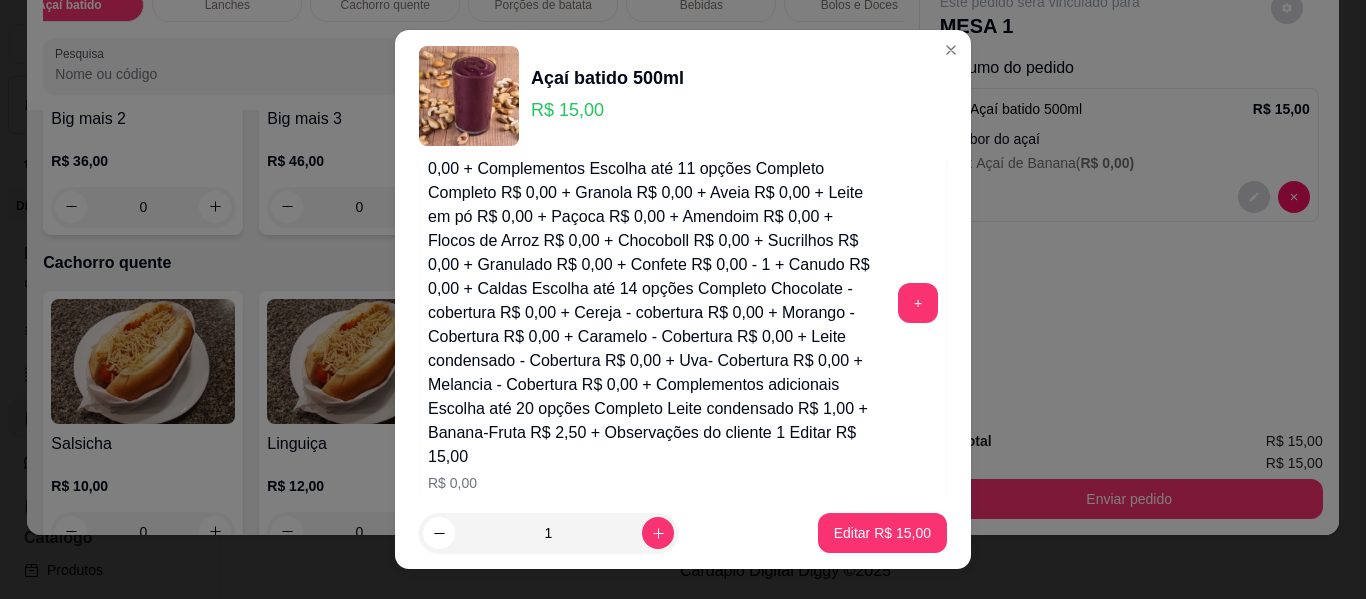 click on "+" at bounding box center (918, 681) 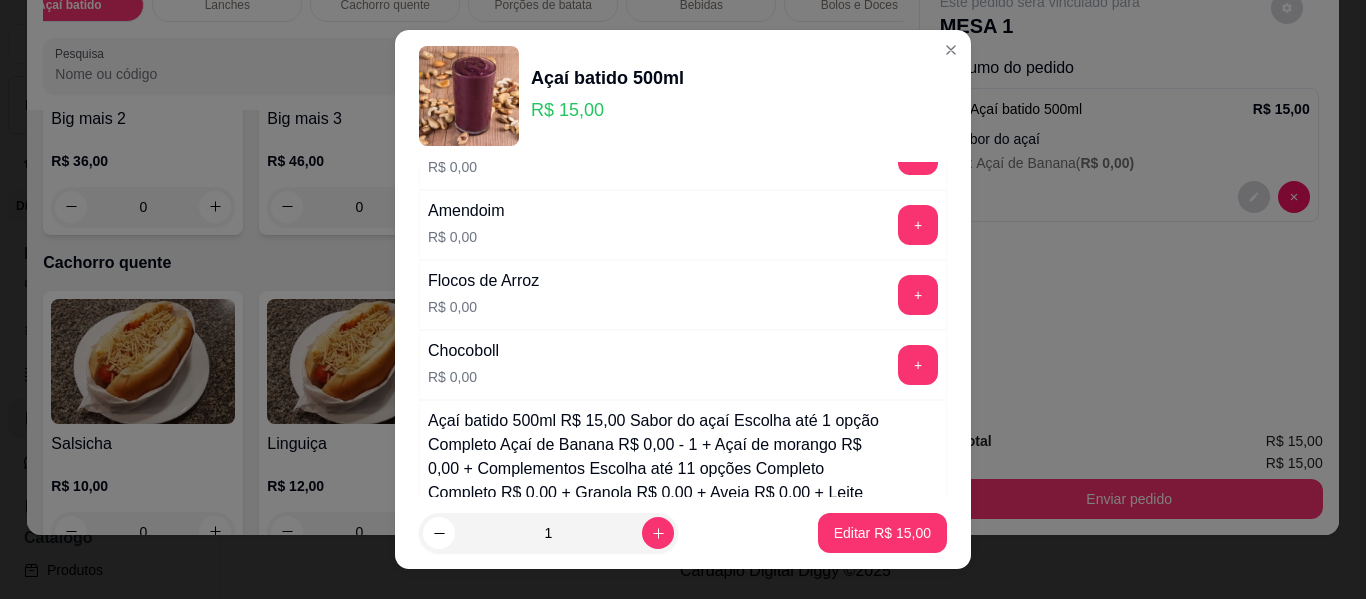 scroll, scrollTop: 500, scrollLeft: 0, axis: vertical 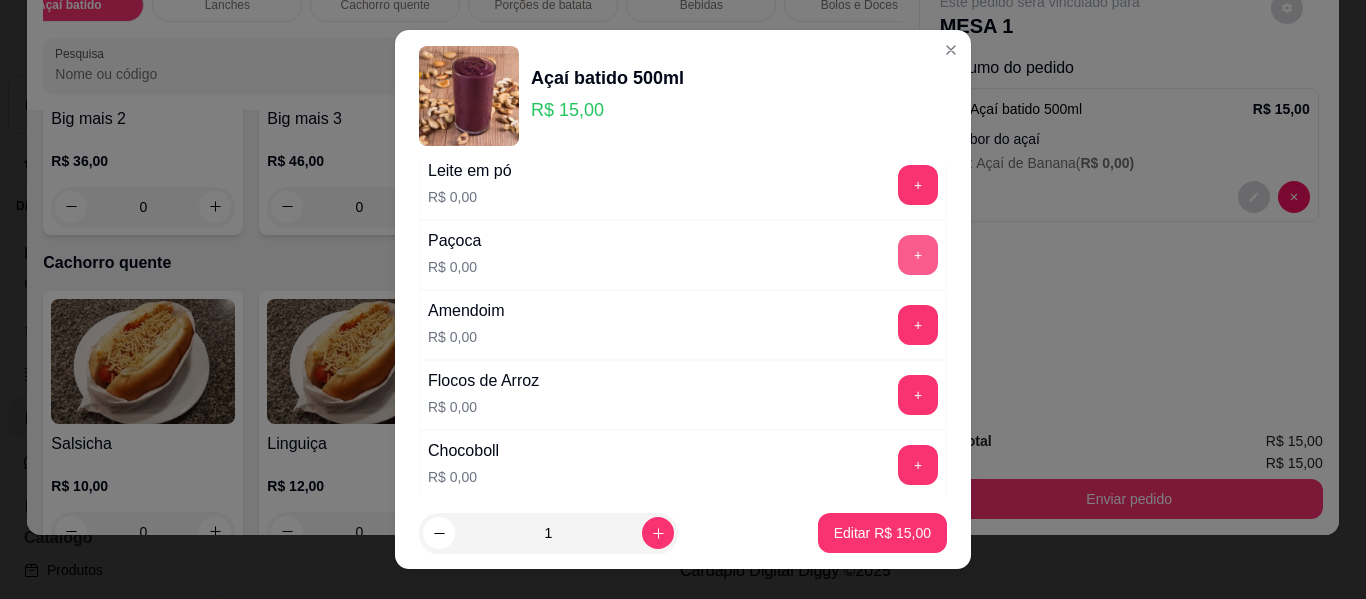 click on "+" at bounding box center [918, 255] 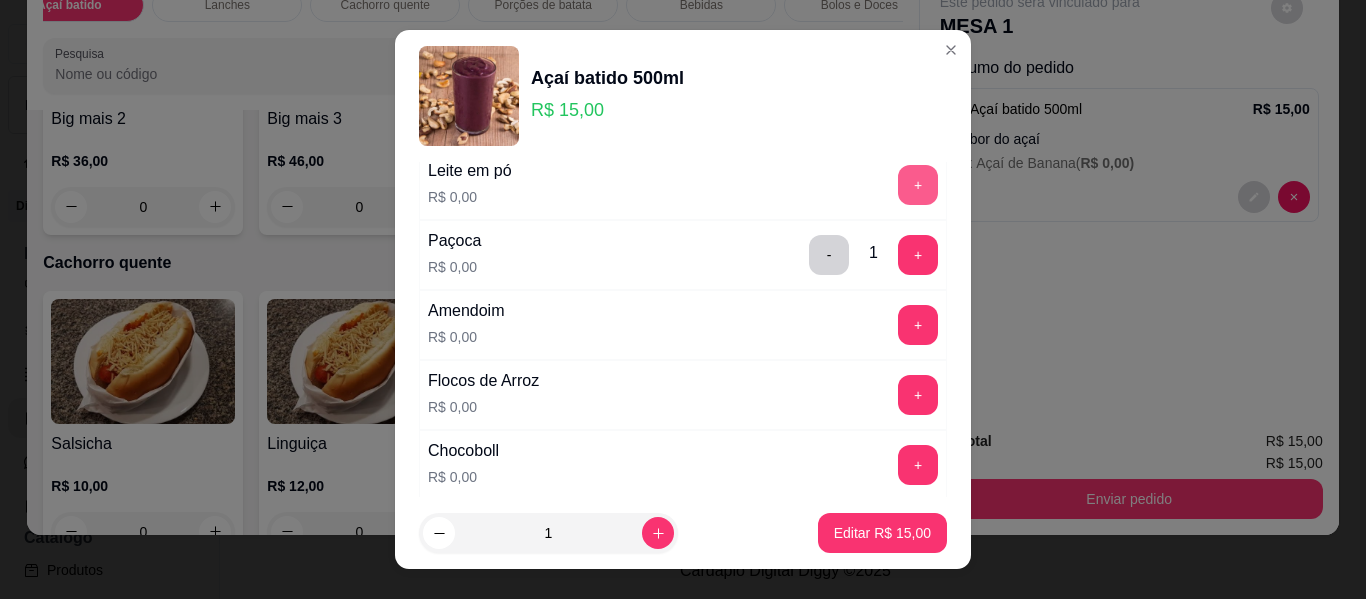 click on "+" at bounding box center [918, 185] 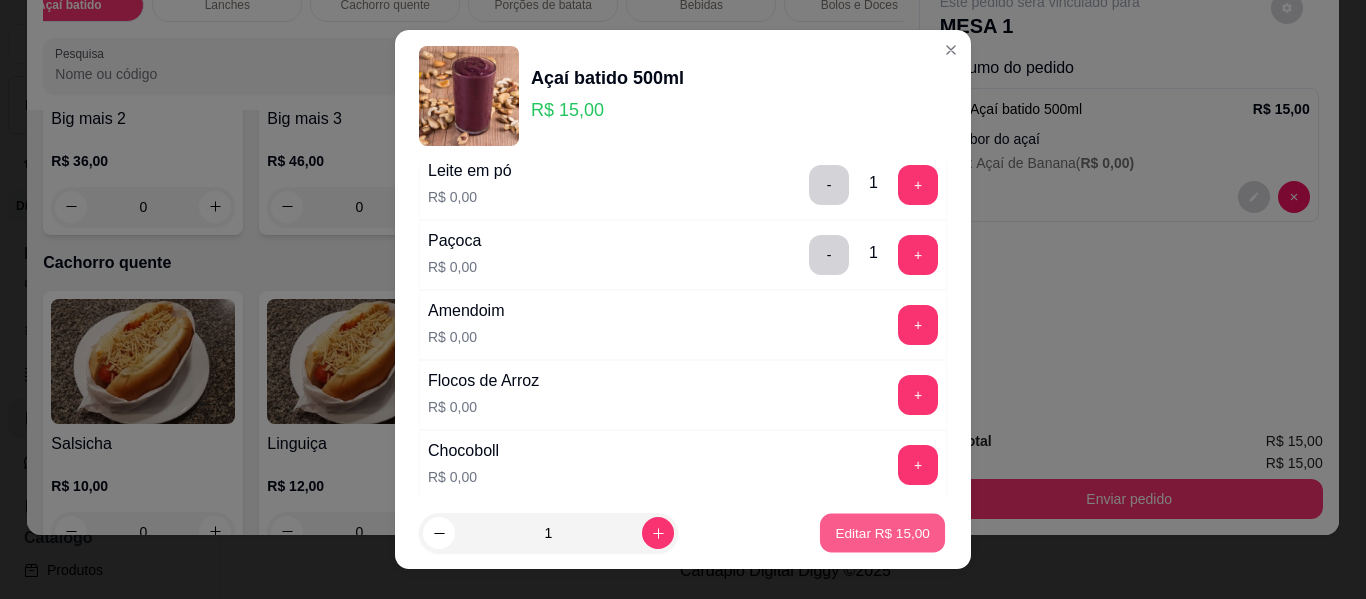 click on "Editar   R$ 15,00" at bounding box center [882, 532] 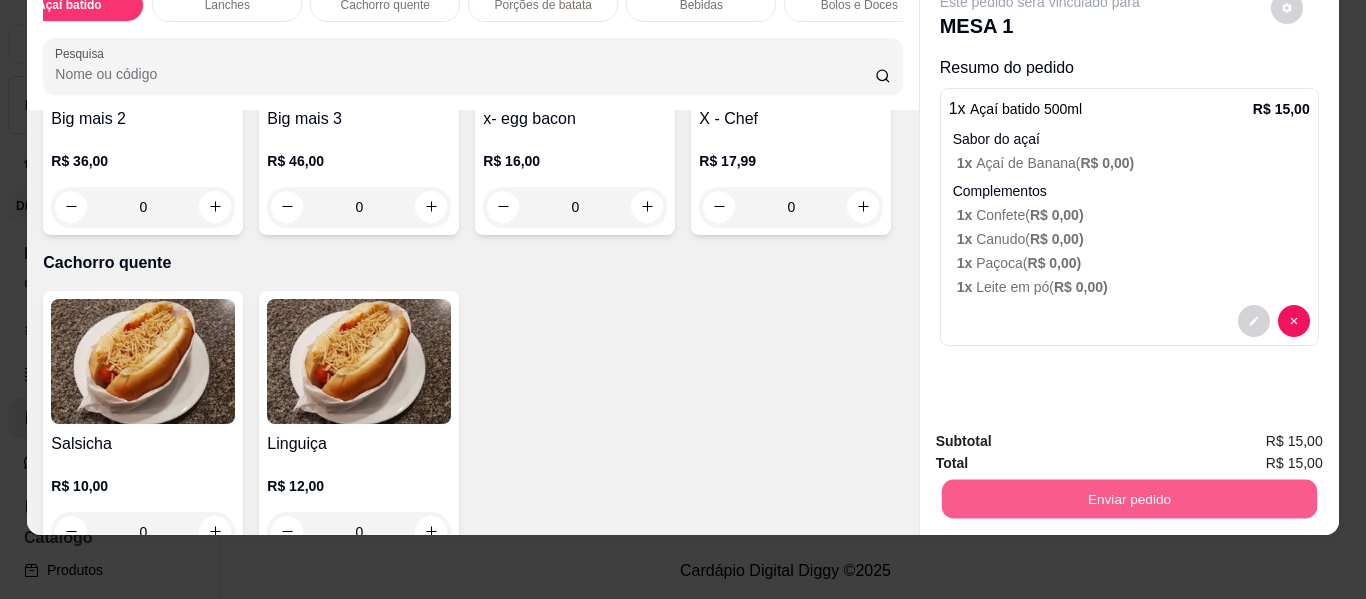 click on "Enviar pedido" at bounding box center [1128, 499] 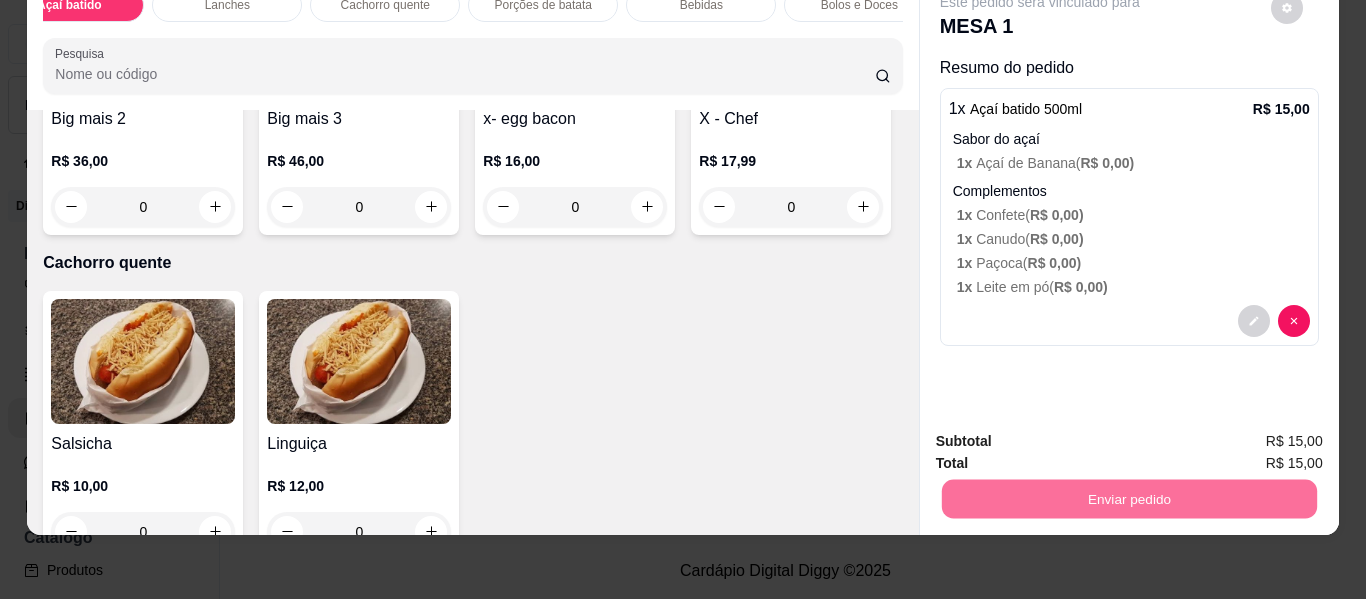 click on "Não registrar e enviar pedido" at bounding box center (1063, 435) 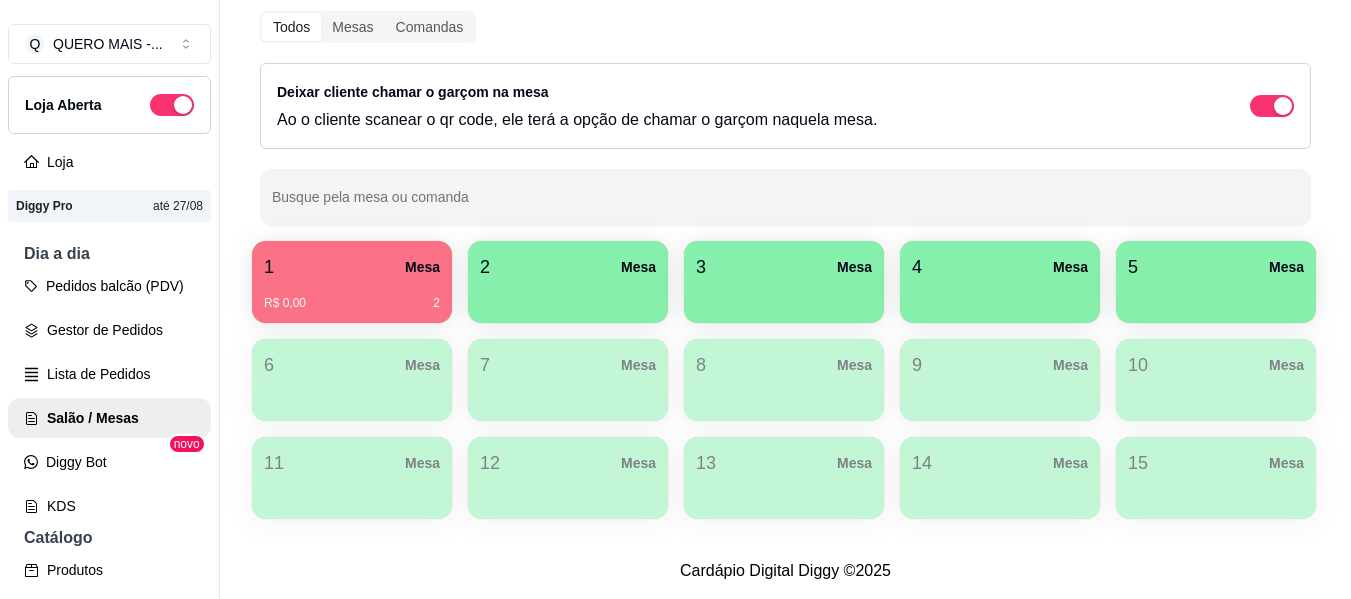 click at bounding box center [568, 296] 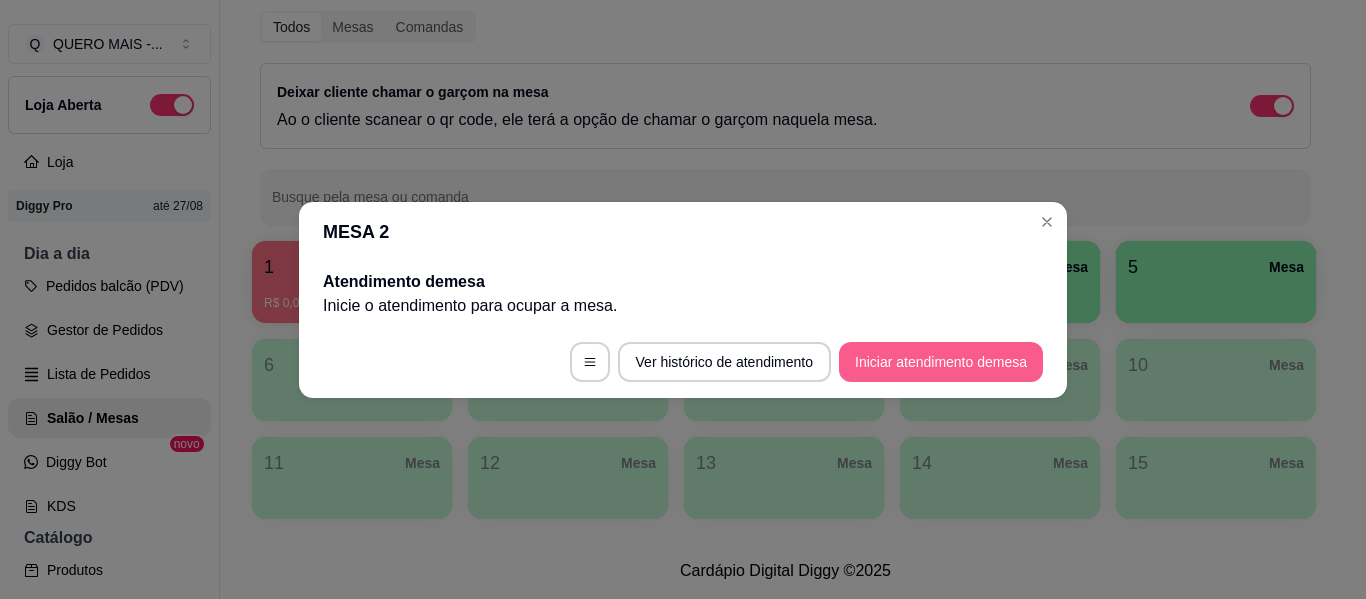click on "Iniciar atendimento de  mesa" at bounding box center (941, 362) 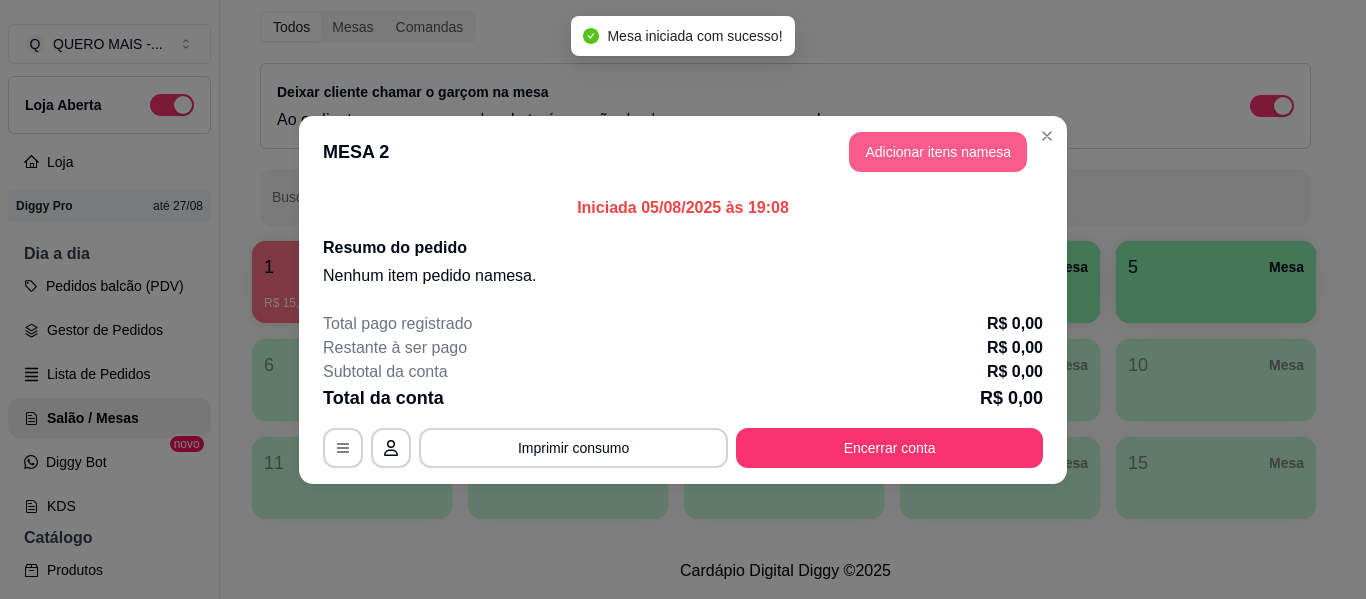 click on "Adicionar itens na  mesa" at bounding box center [938, 152] 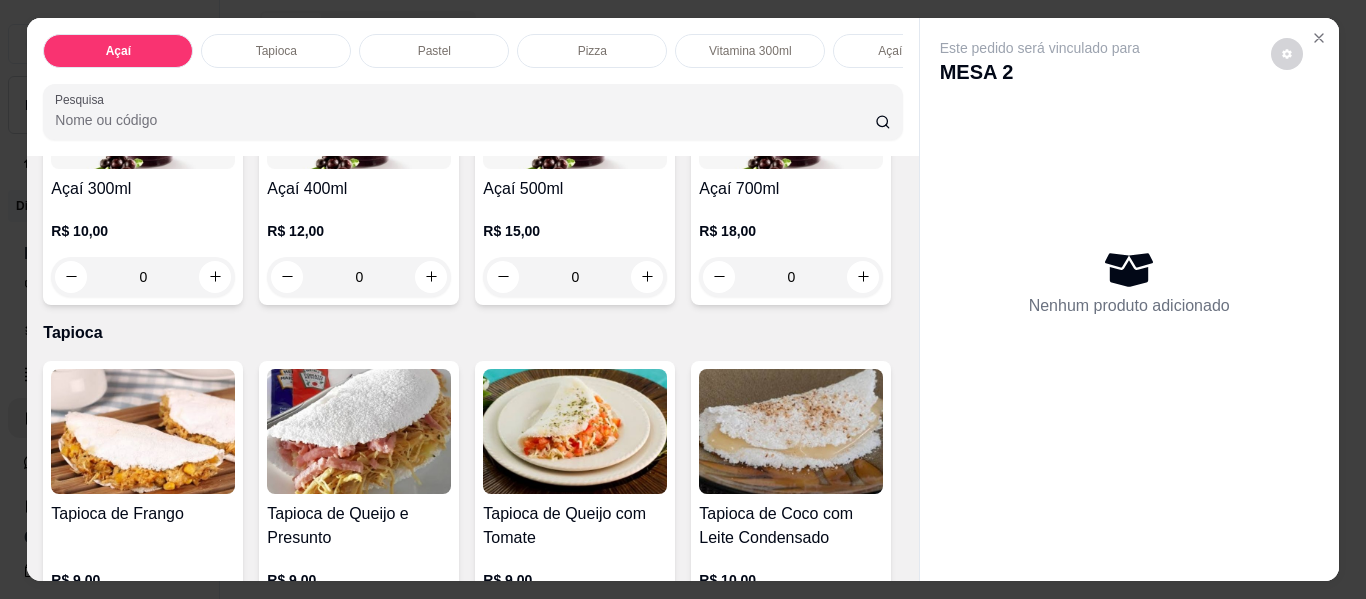 scroll, scrollTop: 700, scrollLeft: 0, axis: vertical 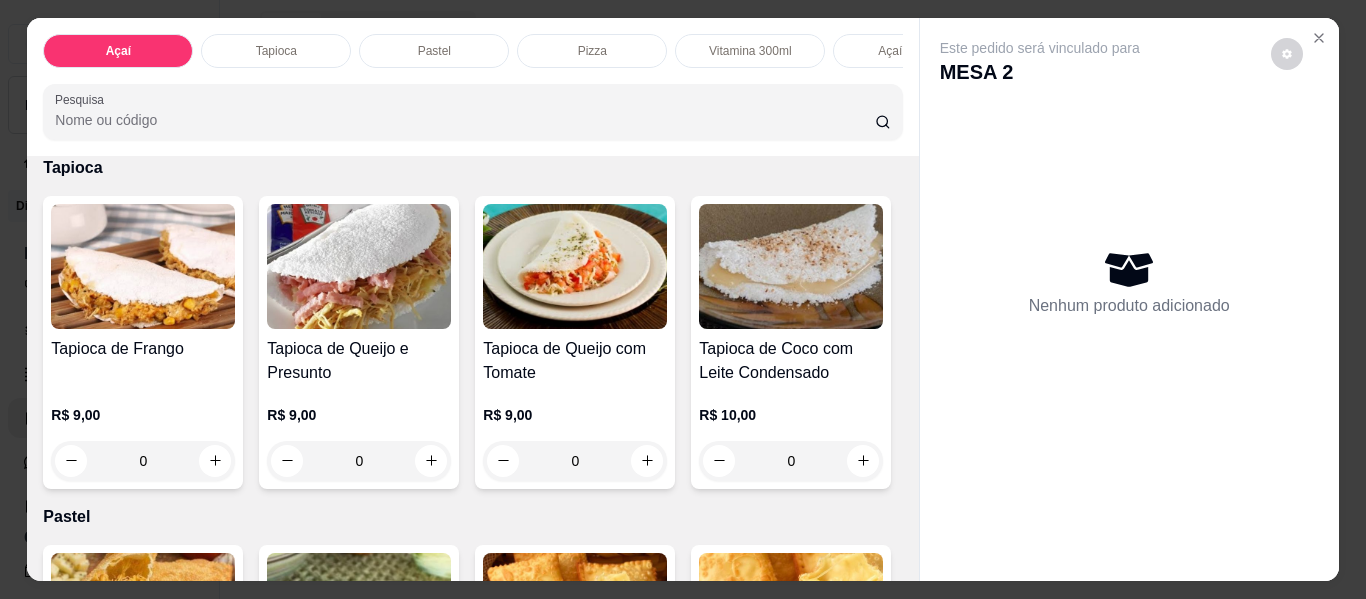 click on "0" at bounding box center [791, 112] 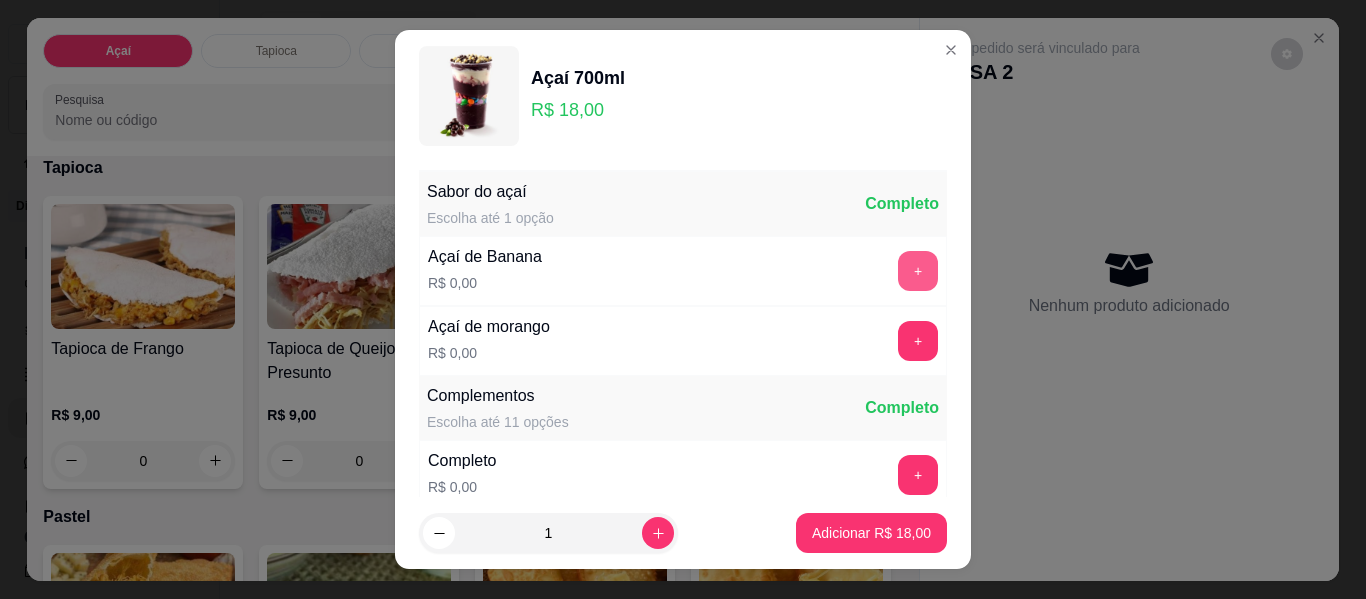 click on "+" at bounding box center [918, 271] 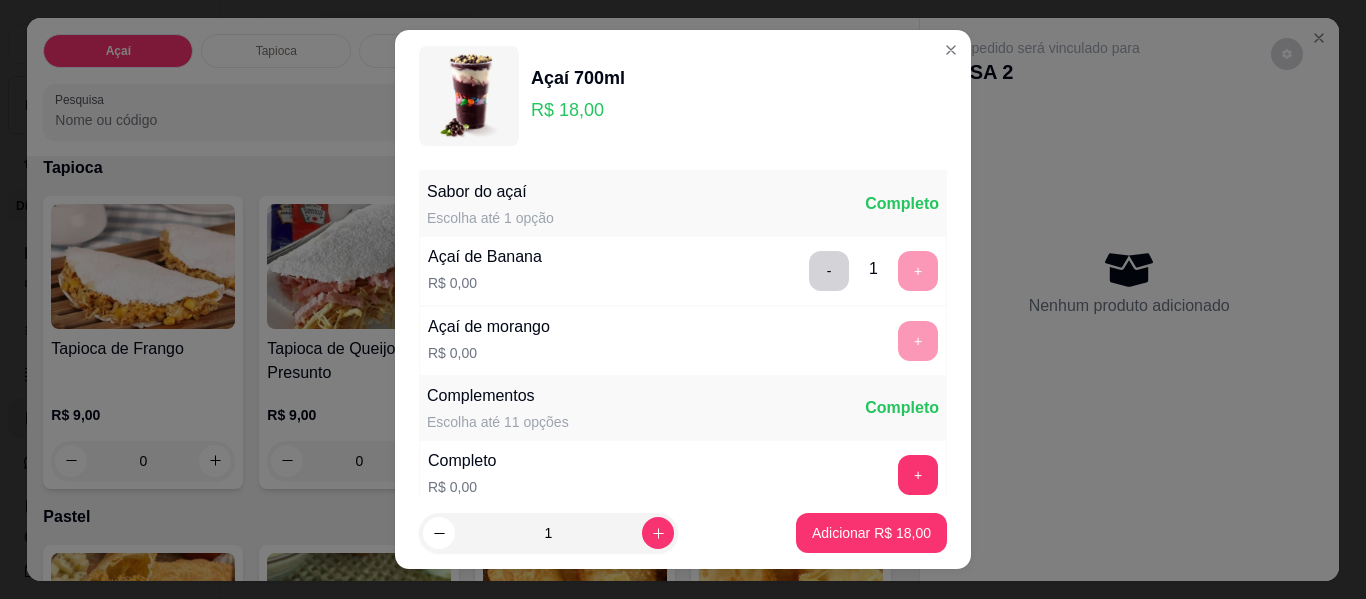 scroll, scrollTop: 34, scrollLeft: 0, axis: vertical 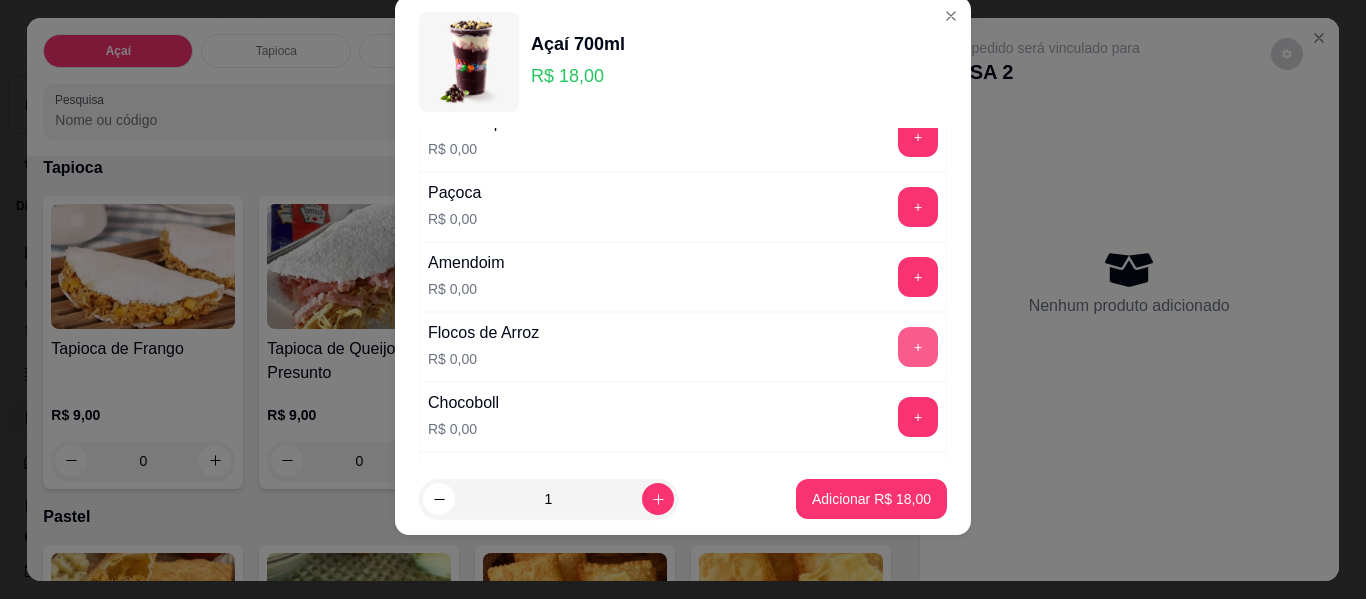 click on "+" at bounding box center (918, 347) 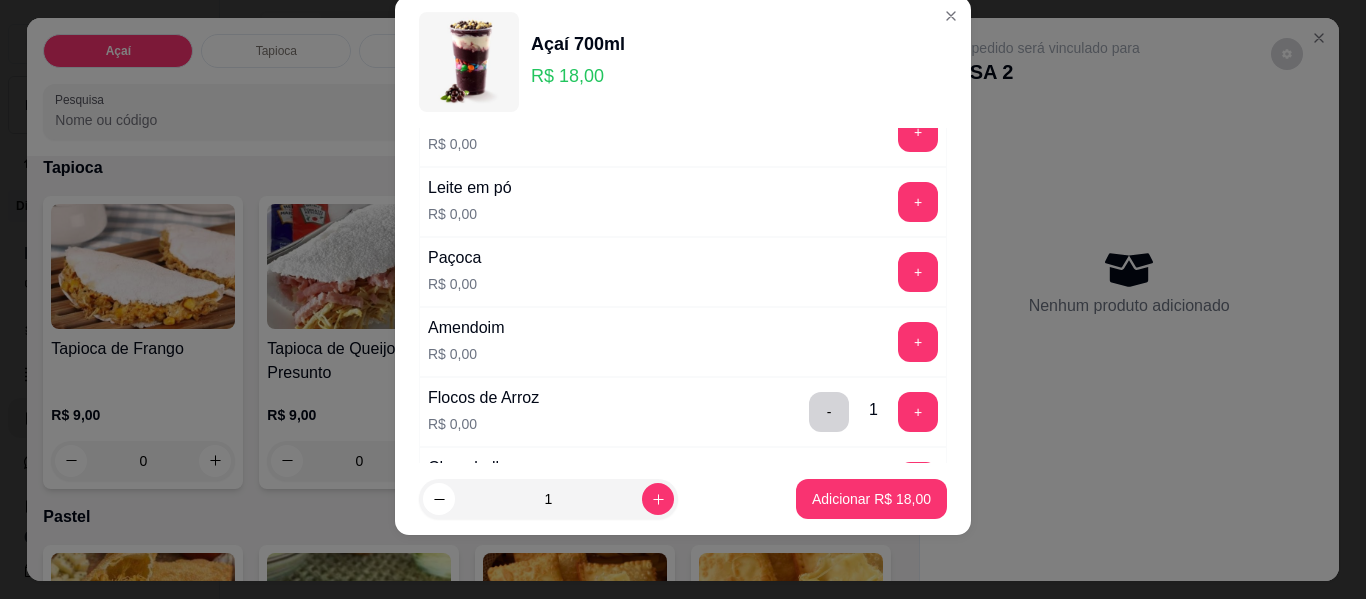 scroll, scrollTop: 414, scrollLeft: 0, axis: vertical 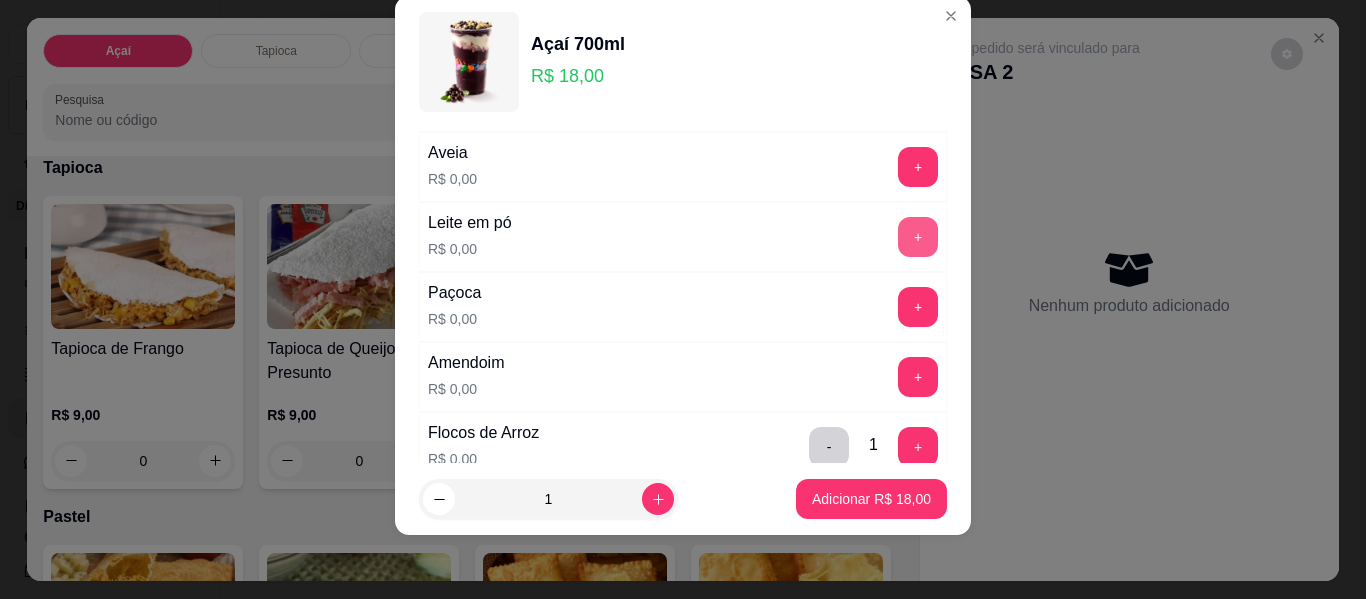 click on "+" at bounding box center (918, 237) 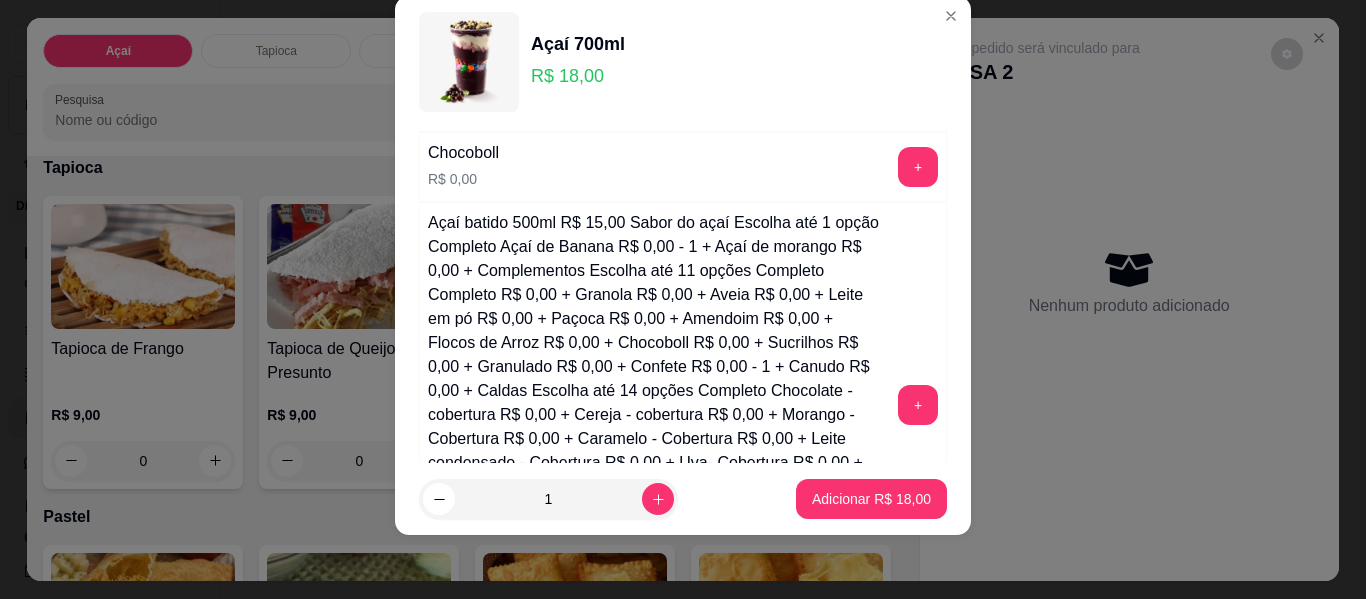 scroll, scrollTop: 814, scrollLeft: 0, axis: vertical 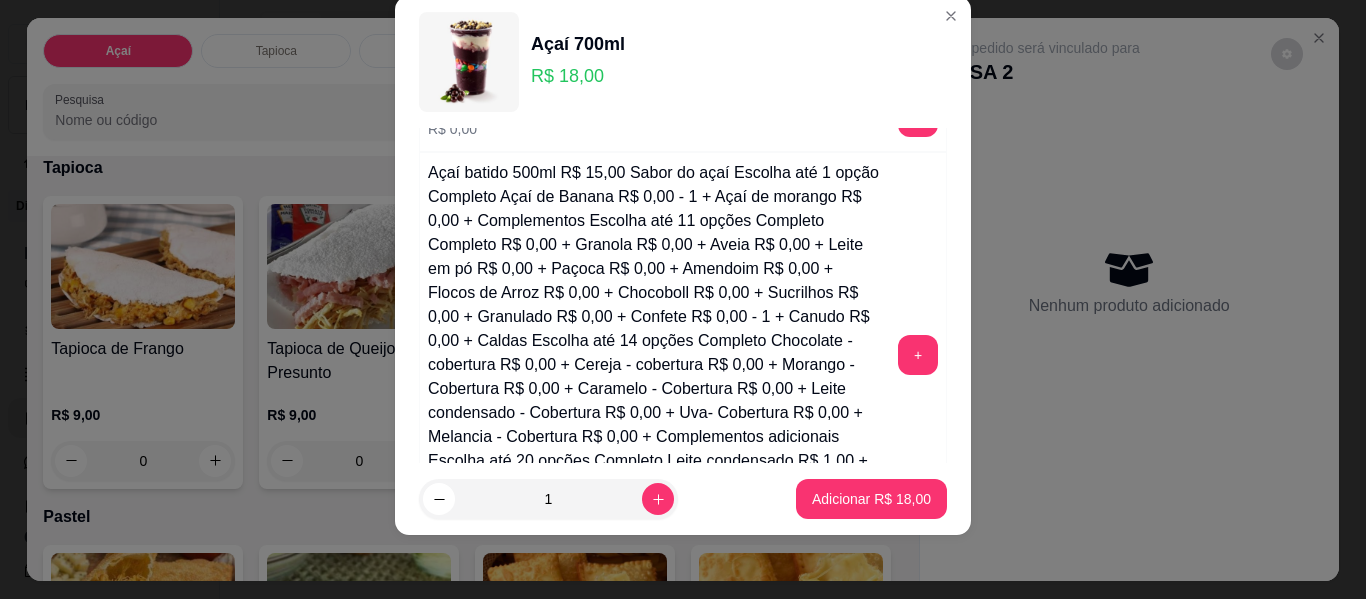 click on "+" at bounding box center [918, 663] 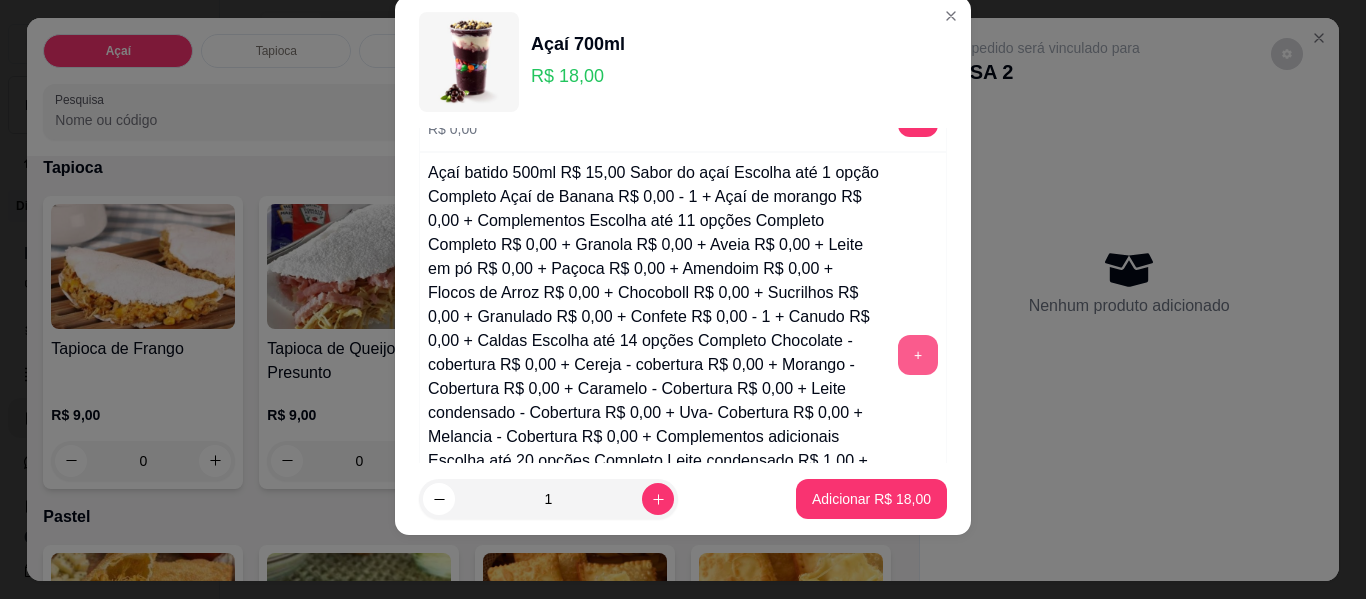 click on "+" at bounding box center (918, 355) 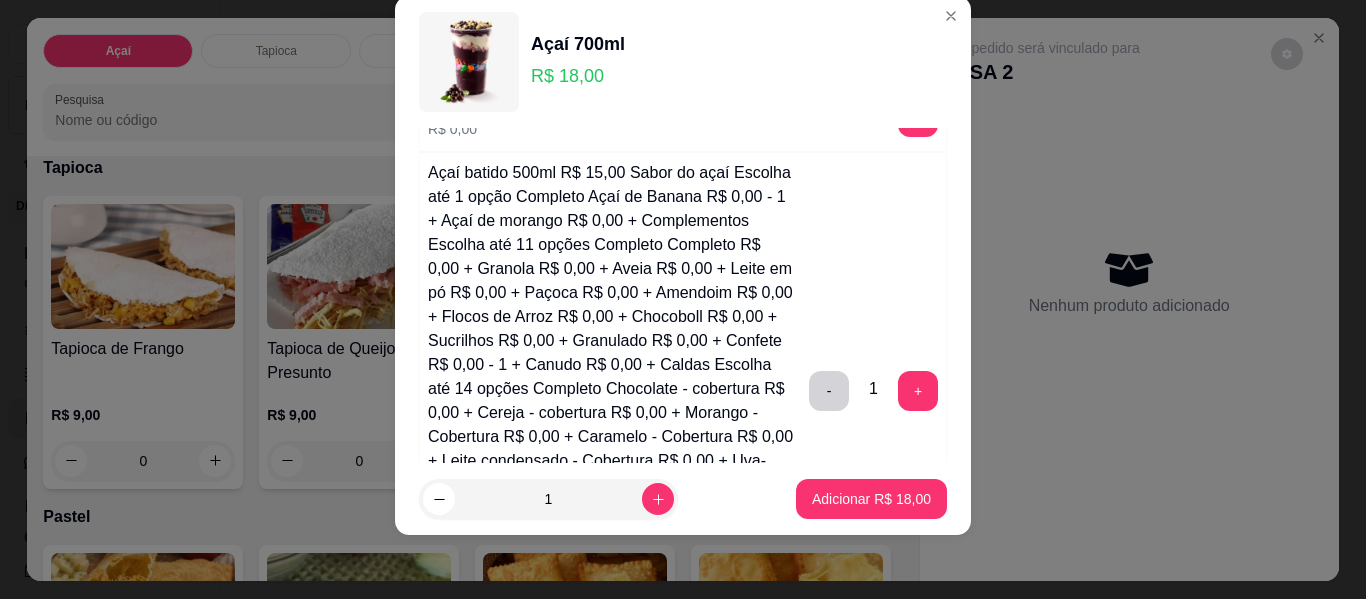 click on "+" at bounding box center [918, 805] 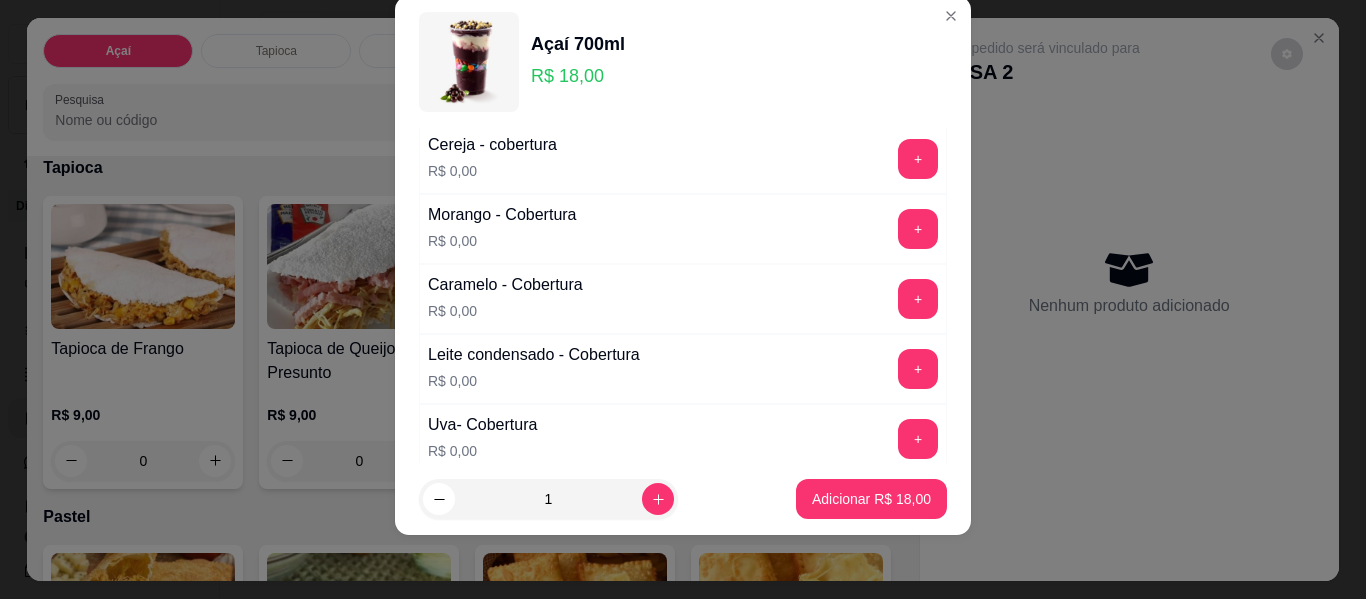 scroll, scrollTop: 1691, scrollLeft: 0, axis: vertical 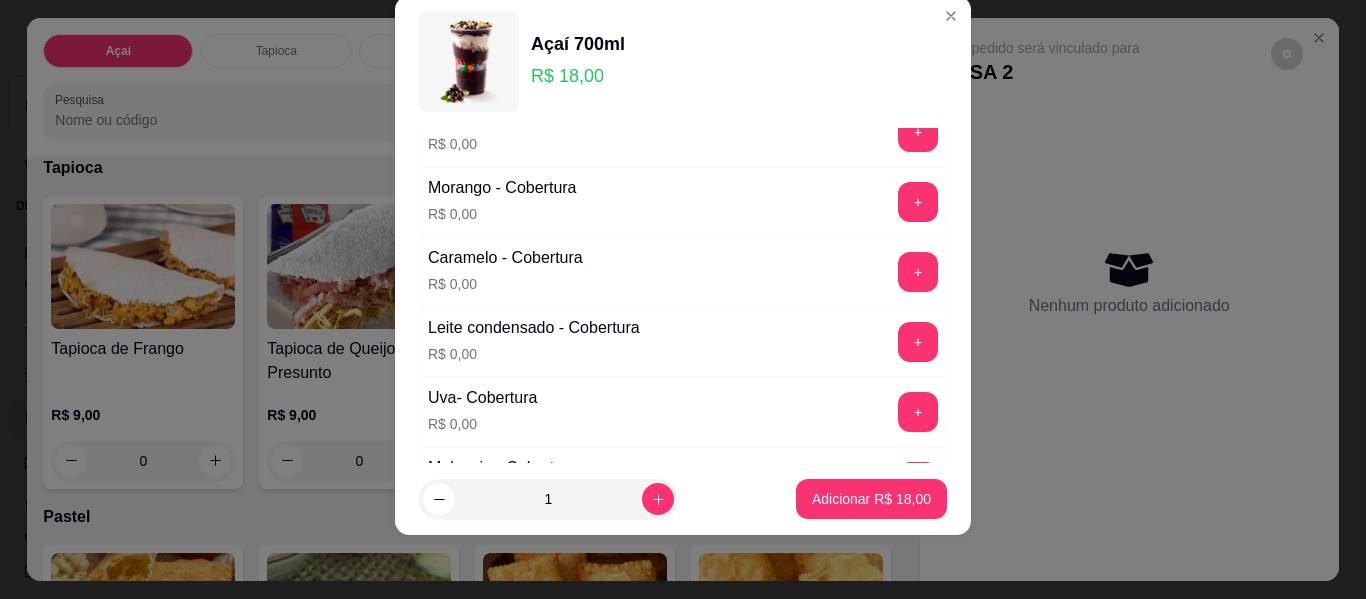 click on "+" at bounding box center (918, 616) 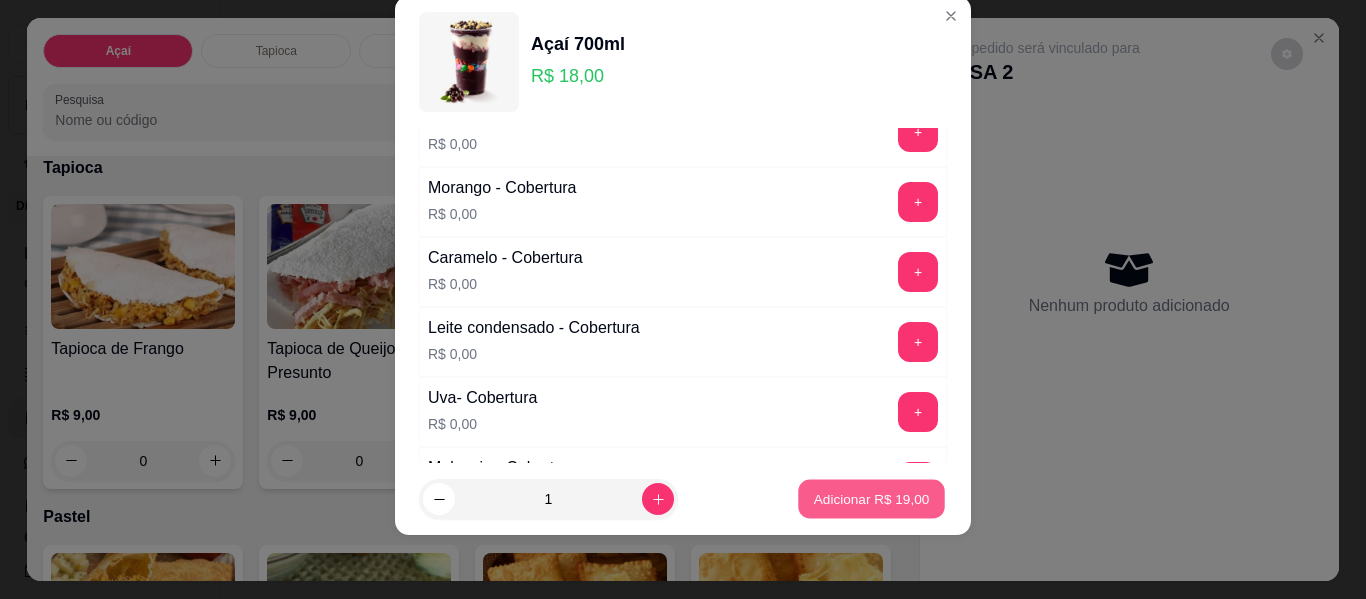 click on "Adicionar   R$ 19,00" at bounding box center [872, 498] 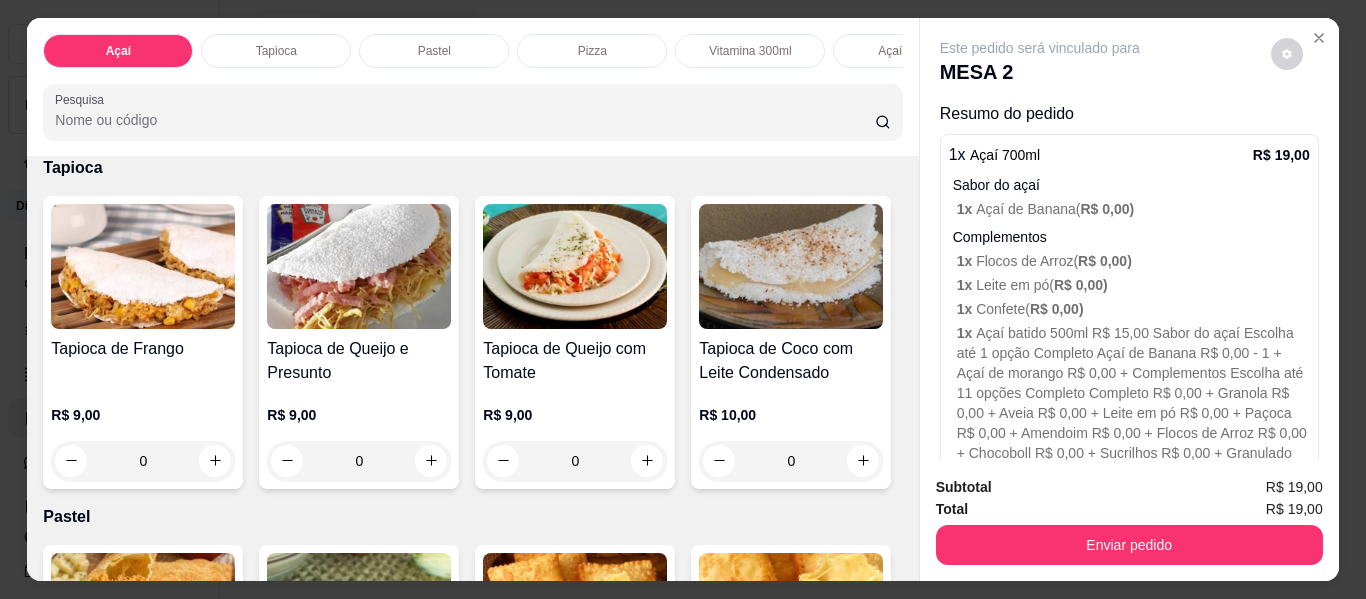 click on "0" at bounding box center (791, 112) 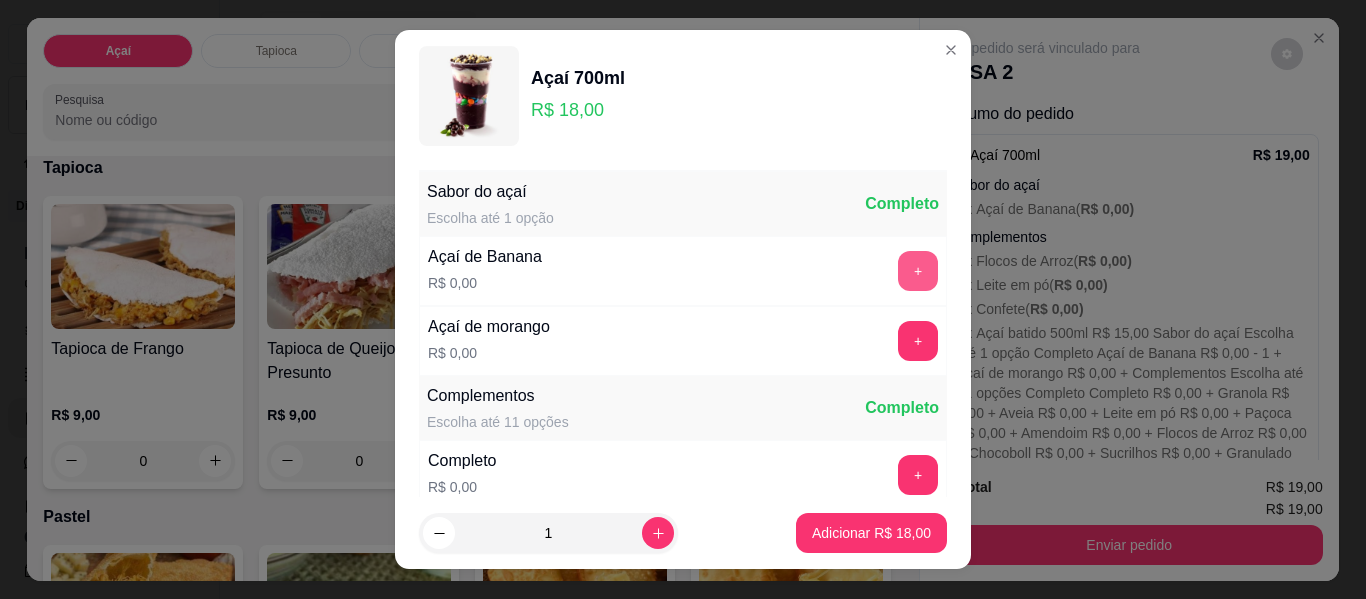 click on "+" at bounding box center (918, 271) 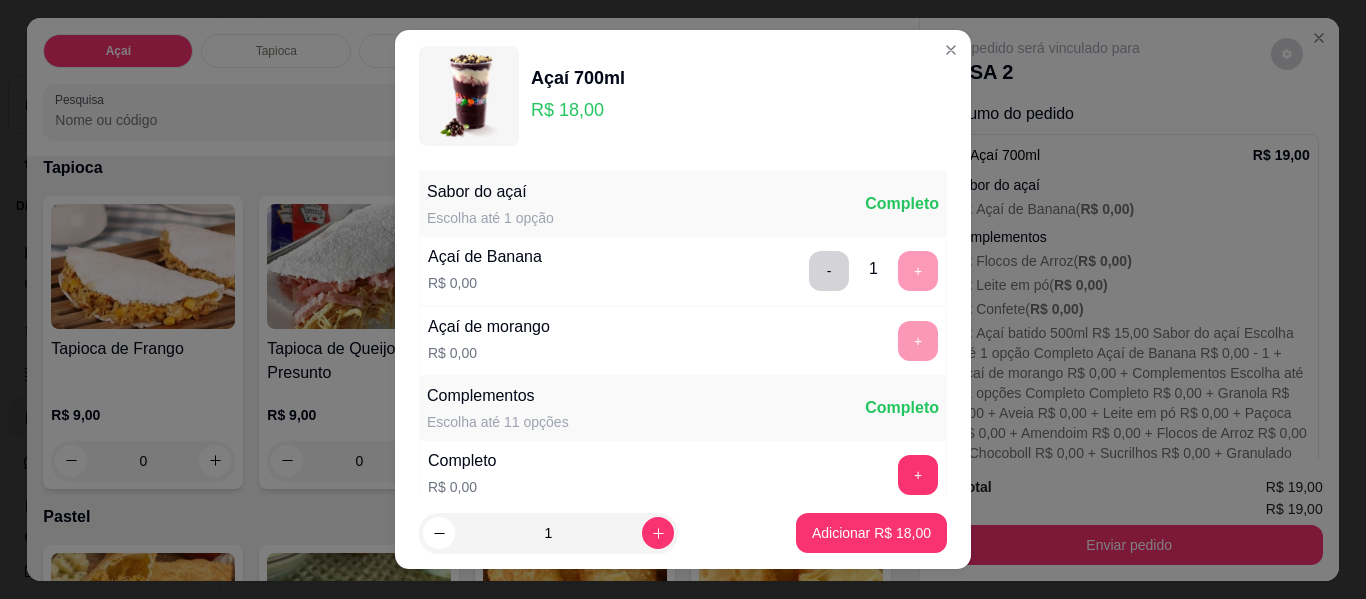 scroll, scrollTop: 34, scrollLeft: 0, axis: vertical 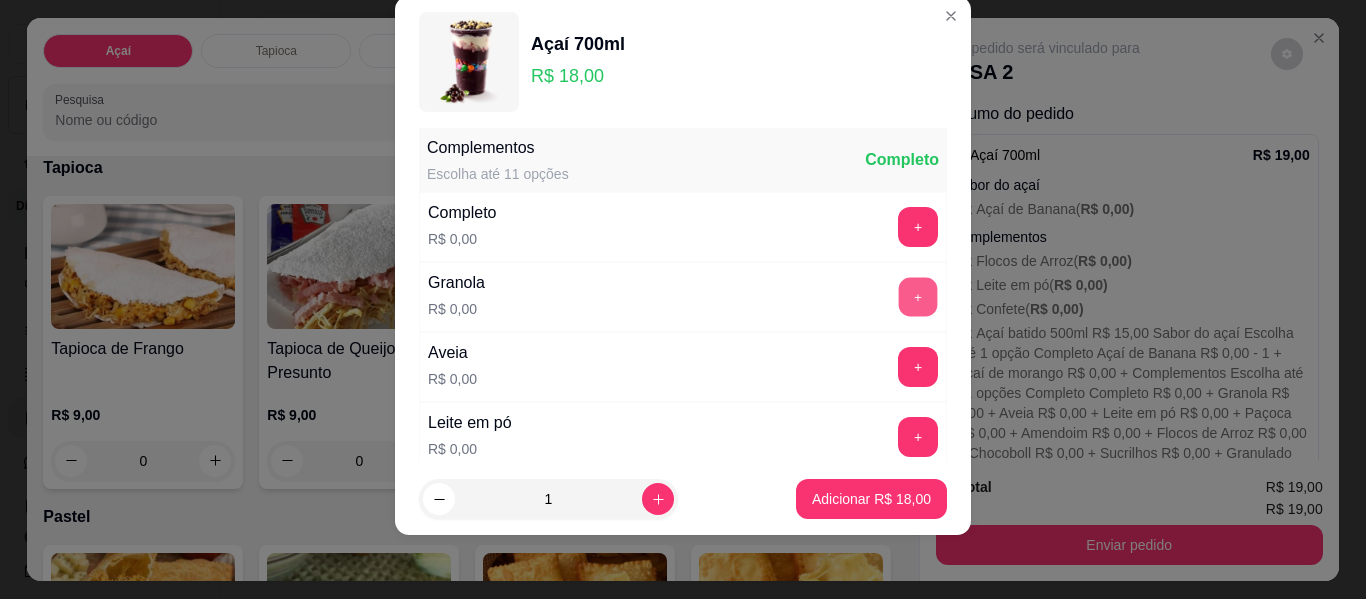 click on "+" at bounding box center [918, 297] 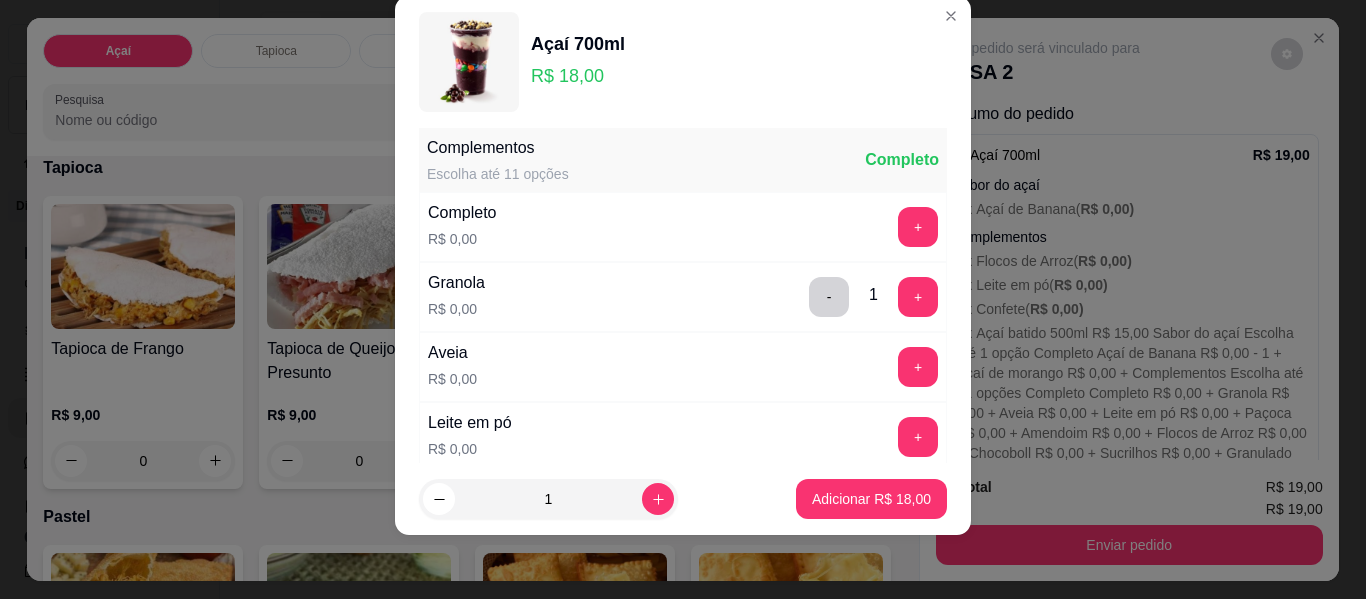 scroll, scrollTop: 314, scrollLeft: 0, axis: vertical 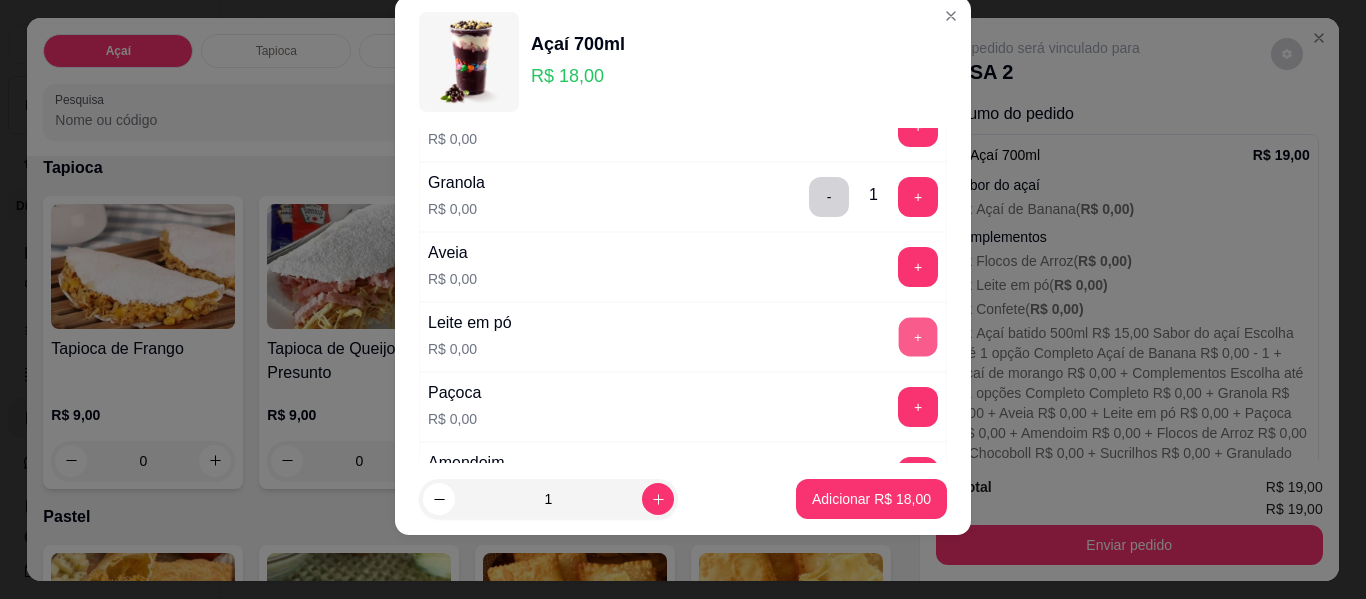 click on "+" at bounding box center (918, 337) 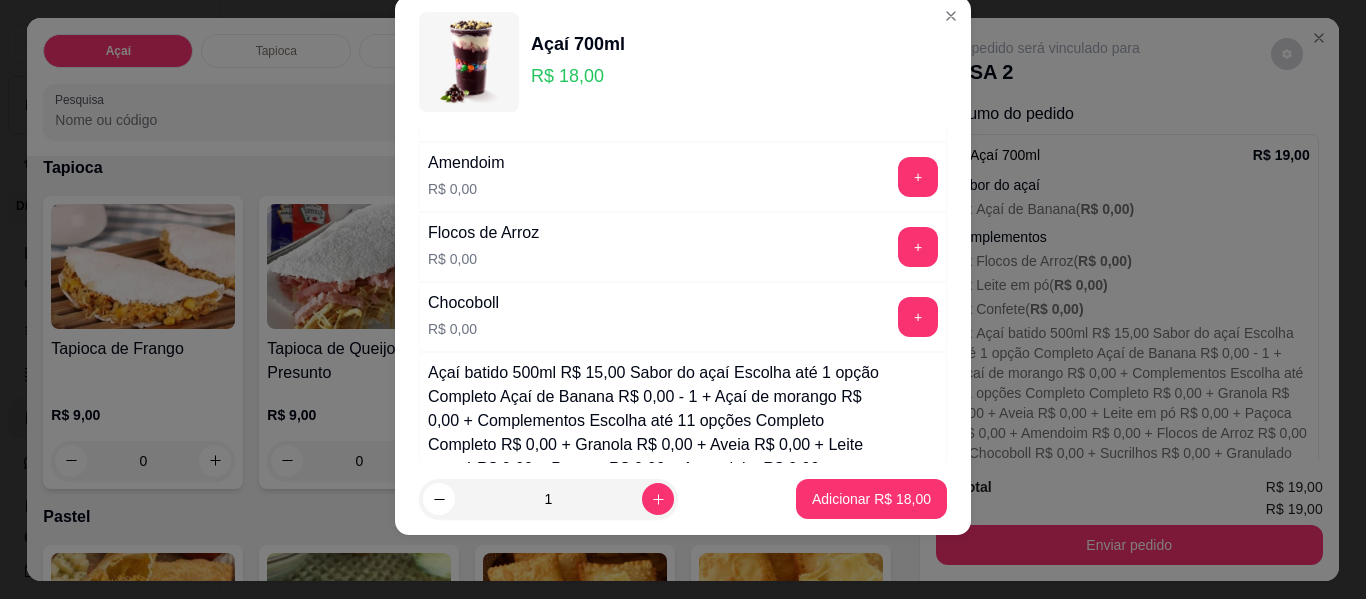 scroll, scrollTop: 714, scrollLeft: 0, axis: vertical 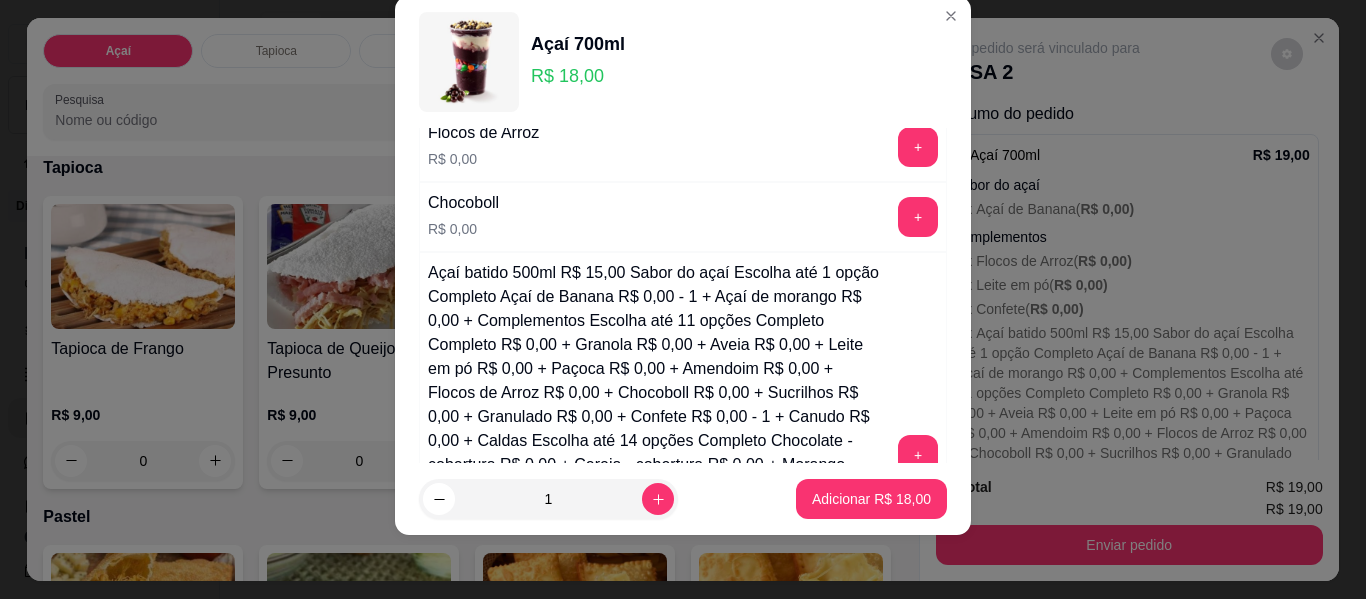 click on "+" at bounding box center [918, 693] 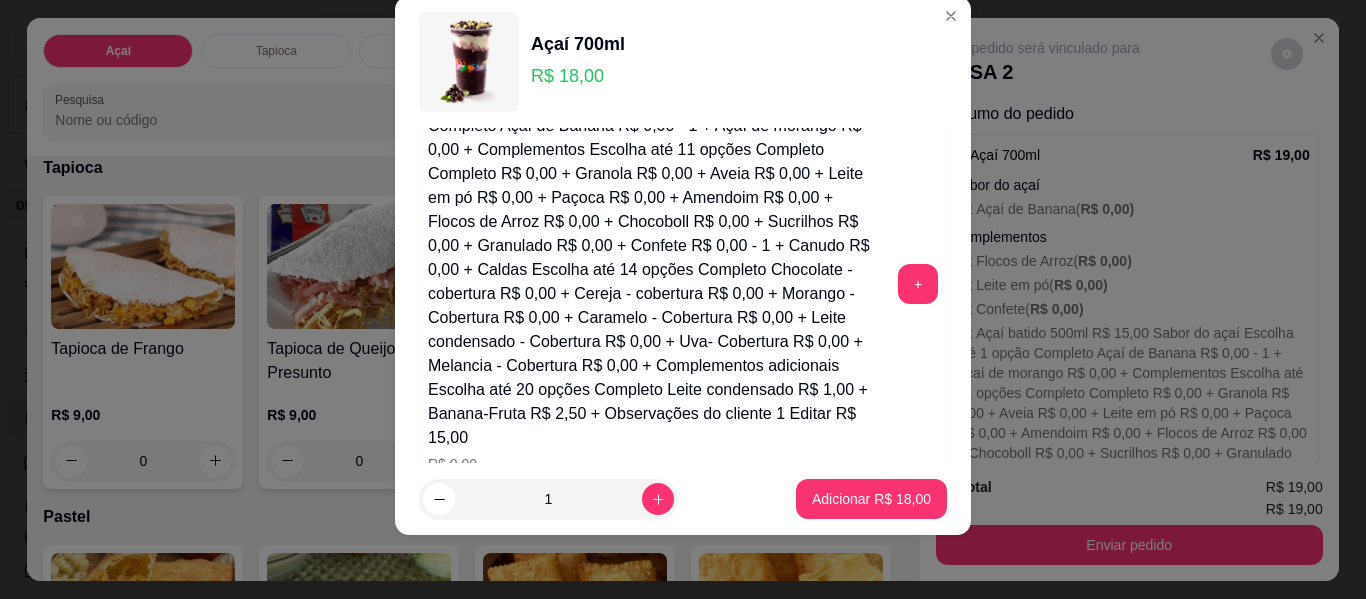 scroll, scrollTop: 914, scrollLeft: 0, axis: vertical 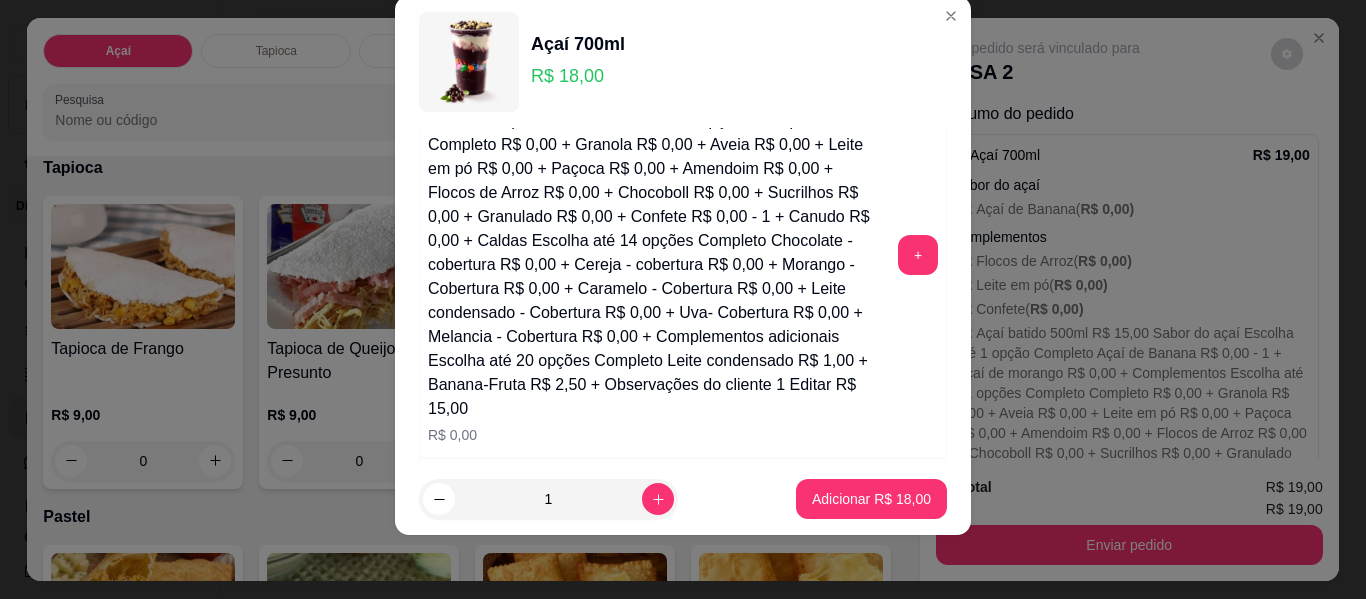 click on "+" at bounding box center (918, 633) 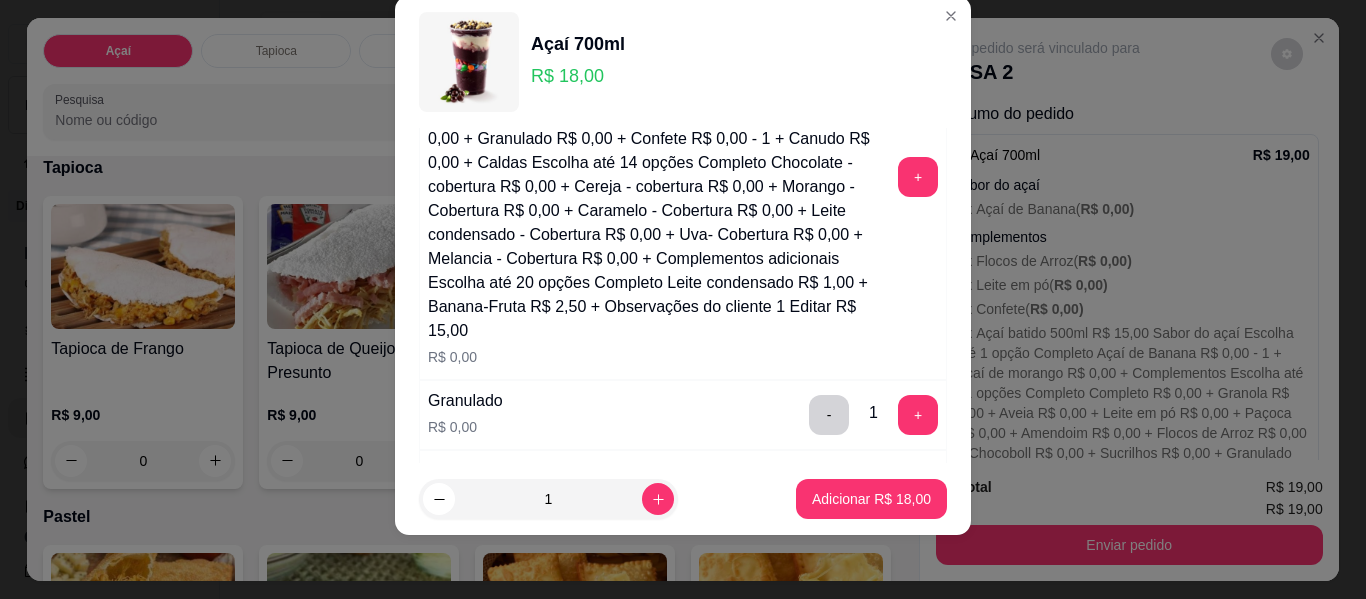 scroll, scrollTop: 1014, scrollLeft: 0, axis: vertical 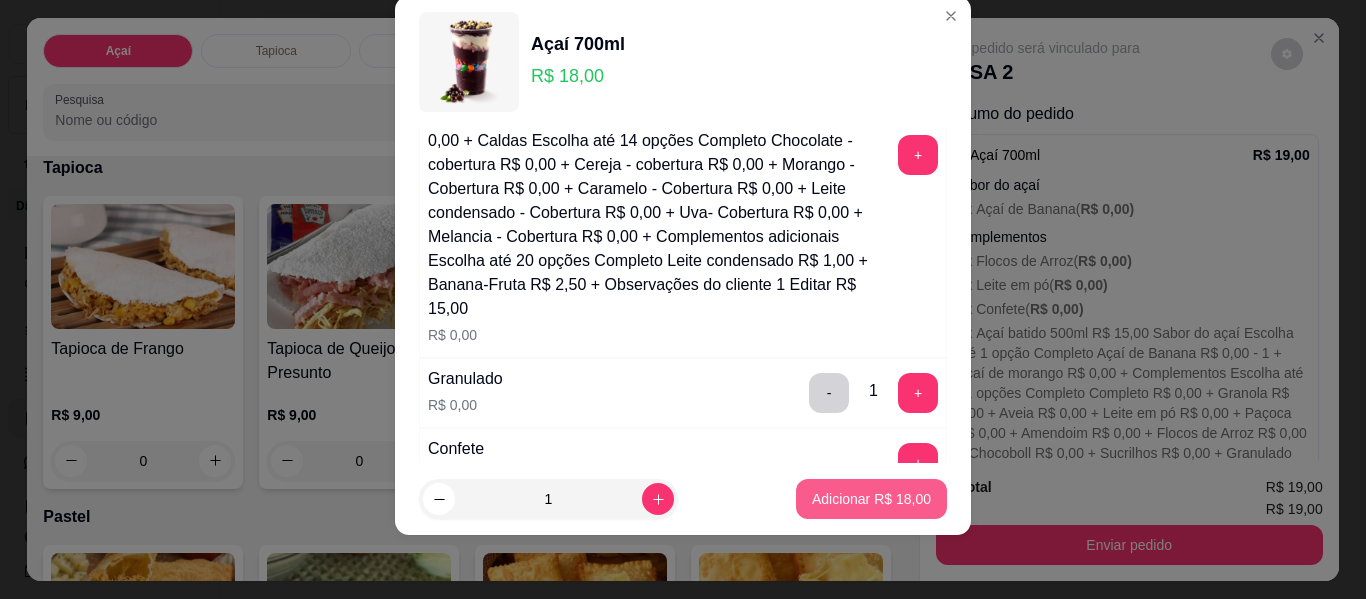 click on "Adicionar   R$ 18,00" at bounding box center [871, 499] 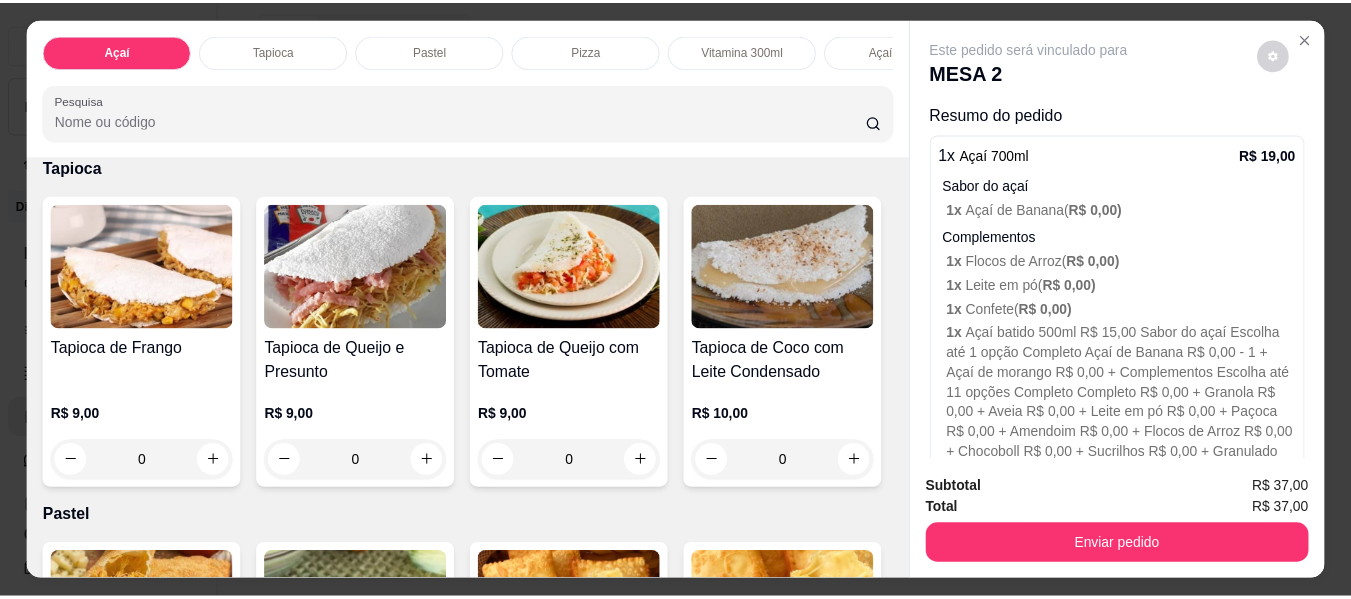 scroll, scrollTop: 301, scrollLeft: 0, axis: vertical 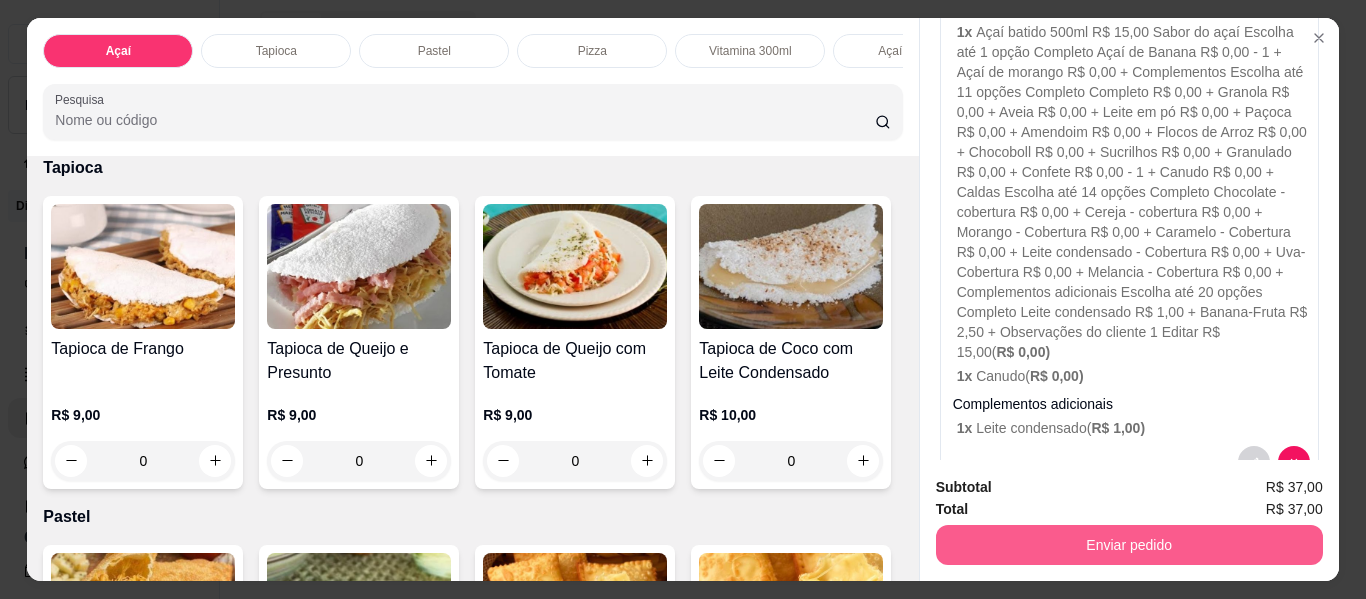 click on "Enviar pedido" at bounding box center [1129, 545] 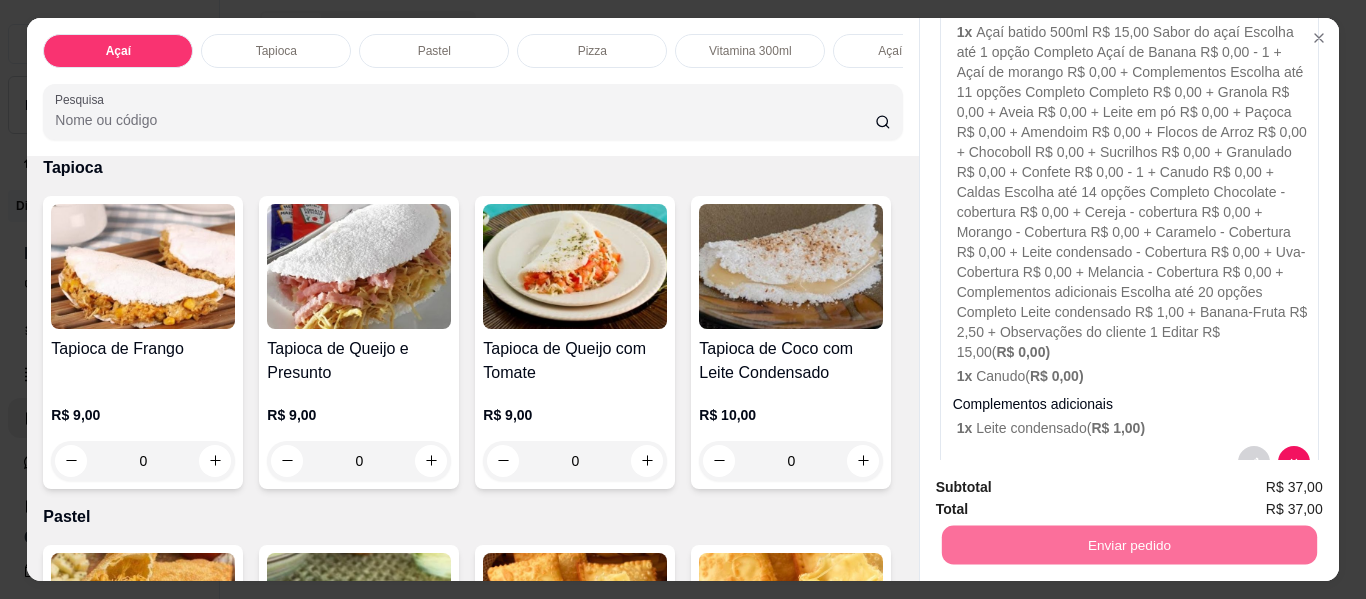 click on "Não registrar e enviar pedido" at bounding box center [1063, 487] 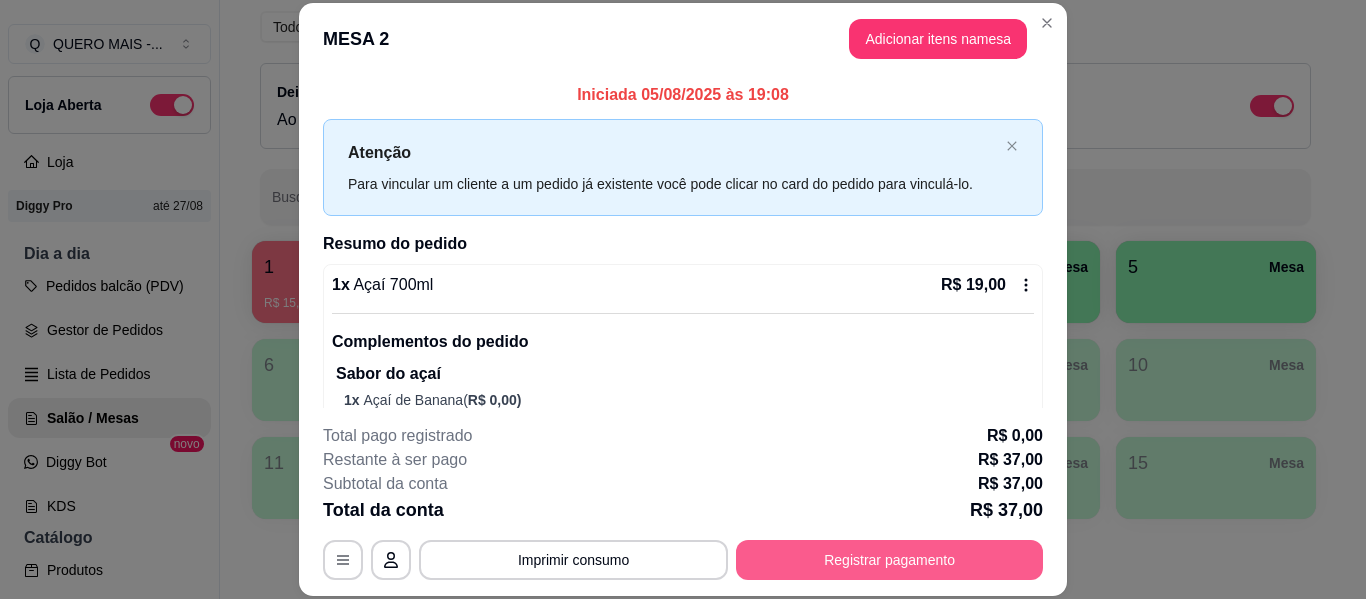 click on "Registrar pagamento" at bounding box center [889, 560] 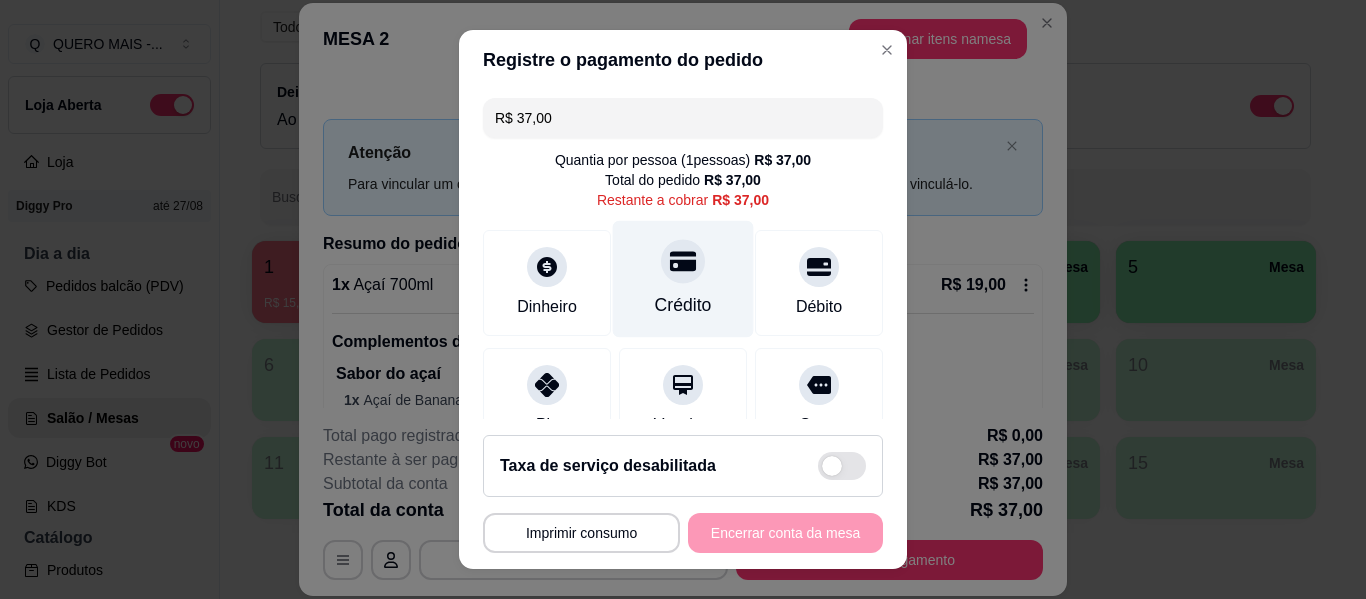 click 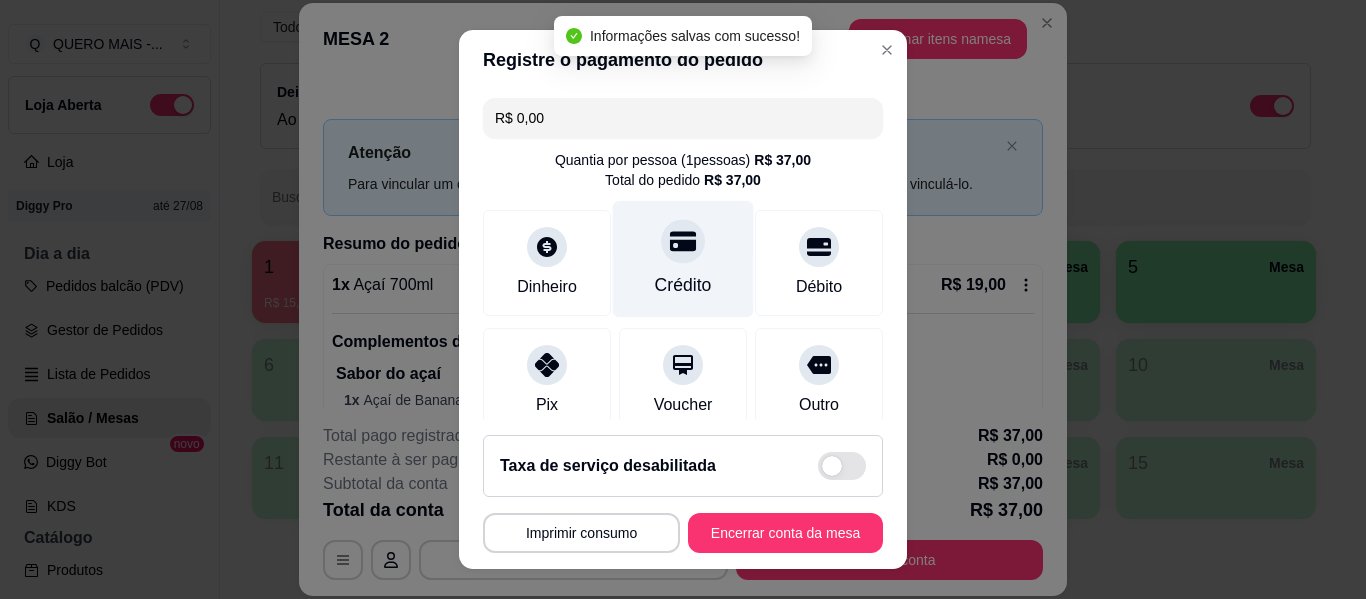 type on "R$ 0,00" 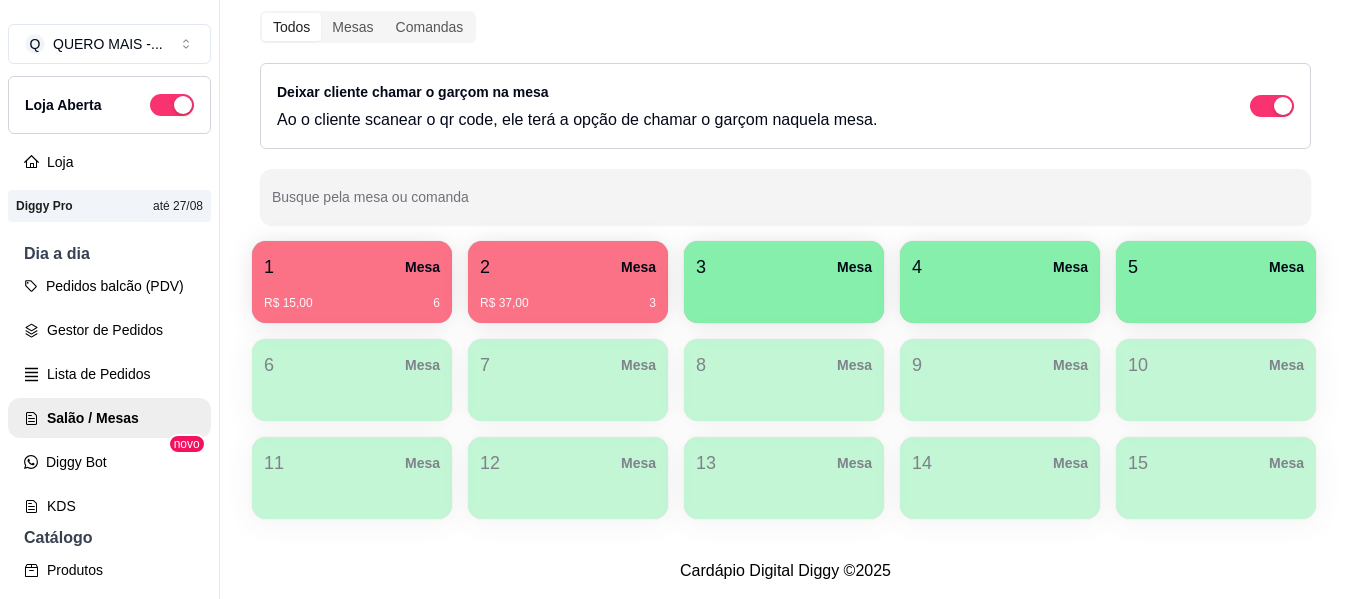 click on "1 Mesa" at bounding box center [352, 267] 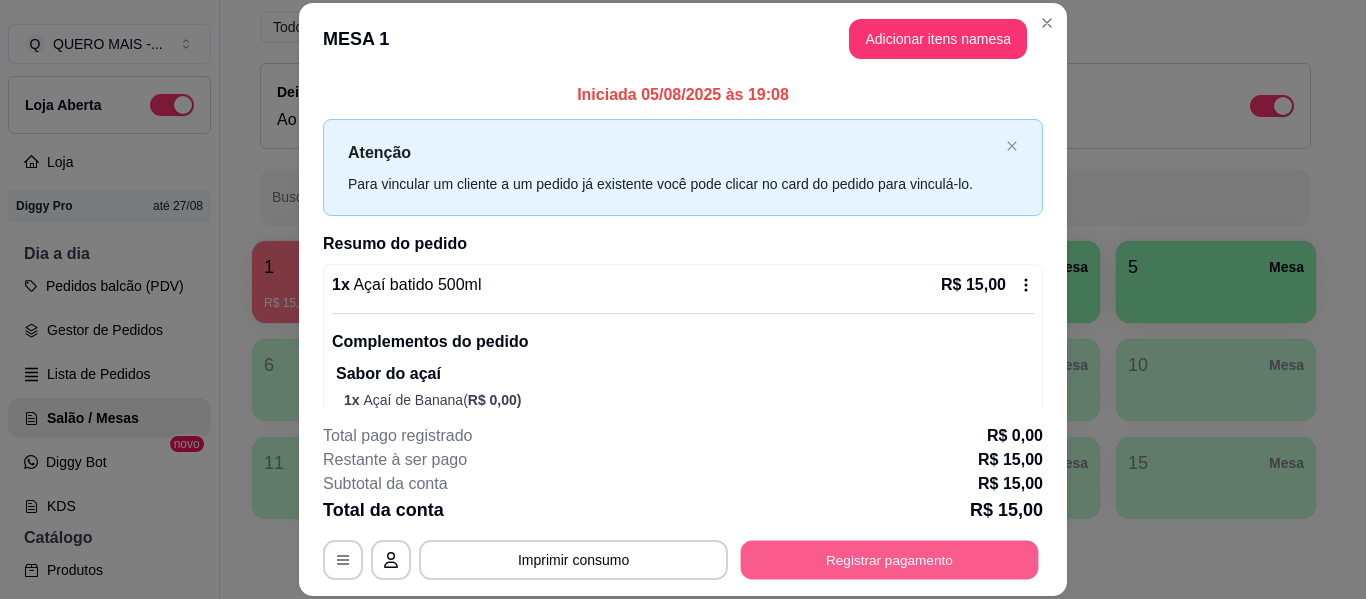 click on "Registrar pagamento" at bounding box center (890, 560) 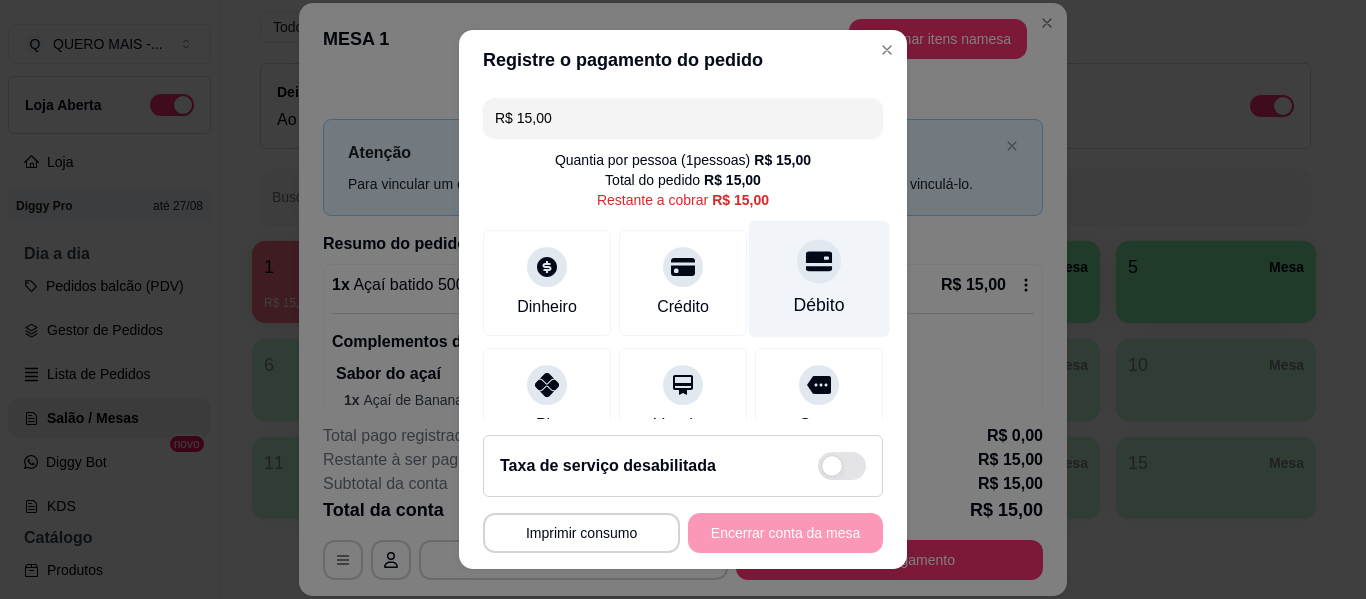 click 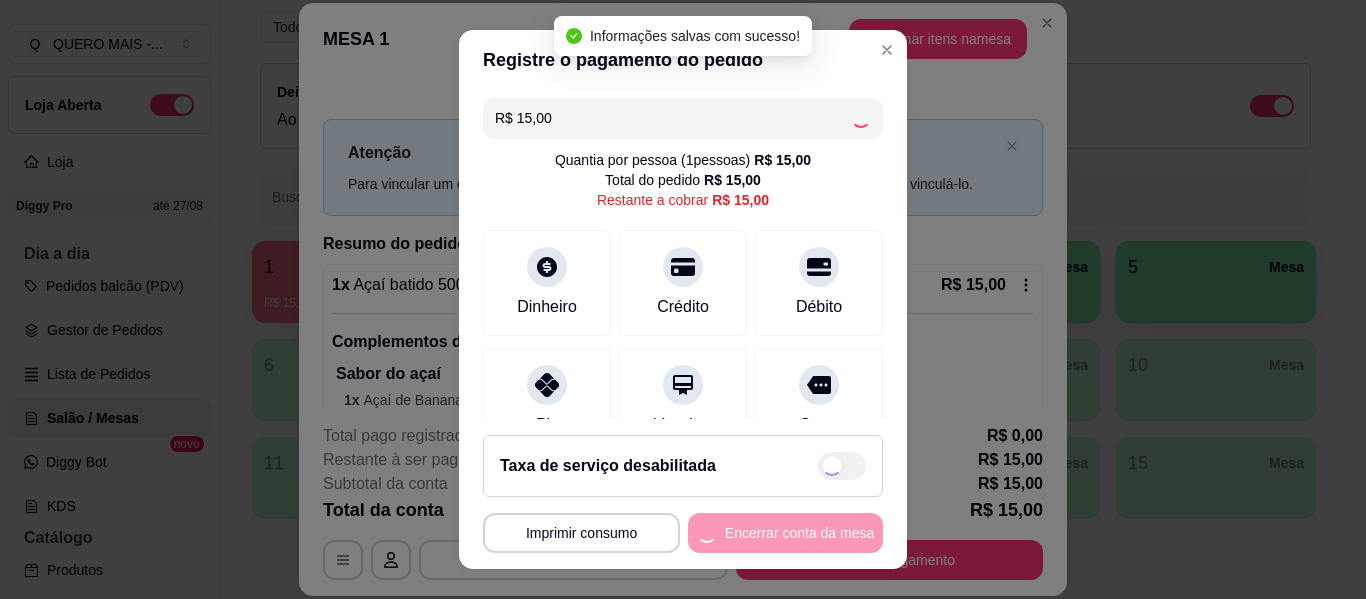 type on "R$ 0,00" 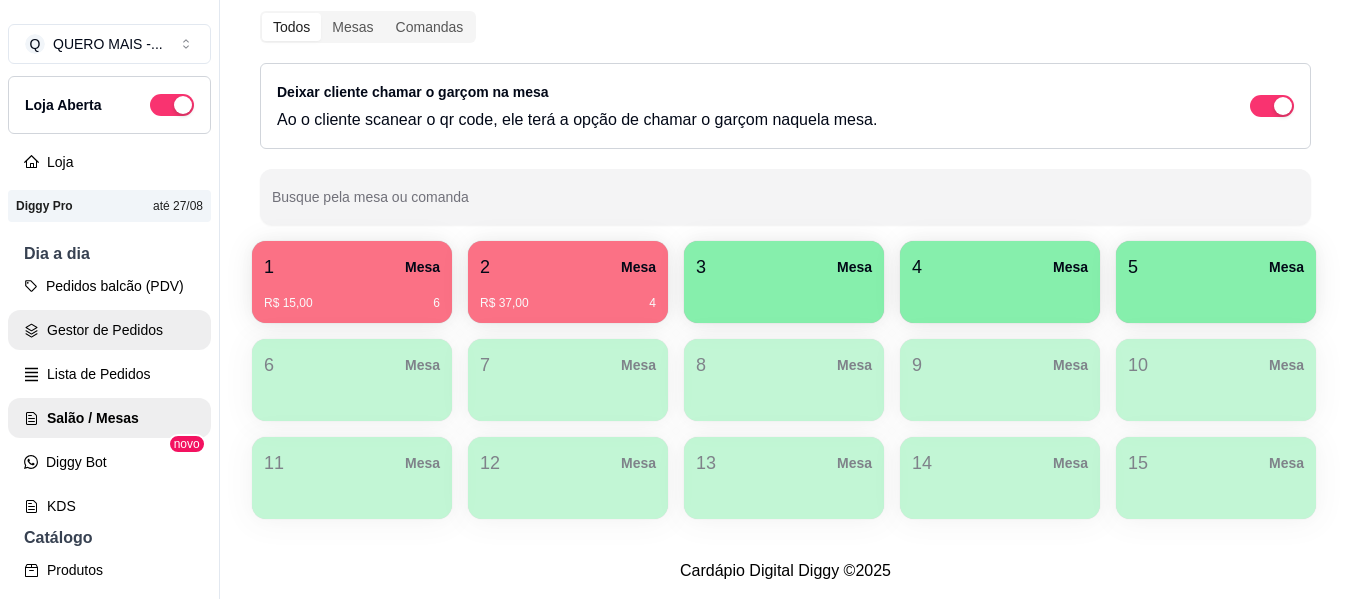 click on "Gestor de Pedidos" at bounding box center [109, 330] 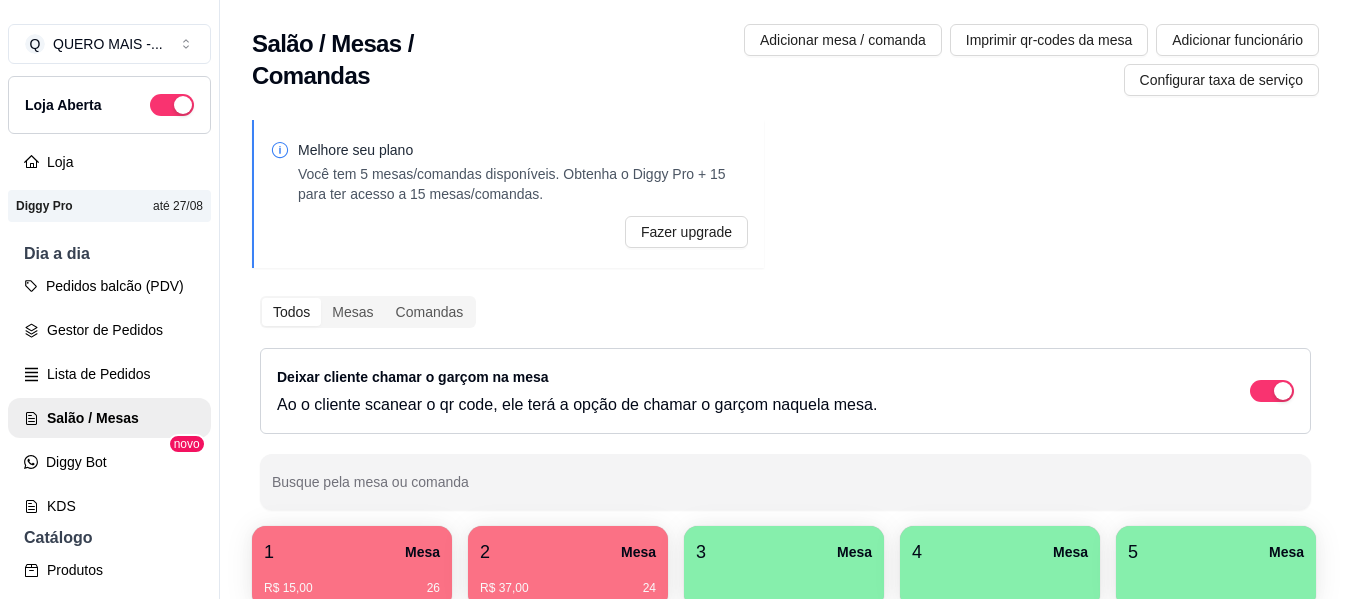 scroll, scrollTop: 0, scrollLeft: 0, axis: both 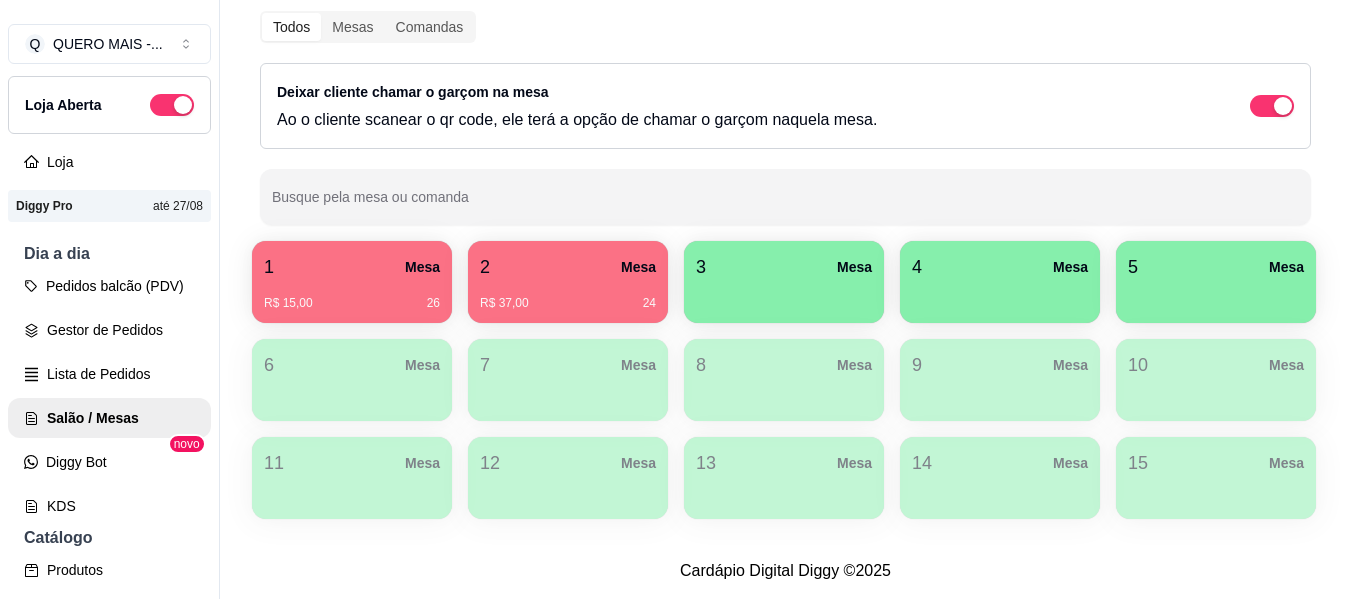 click at bounding box center (784, 296) 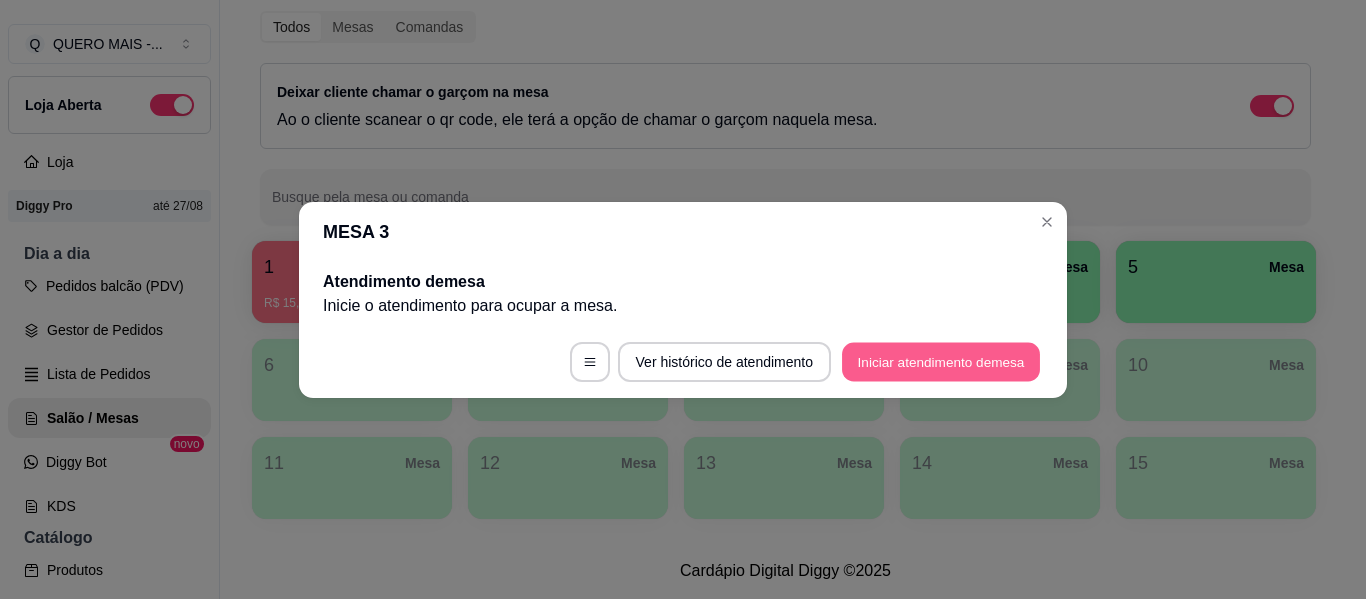click on "Iniciar atendimento de  mesa" at bounding box center [941, 361] 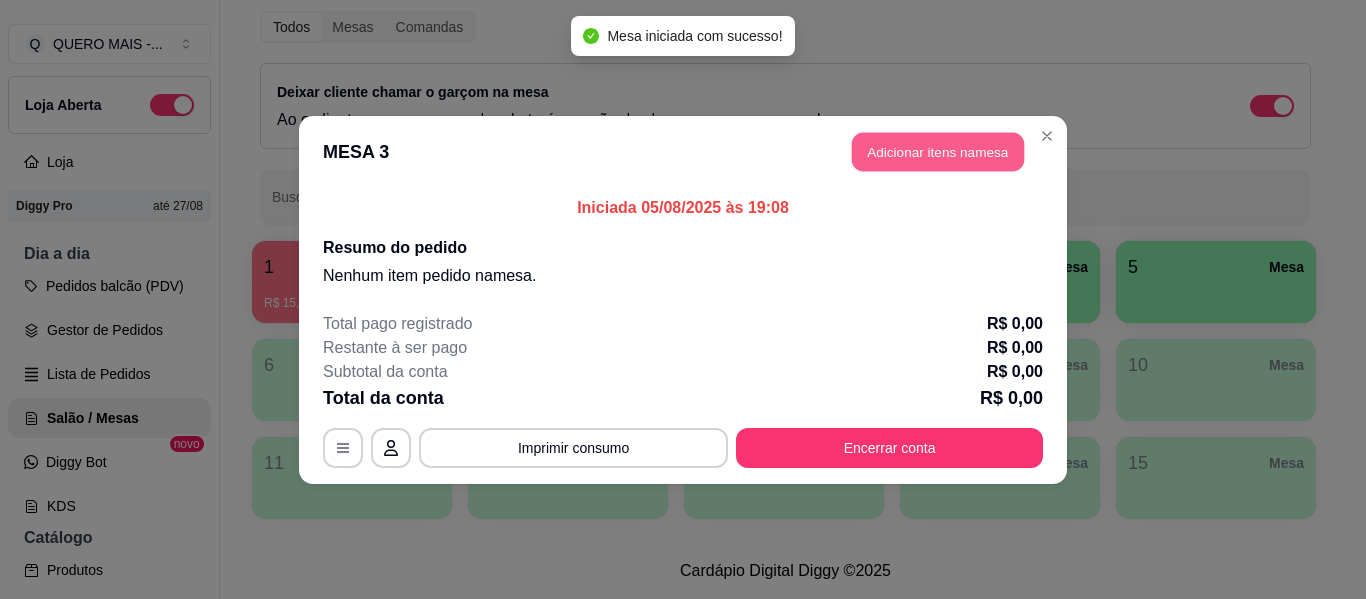 click on "Adicionar itens na  mesa" at bounding box center [938, 151] 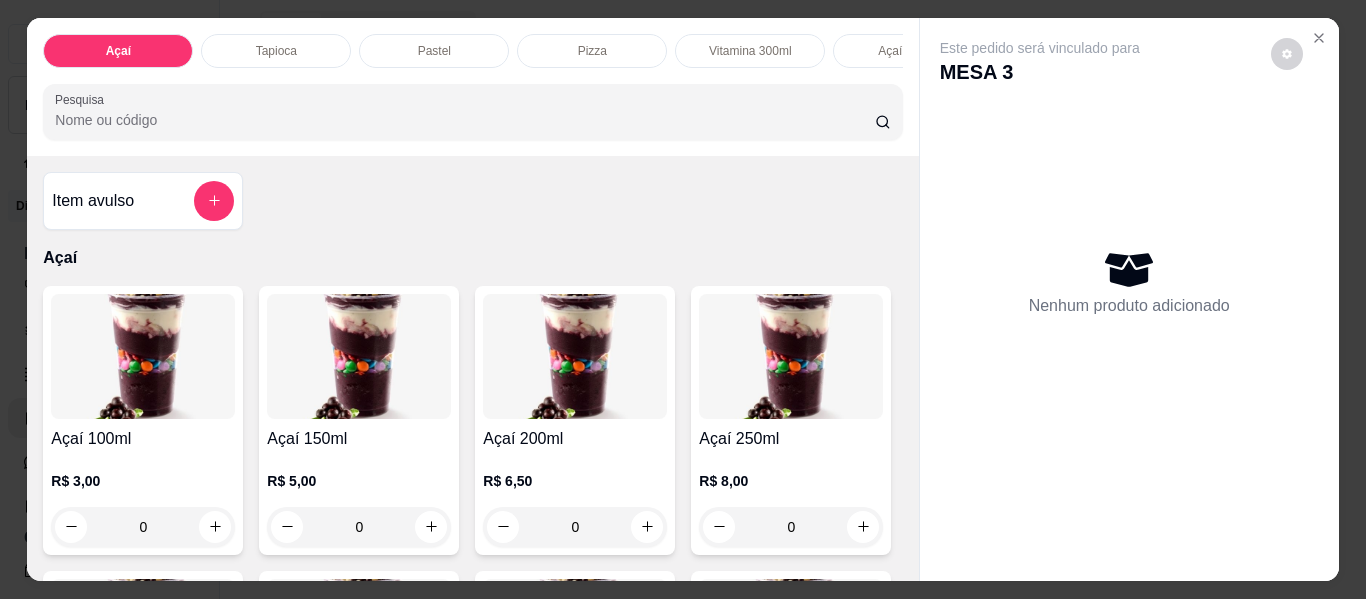 scroll, scrollTop: 300, scrollLeft: 0, axis: vertical 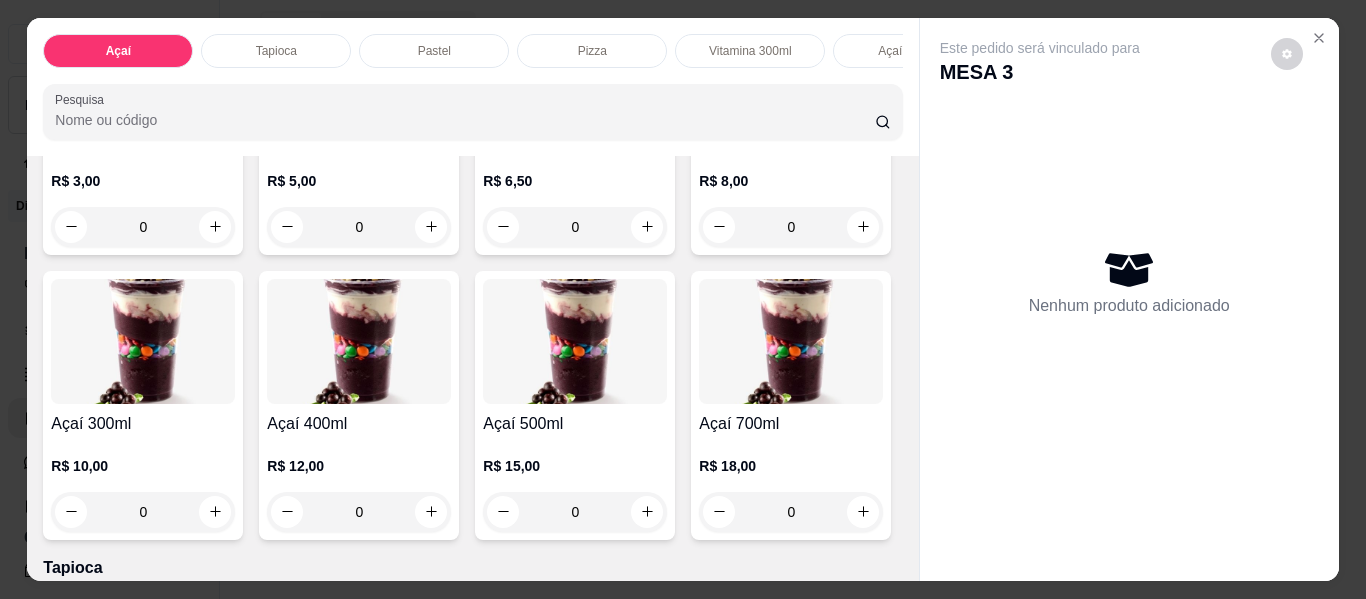 click on "0" at bounding box center (359, 512) 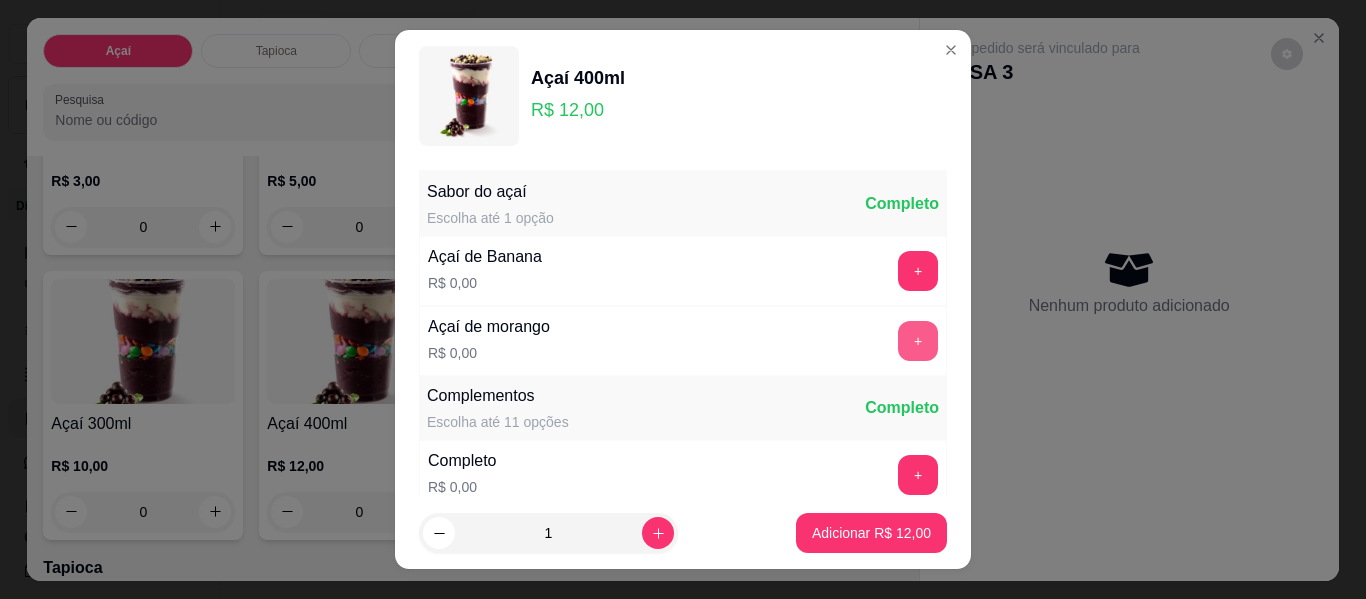 click on "+" at bounding box center [918, 341] 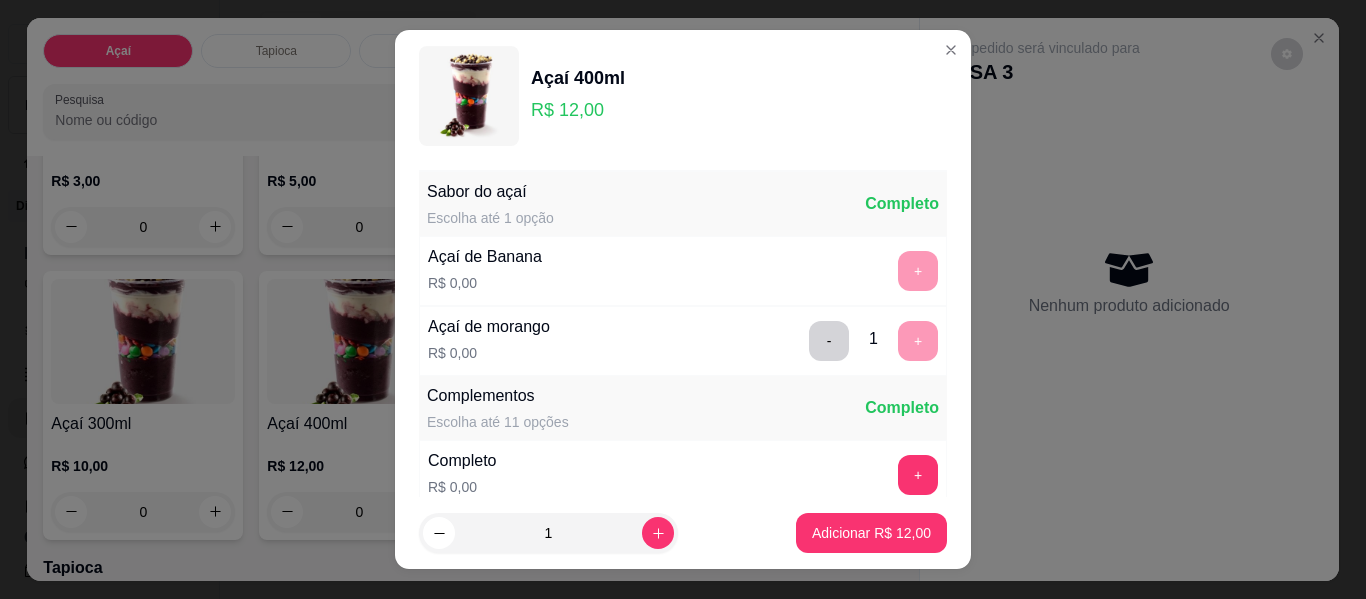 scroll, scrollTop: 34, scrollLeft: 0, axis: vertical 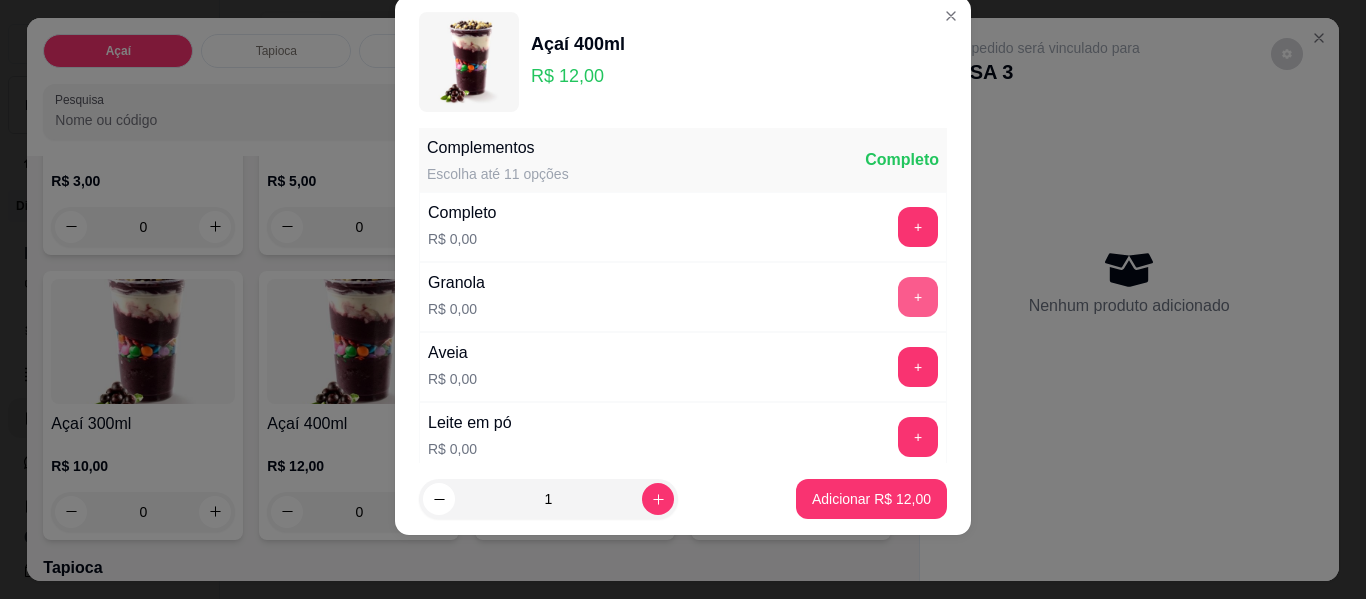 click on "+" at bounding box center (918, 297) 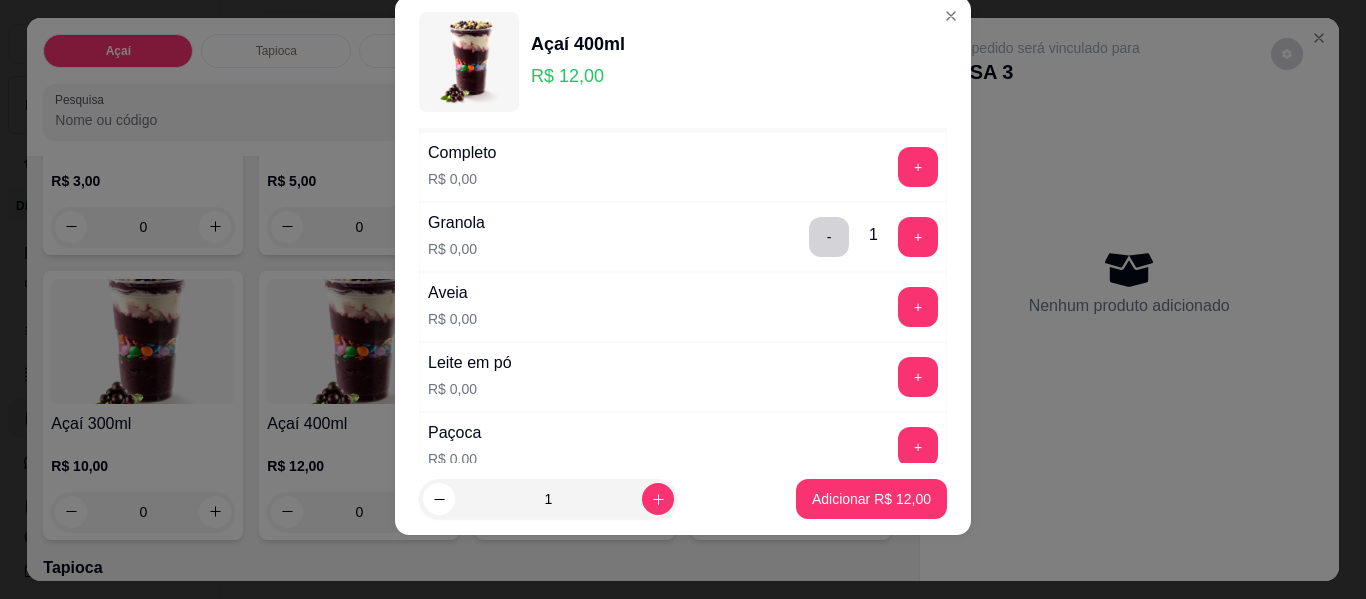 scroll, scrollTop: 414, scrollLeft: 0, axis: vertical 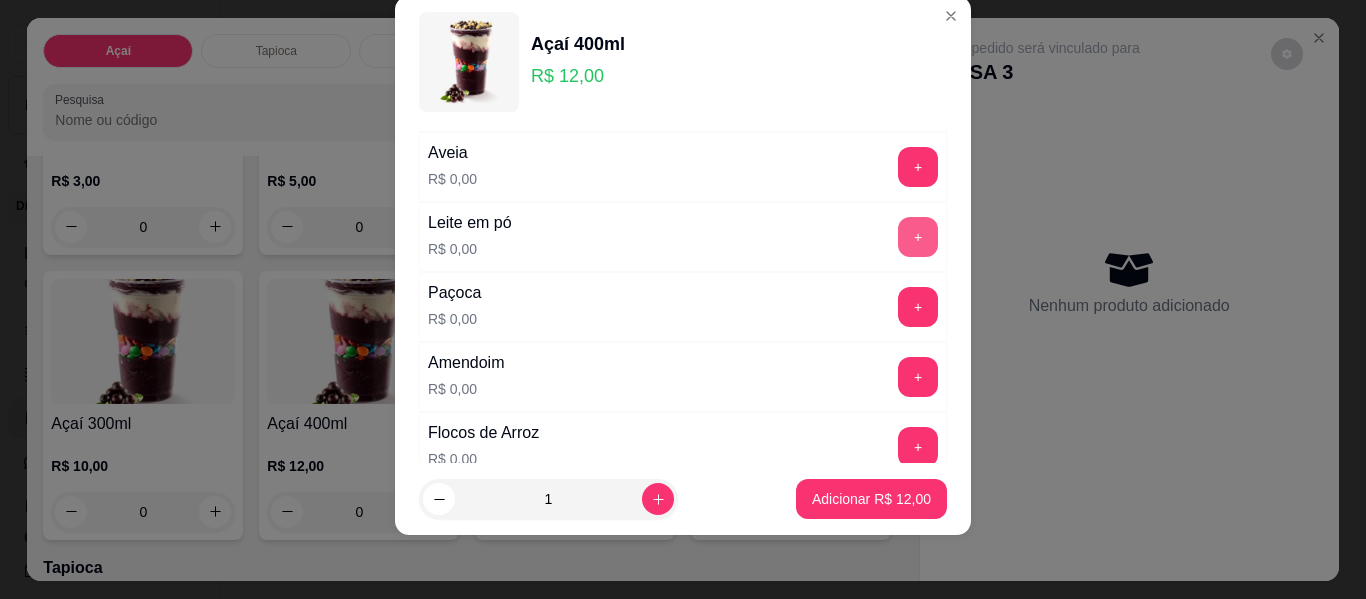 click on "+" at bounding box center [918, 237] 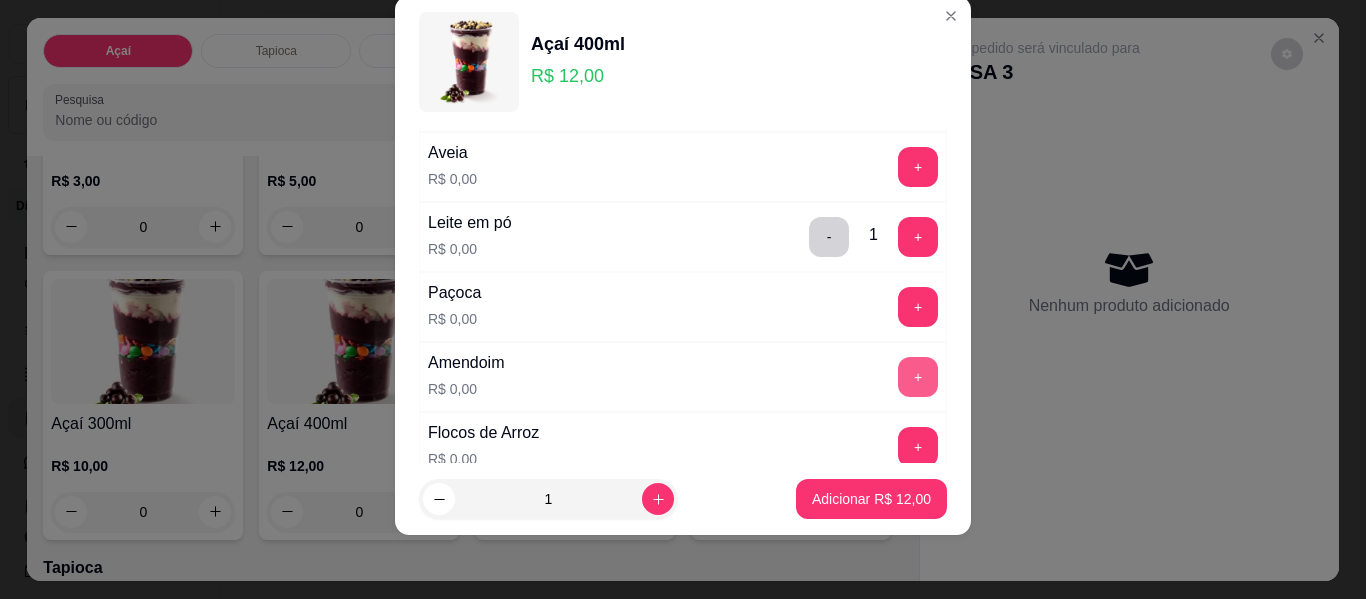 click on "+" at bounding box center (918, 377) 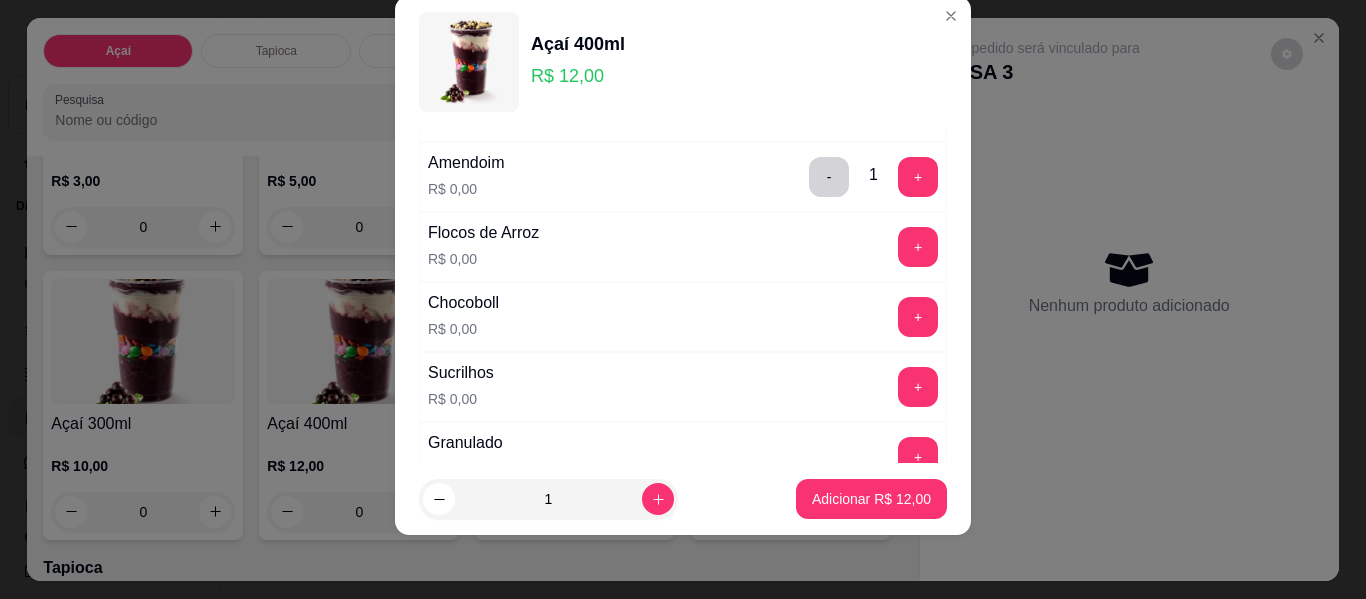 scroll, scrollTop: 714, scrollLeft: 0, axis: vertical 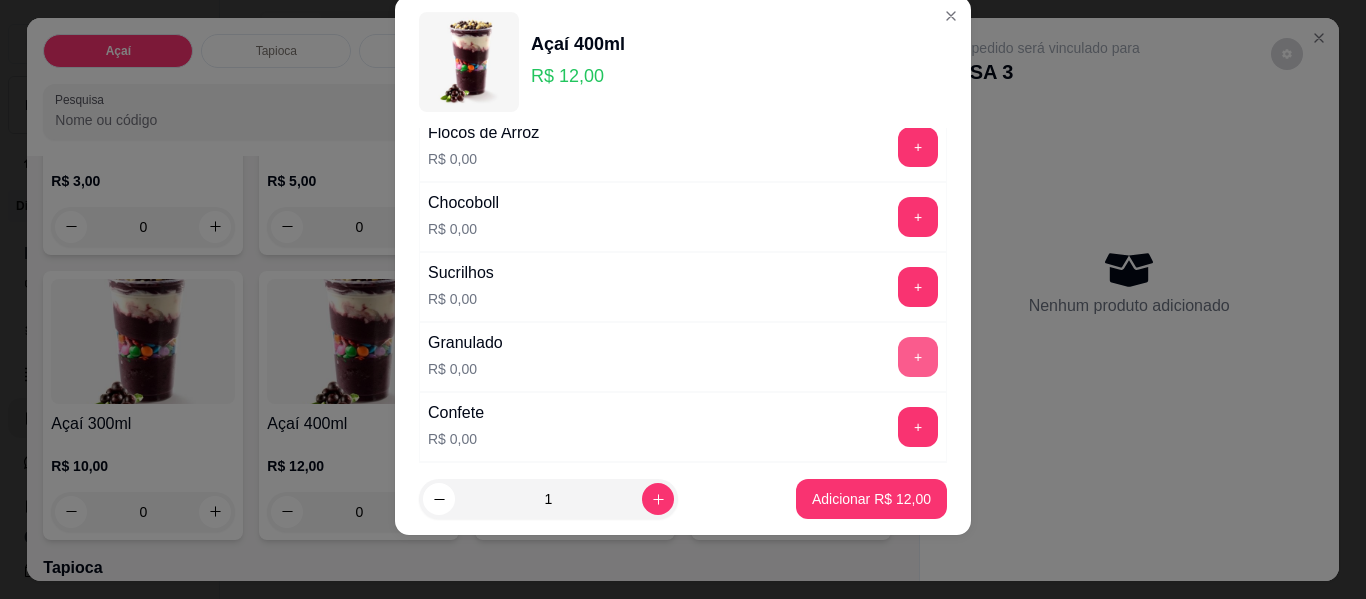 click on "+" at bounding box center [918, 357] 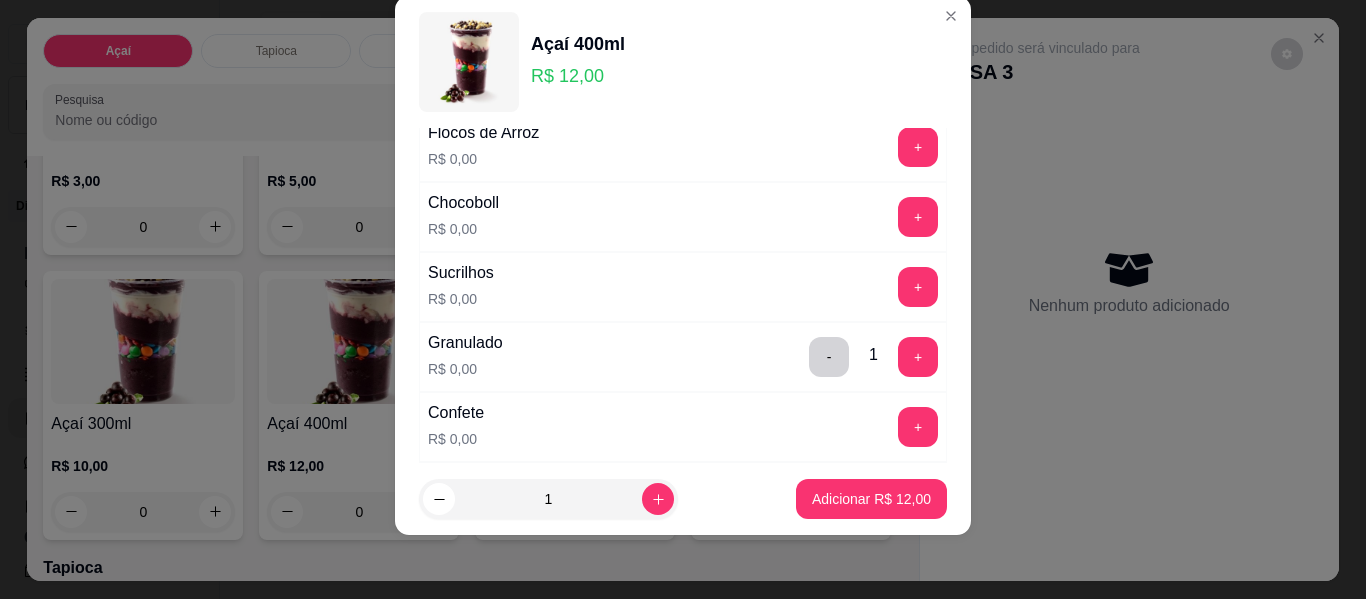 scroll, scrollTop: 914, scrollLeft: 0, axis: vertical 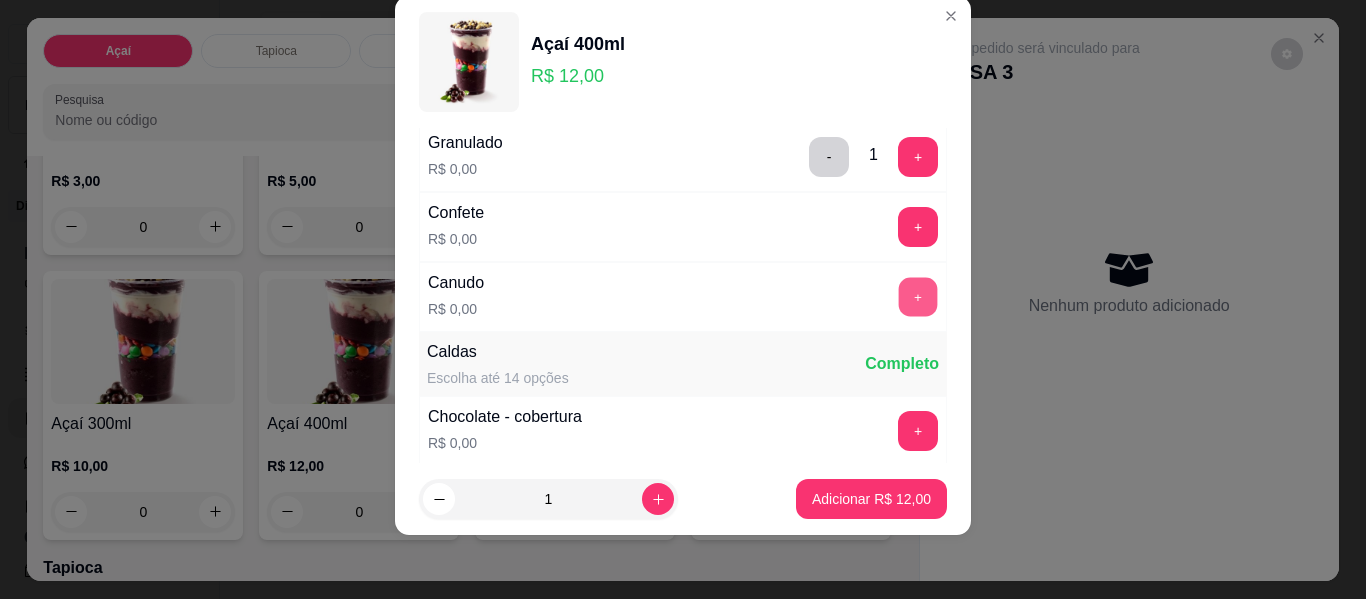 click on "+" at bounding box center [918, 297] 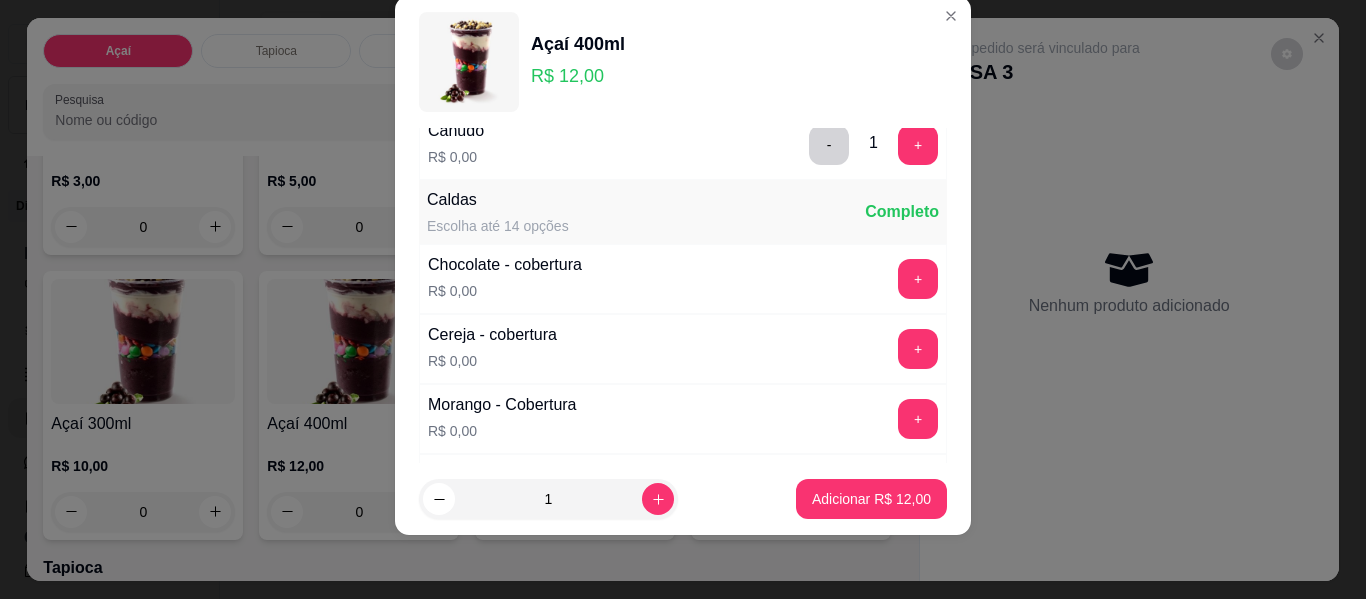 scroll, scrollTop: 1114, scrollLeft: 0, axis: vertical 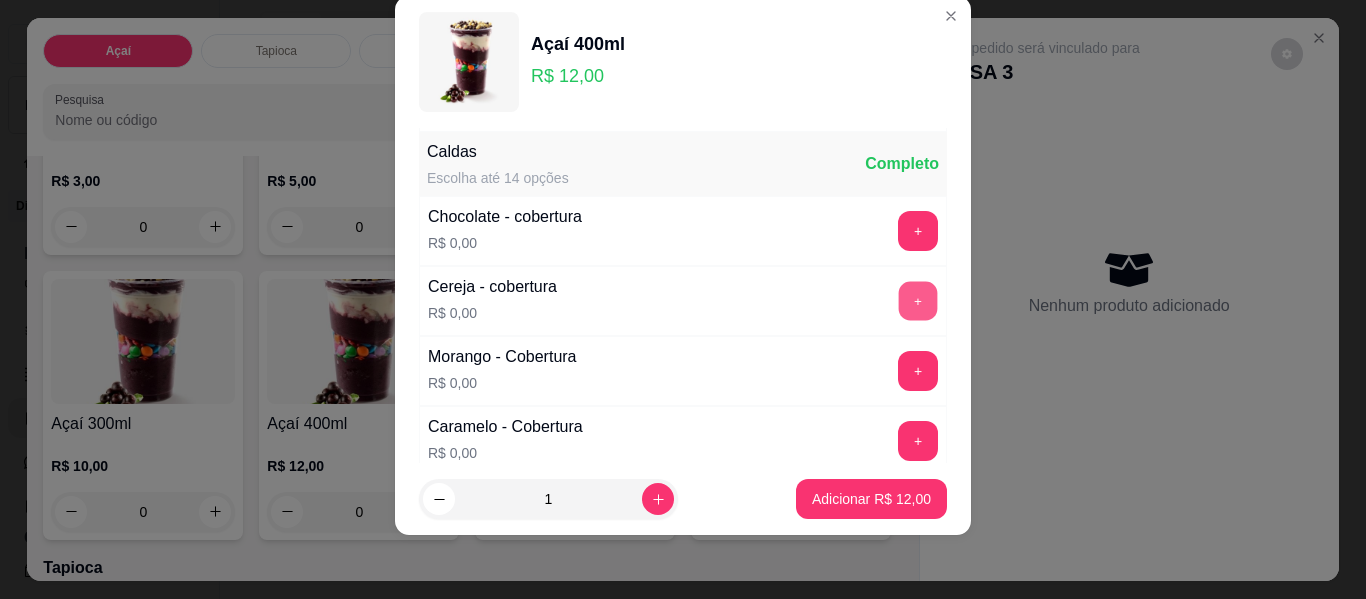 click on "+" at bounding box center (918, 301) 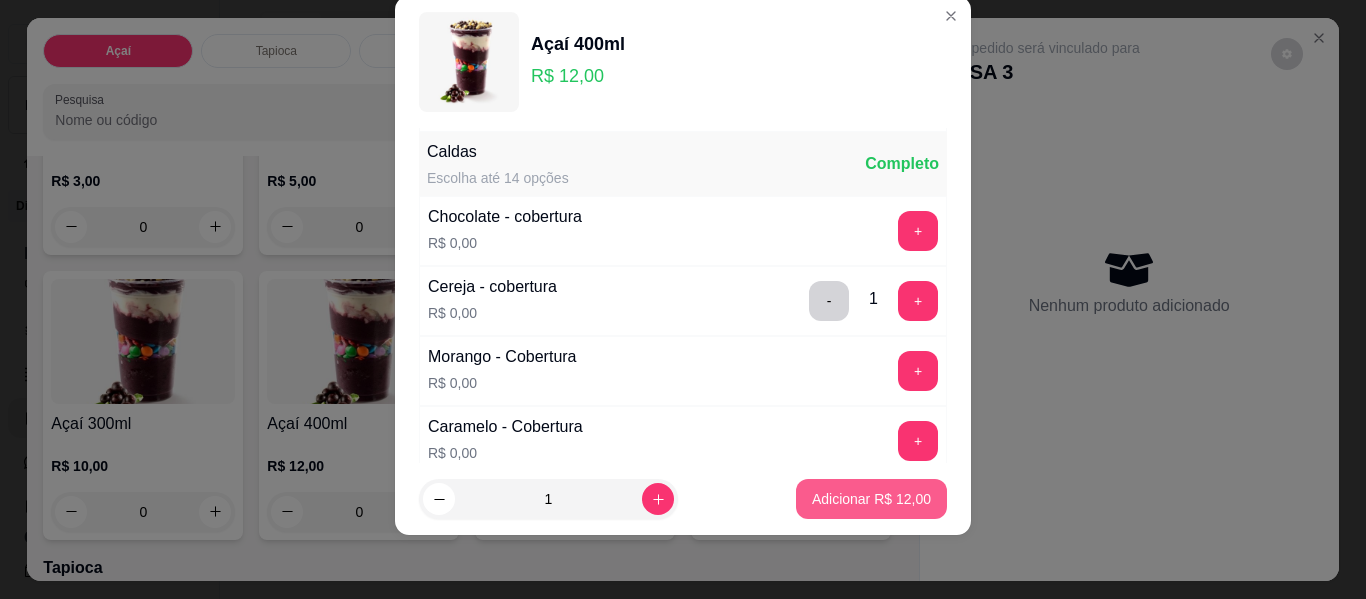 click on "Adicionar   R$ 12,00" at bounding box center [871, 499] 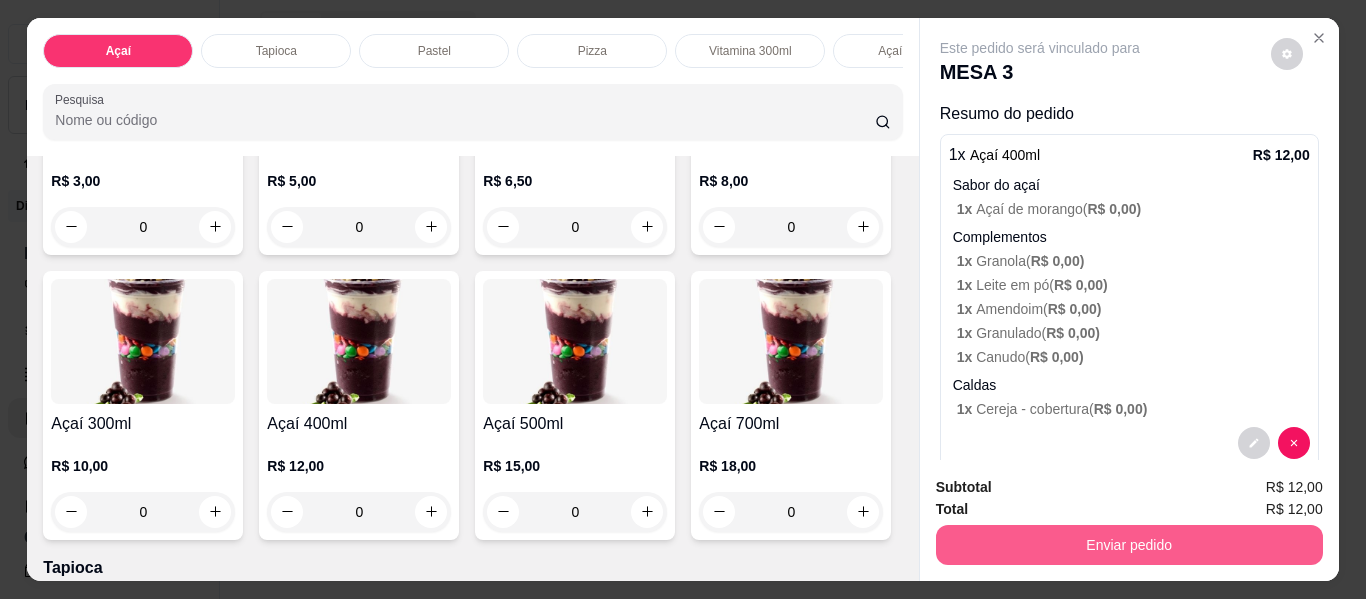 click on "Enviar pedido" at bounding box center [1129, 545] 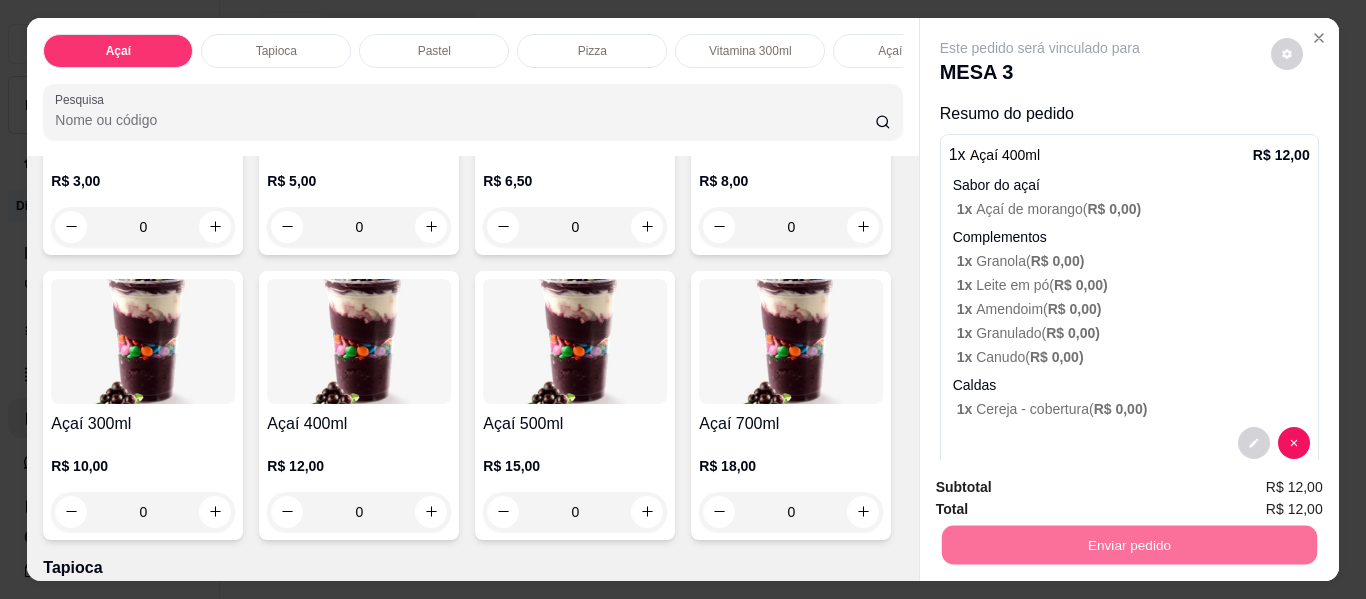 click on "Não registrar e enviar pedido" at bounding box center (1063, 488) 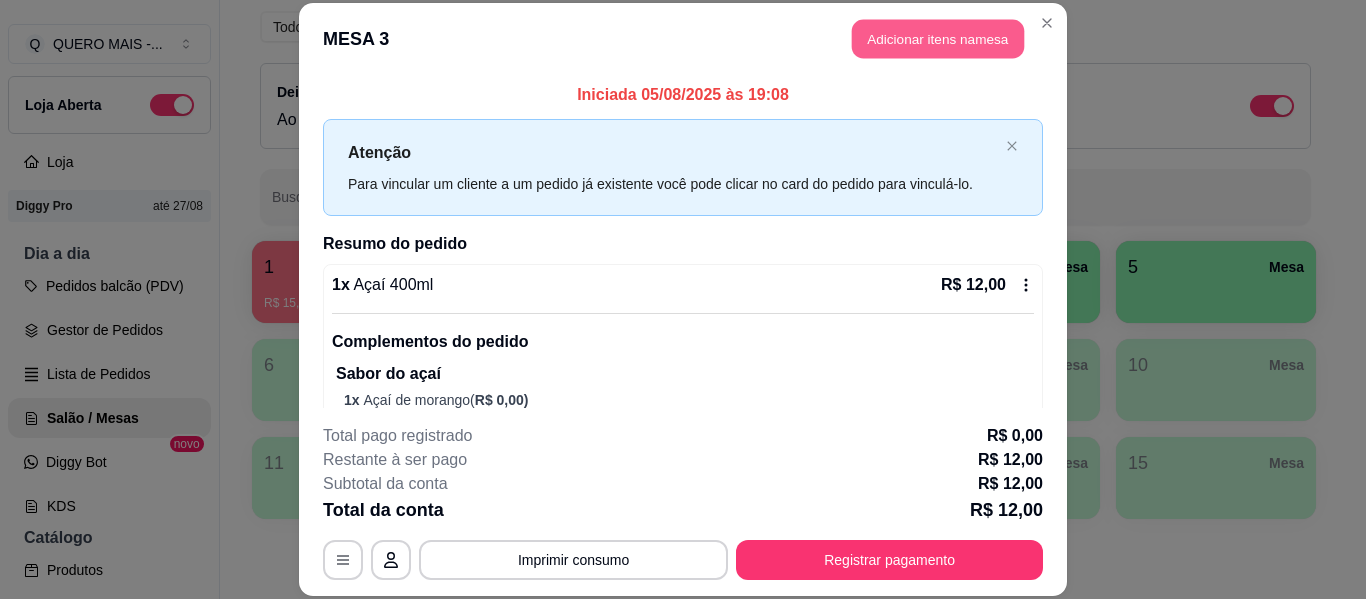 click on "Adicionar itens na  mesa" at bounding box center [938, 39] 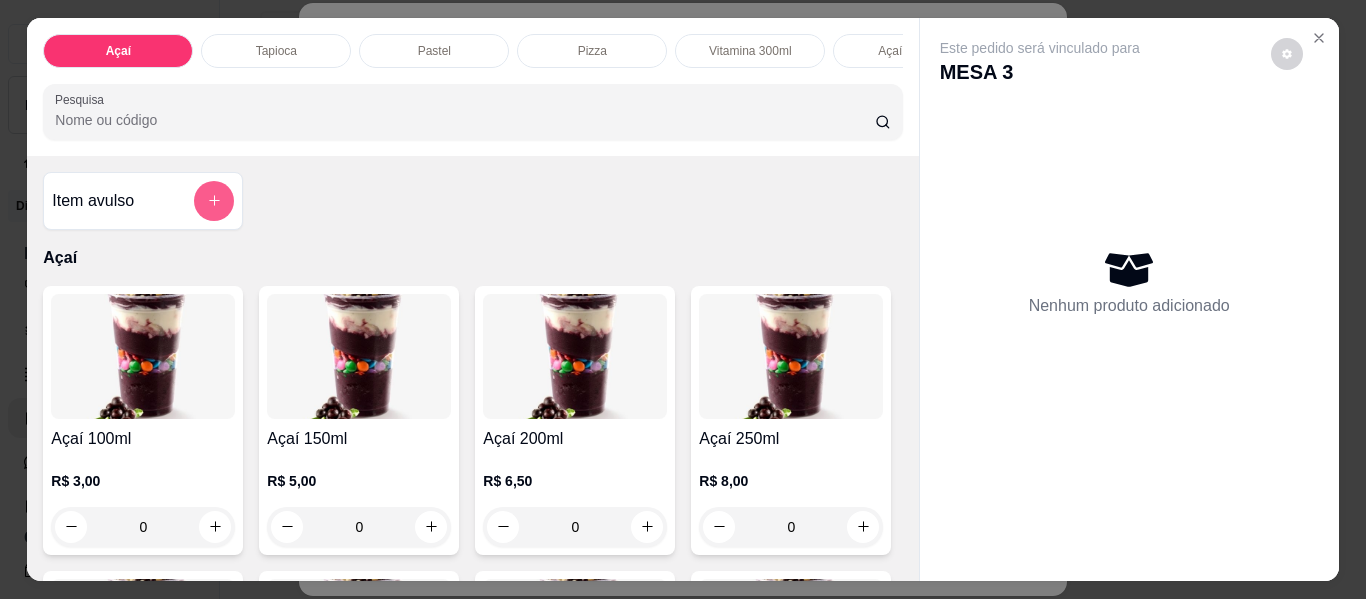 click at bounding box center (214, 201) 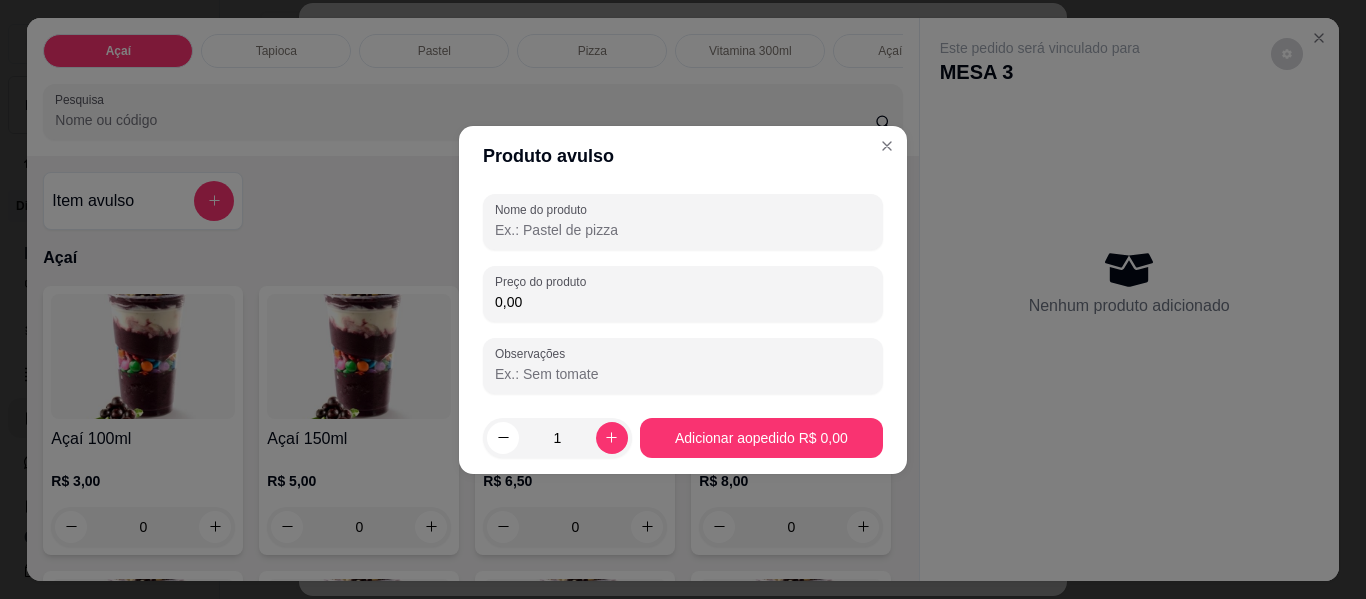 click on "Nome do produto" at bounding box center [683, 230] 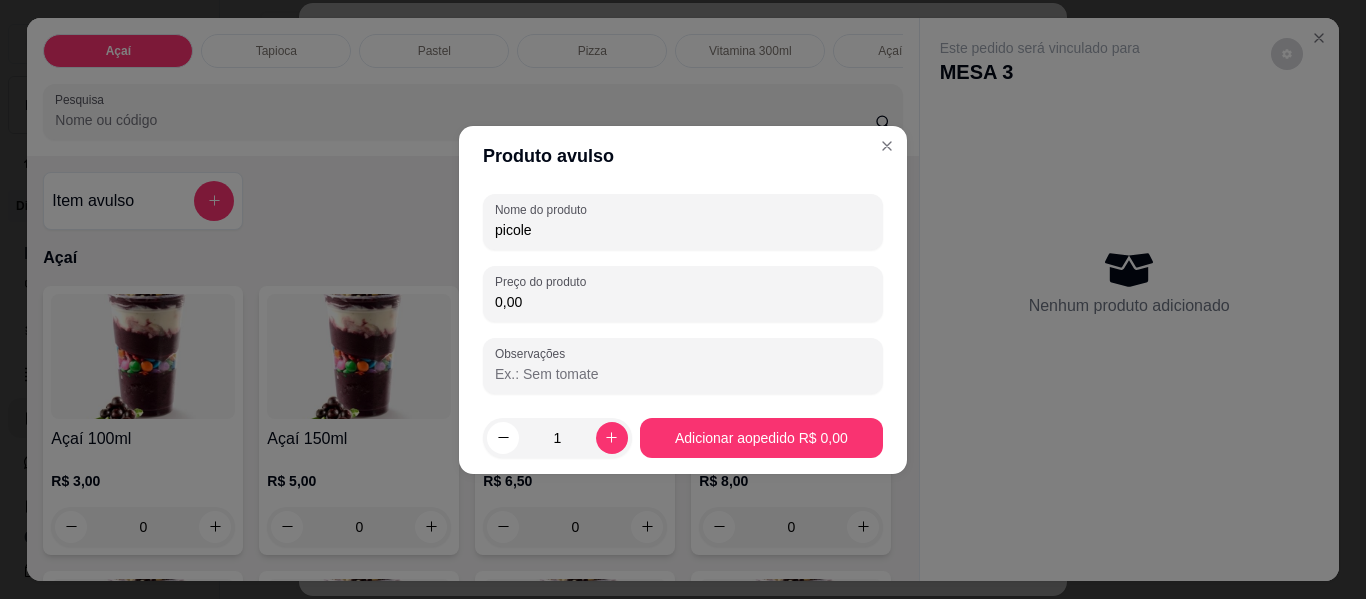 type on "picole" 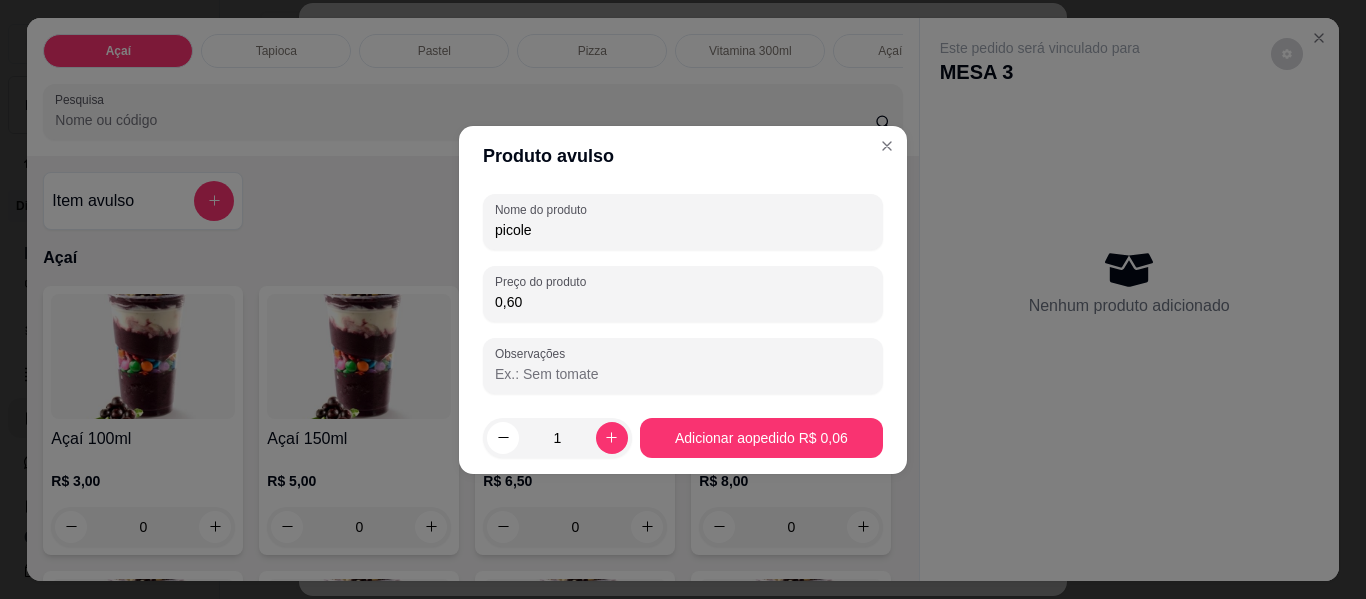 type on "6,00" 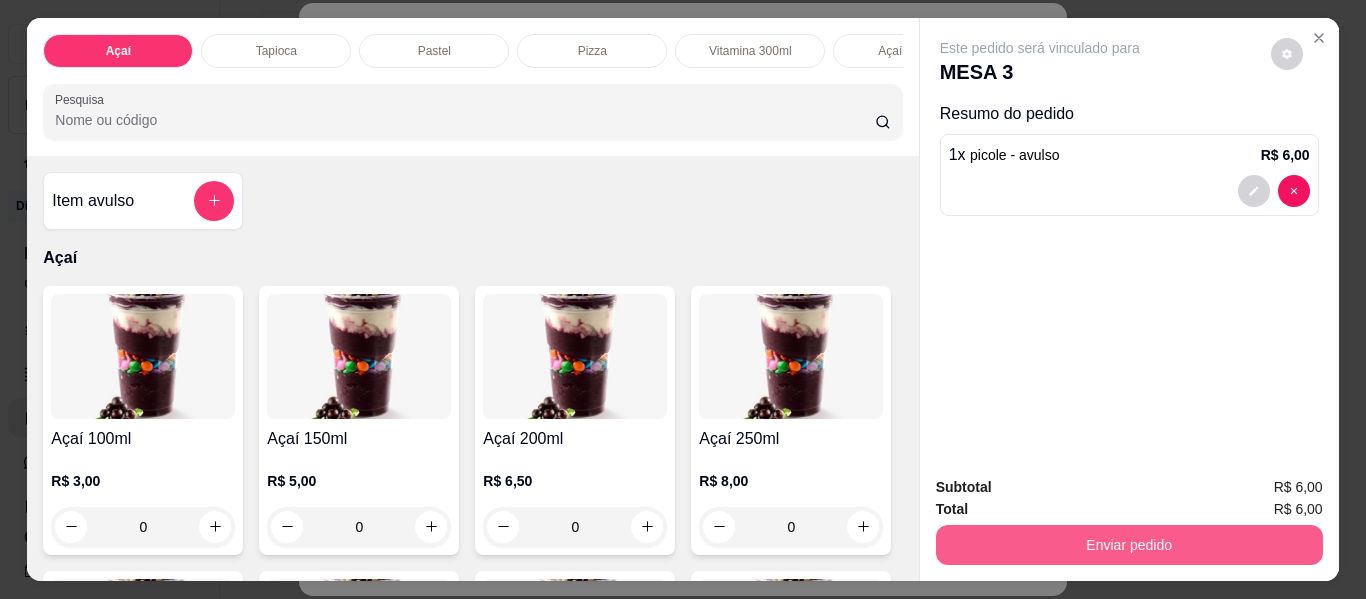 click on "Enviar pedido" at bounding box center [1129, 545] 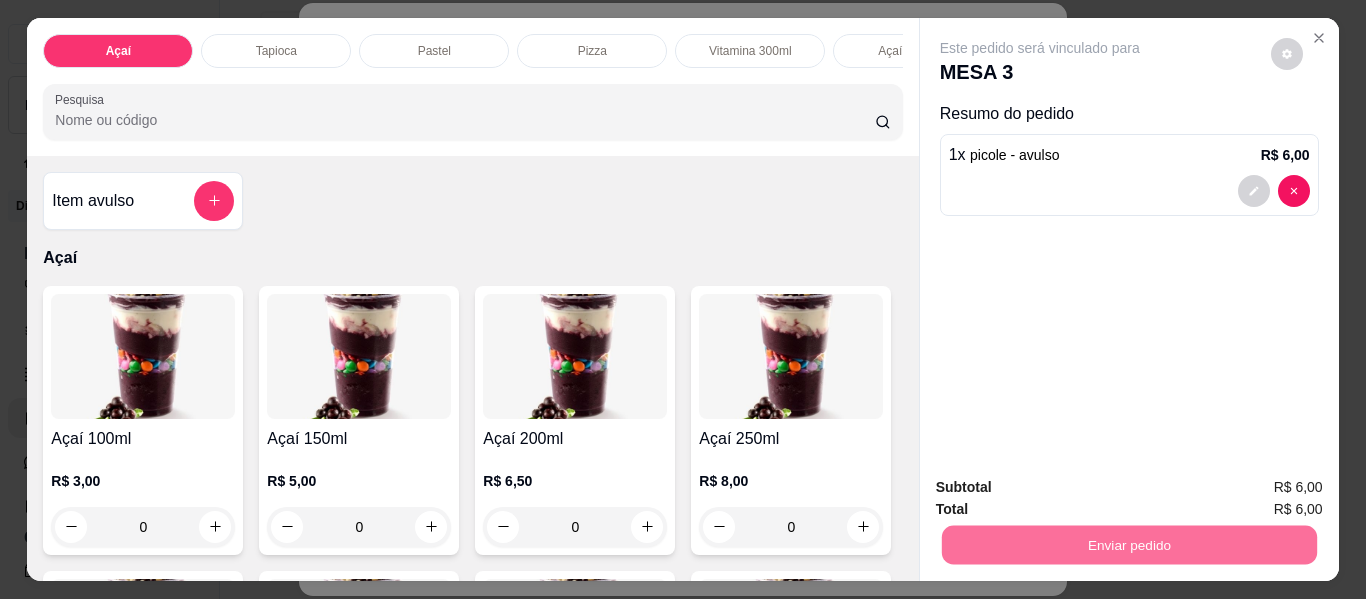 click on "Não registrar e enviar pedido" at bounding box center (1063, 489) 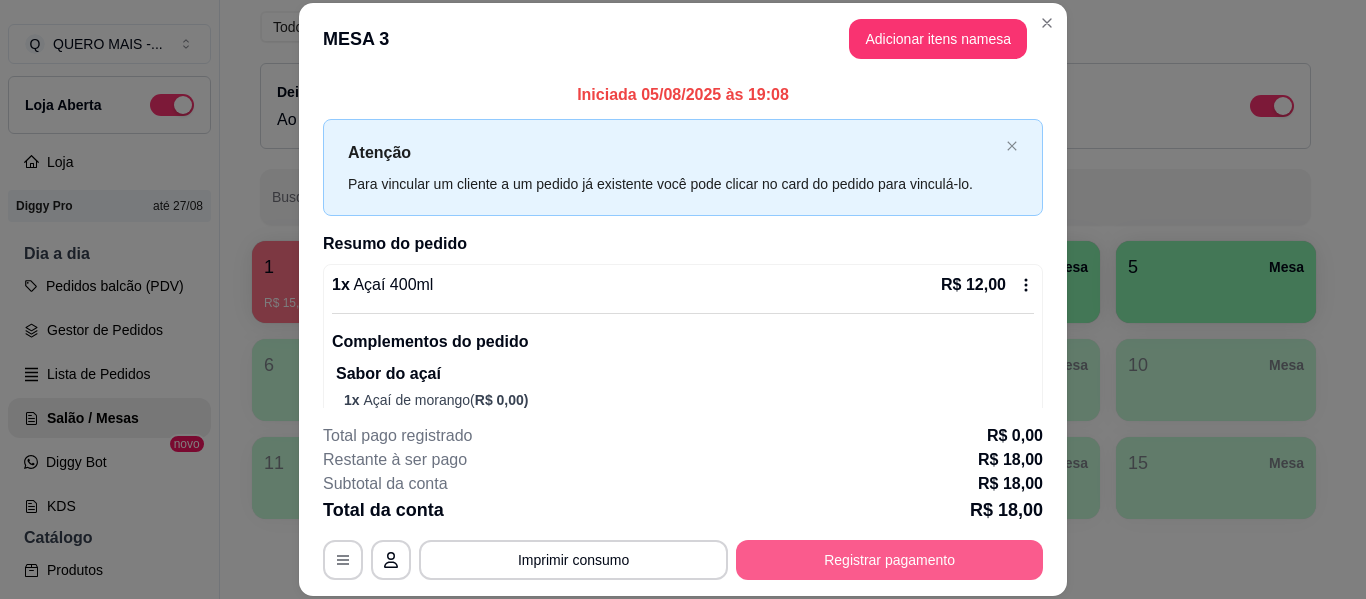 click on "Registrar pagamento" at bounding box center [889, 560] 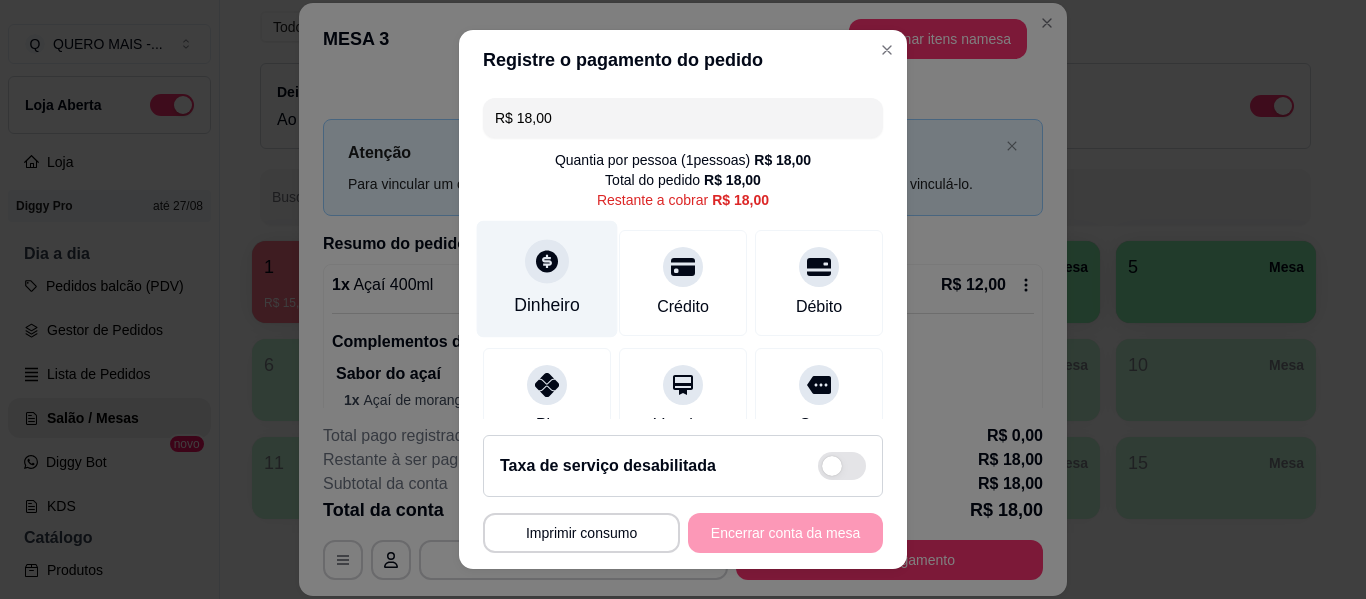 click at bounding box center (547, 261) 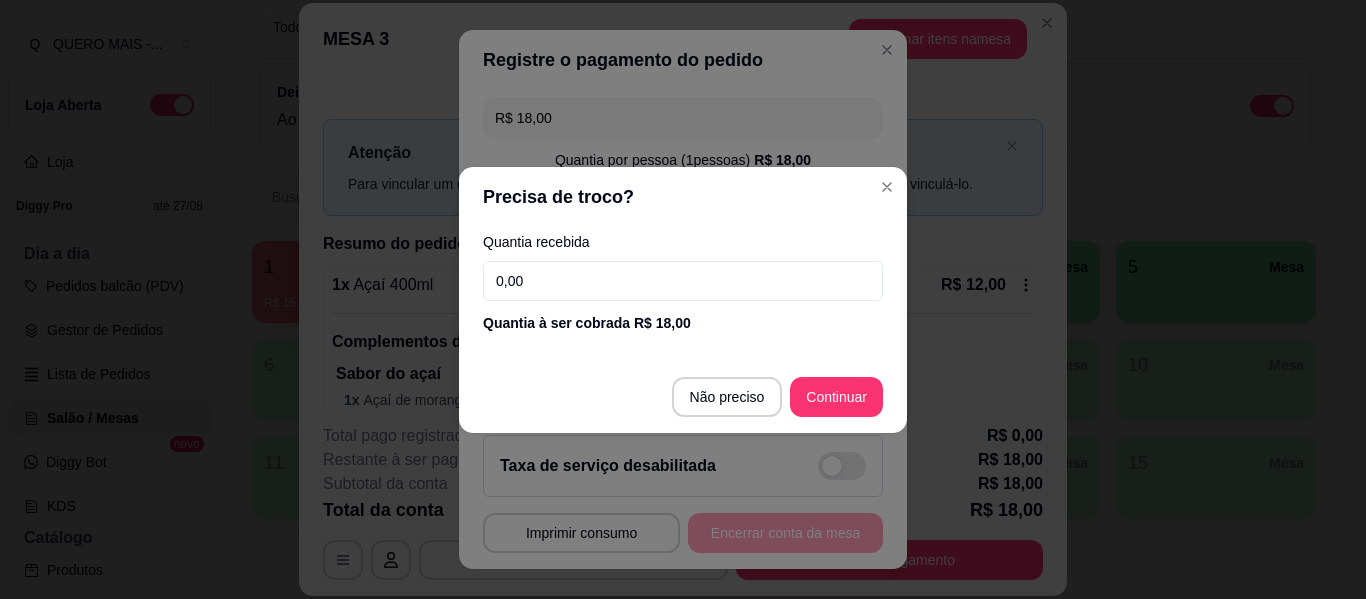 click on "0,00" at bounding box center (683, 281) 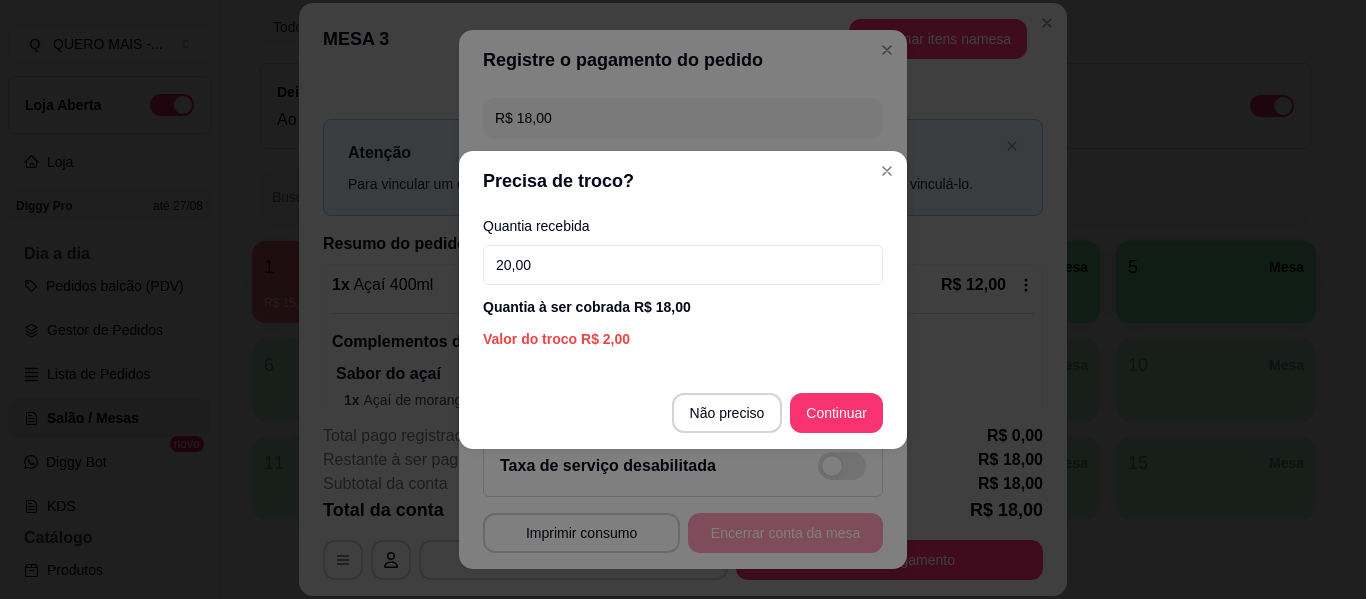 type on "20,00" 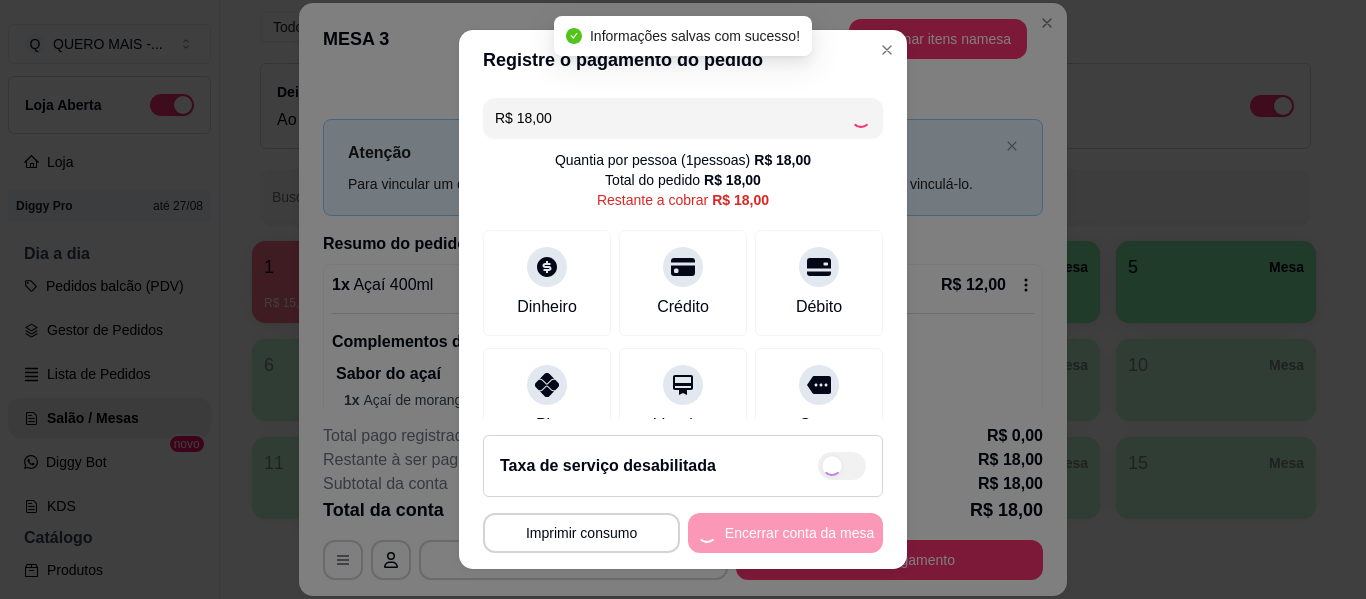 type on "R$ 0,00" 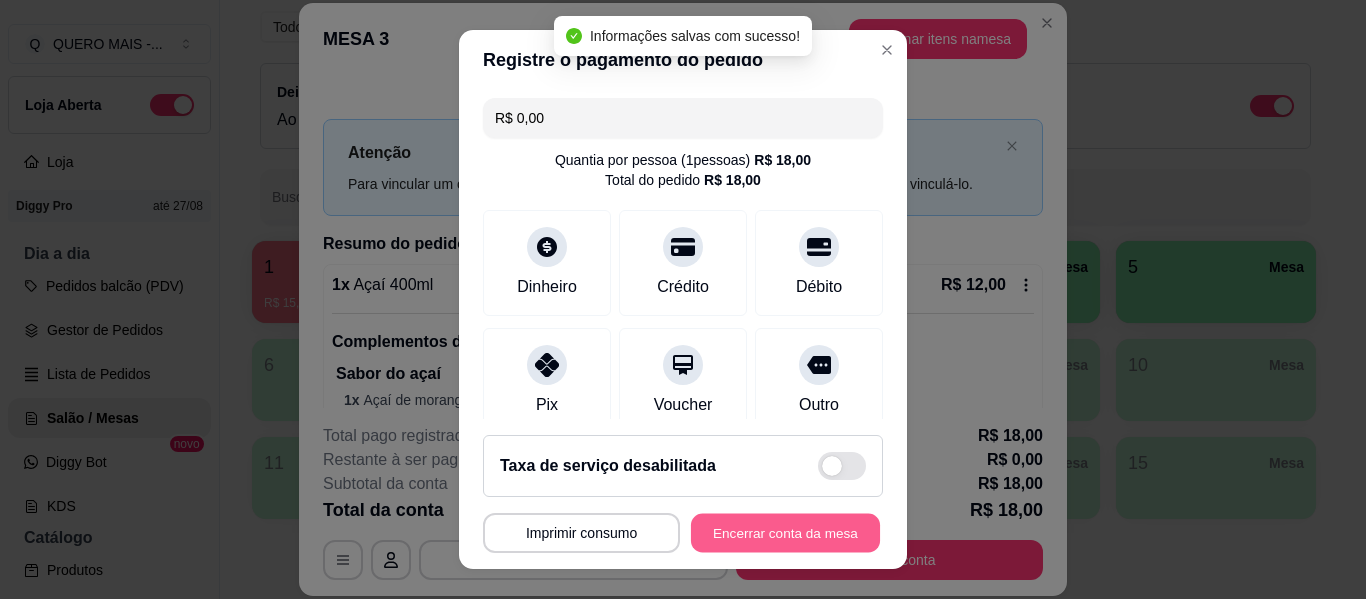 click on "Encerrar conta da mesa" at bounding box center [785, 533] 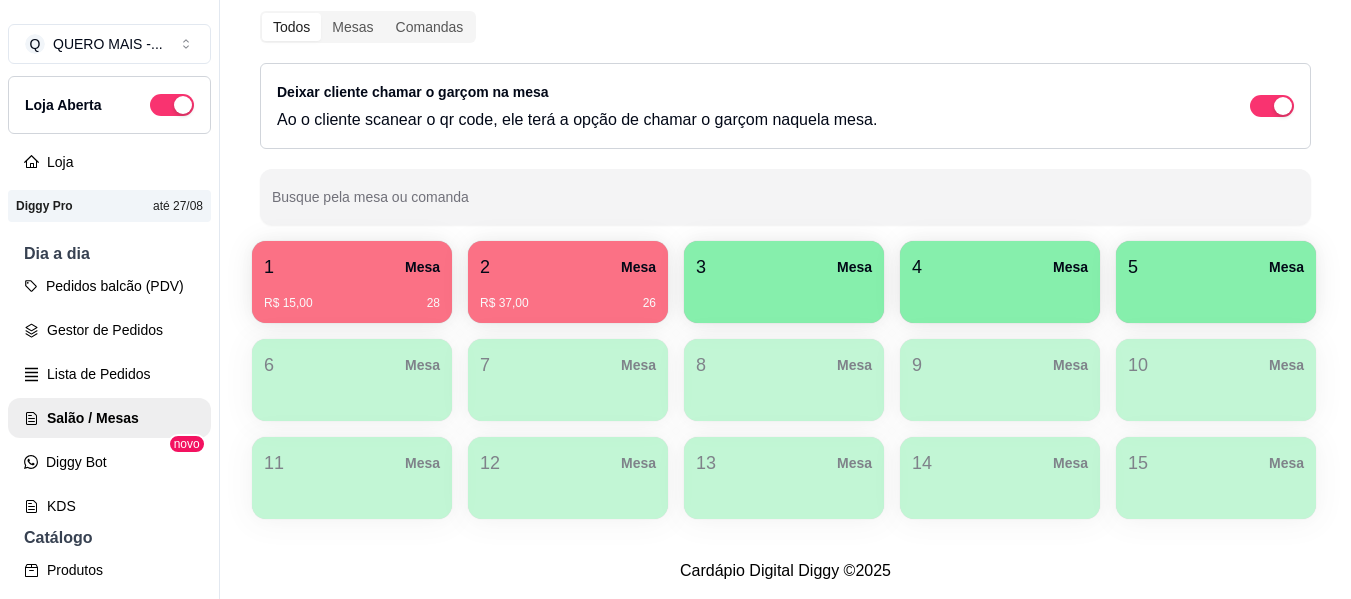 click at bounding box center (784, 296) 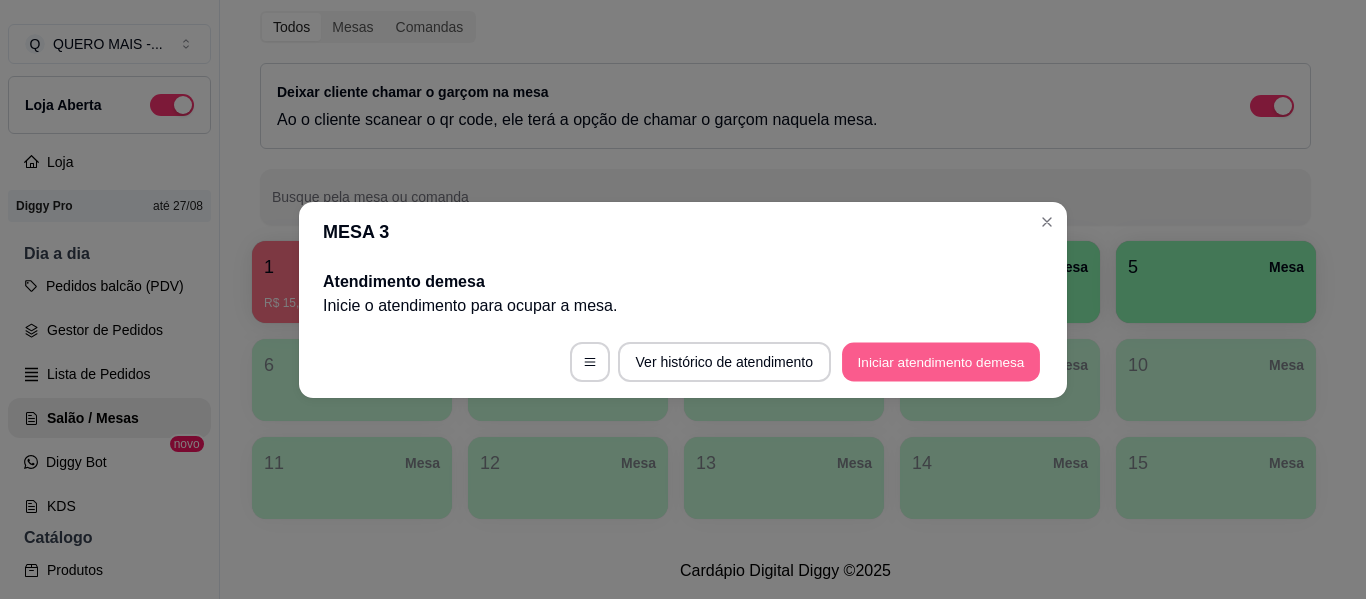 click on "Iniciar atendimento de  mesa" at bounding box center [941, 361] 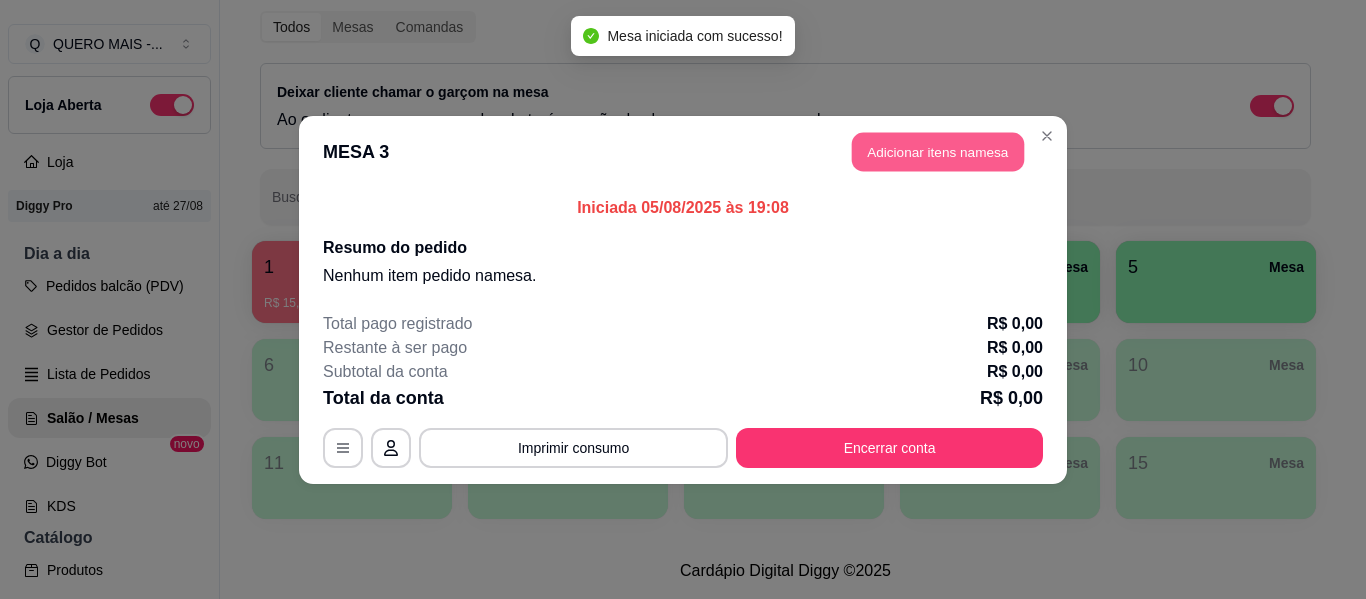 click on "Adicionar itens na  mesa" at bounding box center (938, 151) 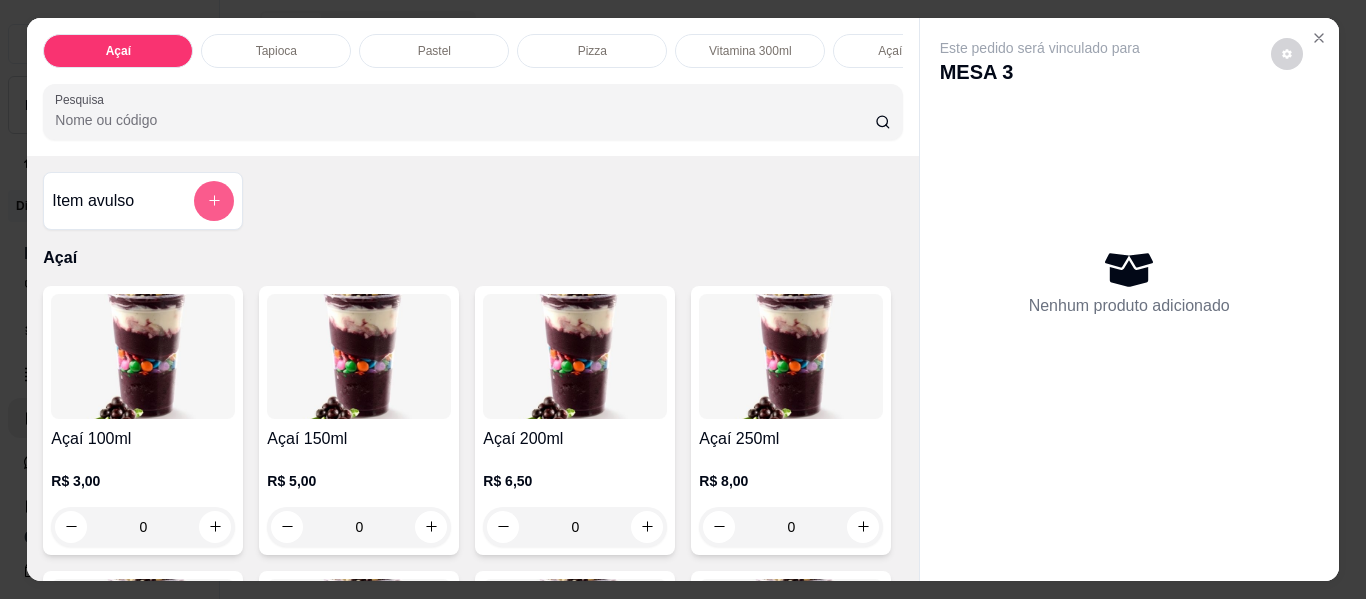 click at bounding box center [214, 201] 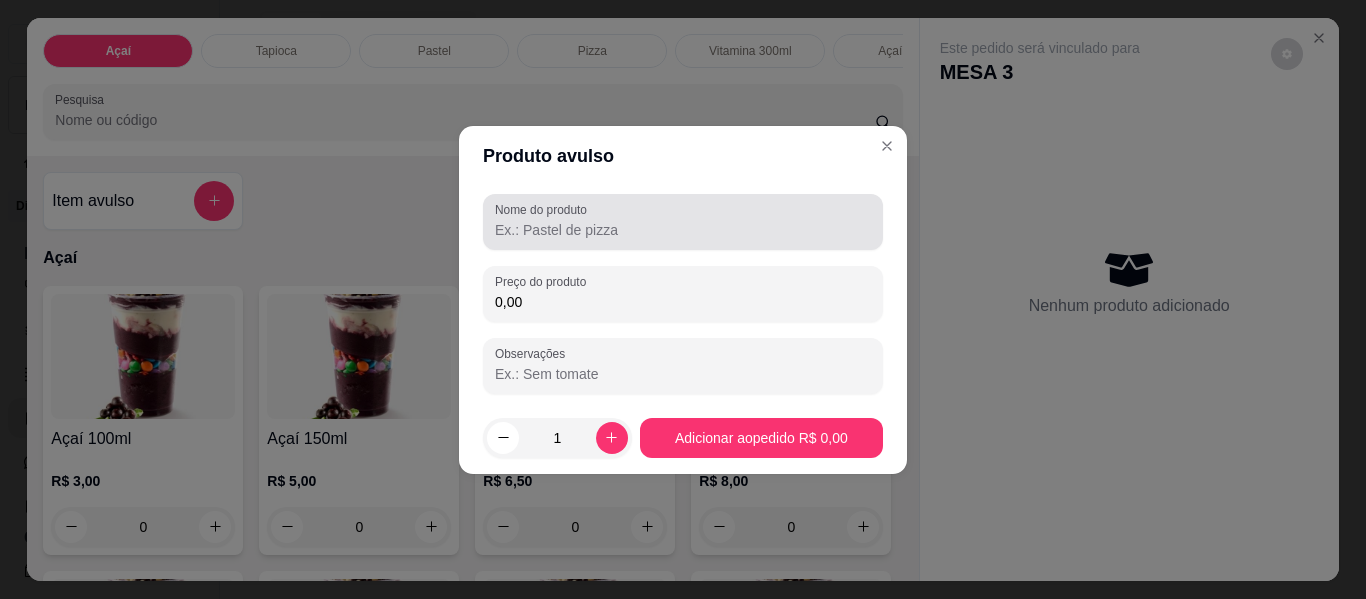 click on "Nome do produto" at bounding box center [683, 222] 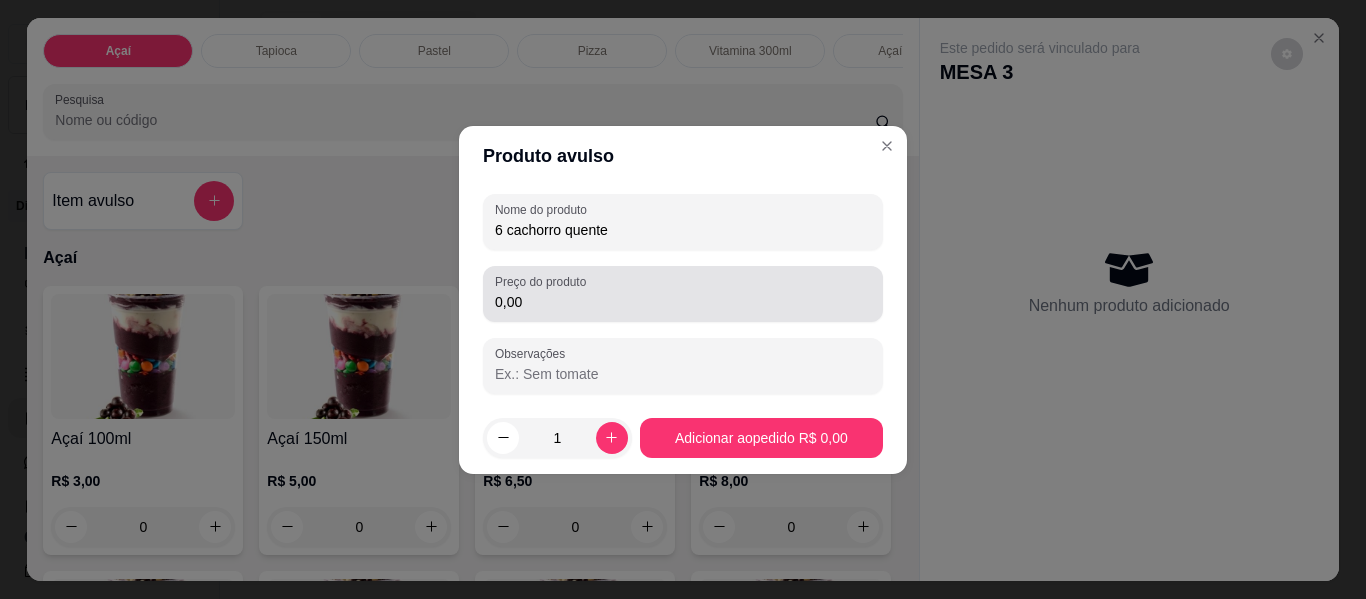 type on "6 cachorro quente" 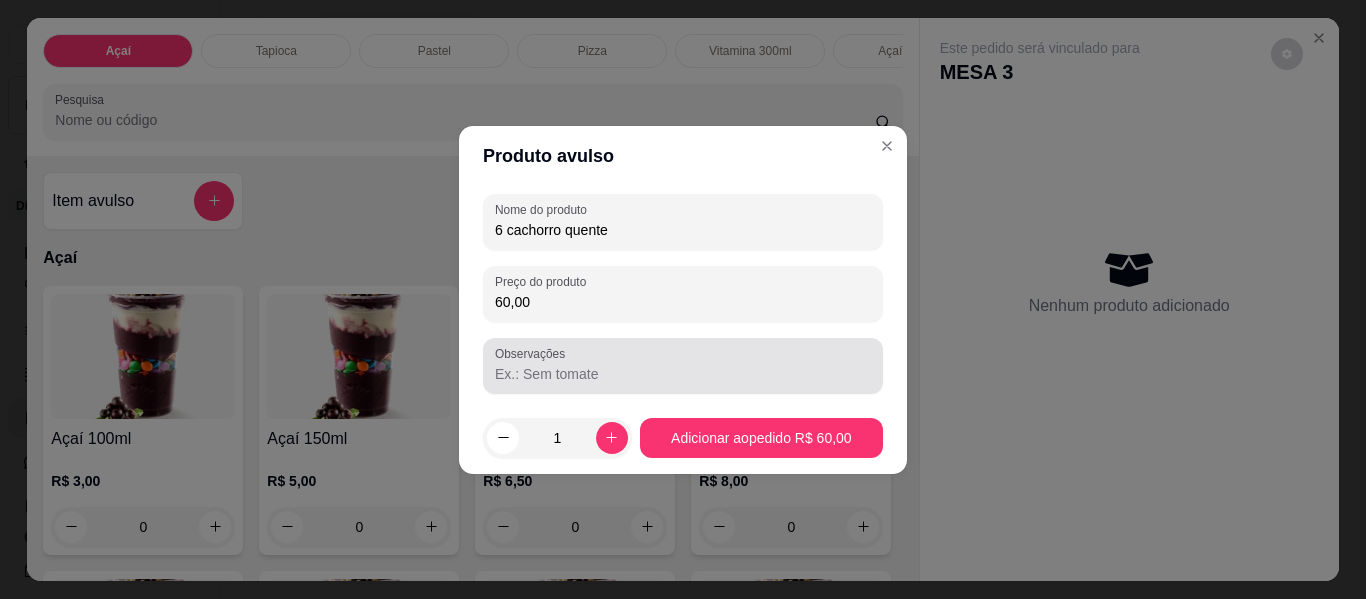 type on "60,00" 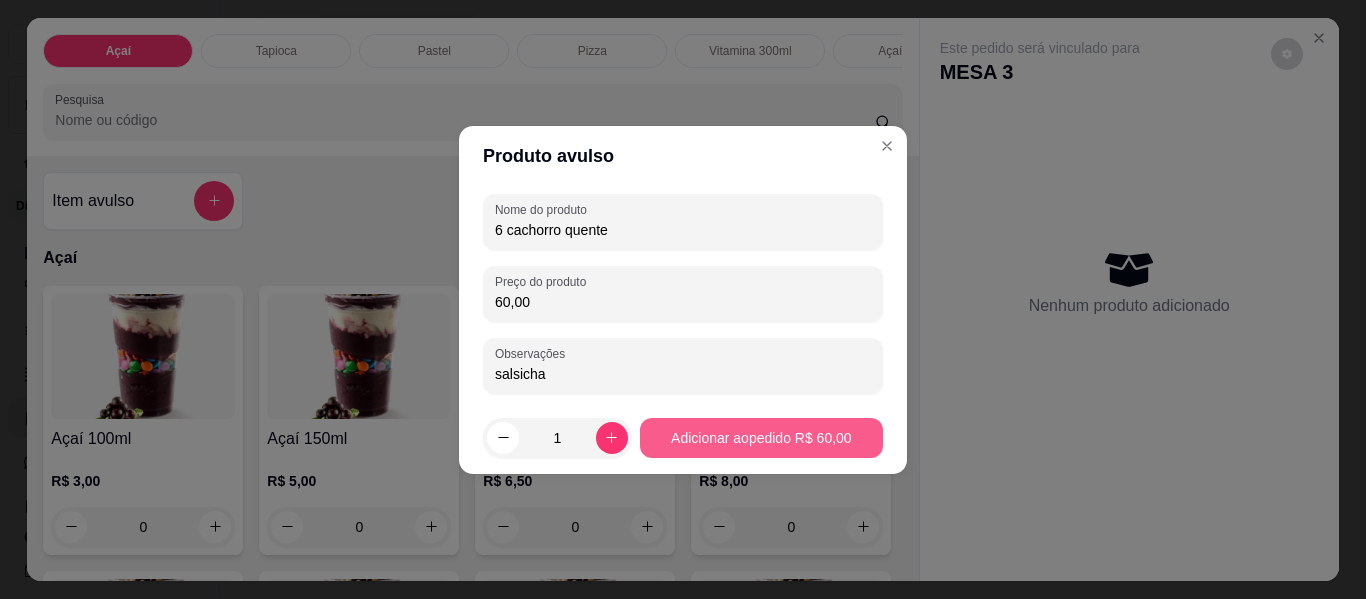 type on "salsicha" 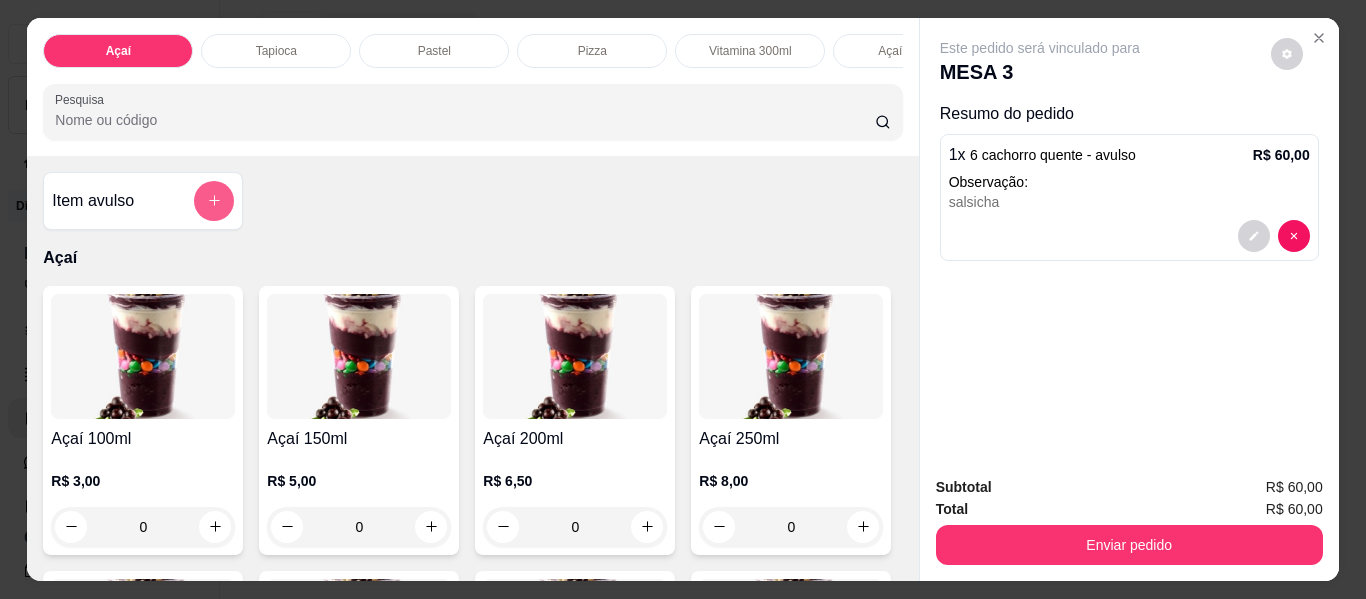click 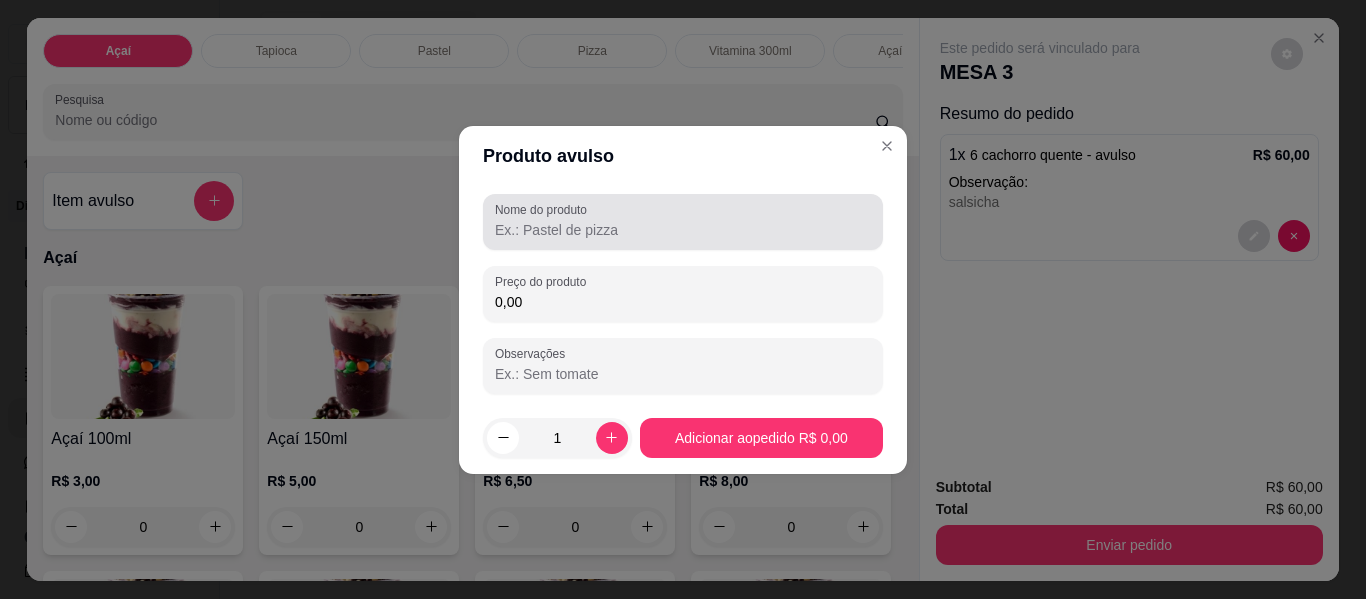 click on "Nome do produto" at bounding box center (683, 222) 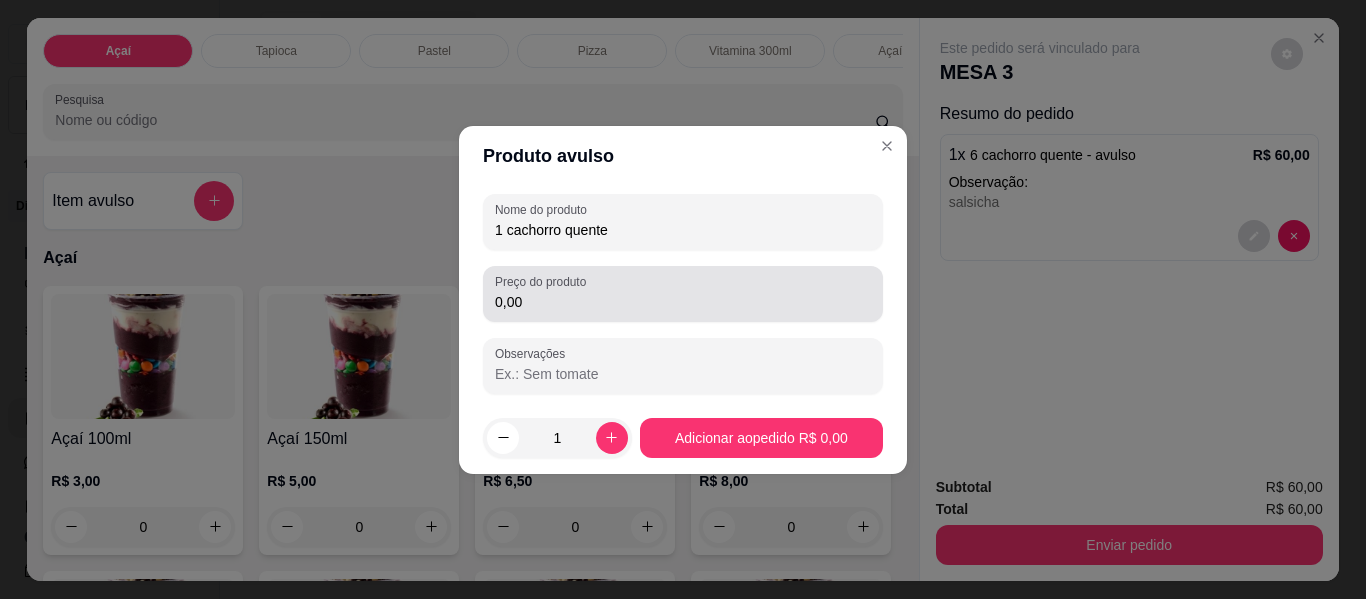 type on "1 cachorro quente" 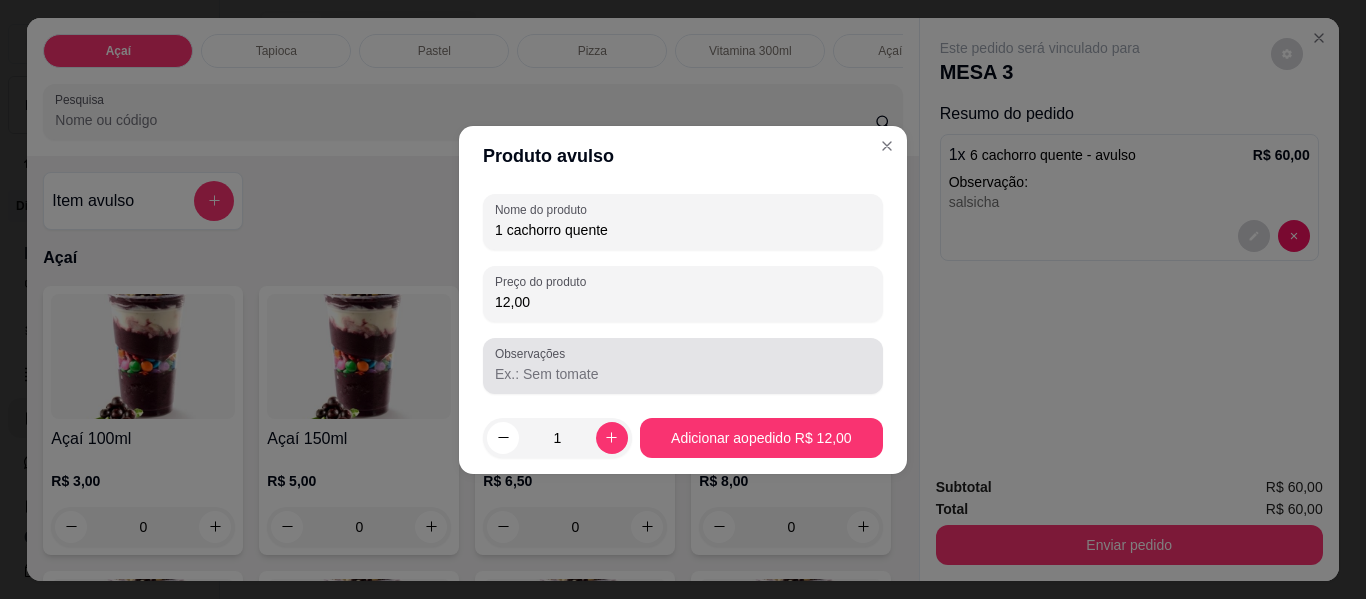 type on "12,00" 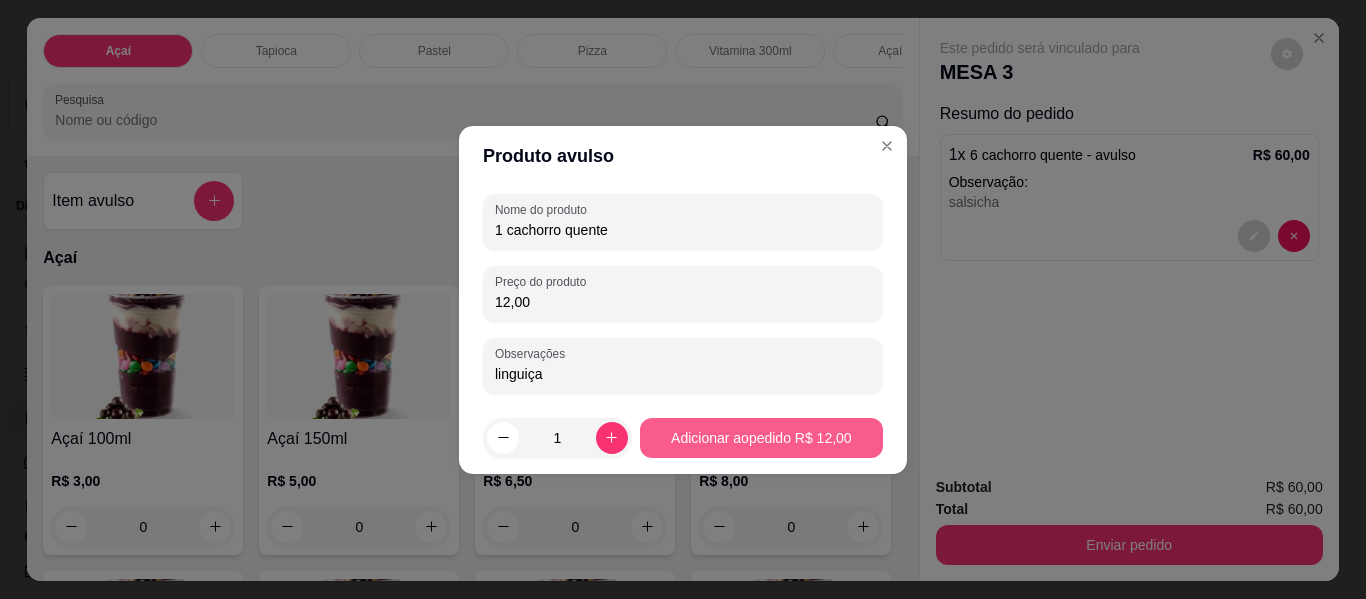 type on "linguiça" 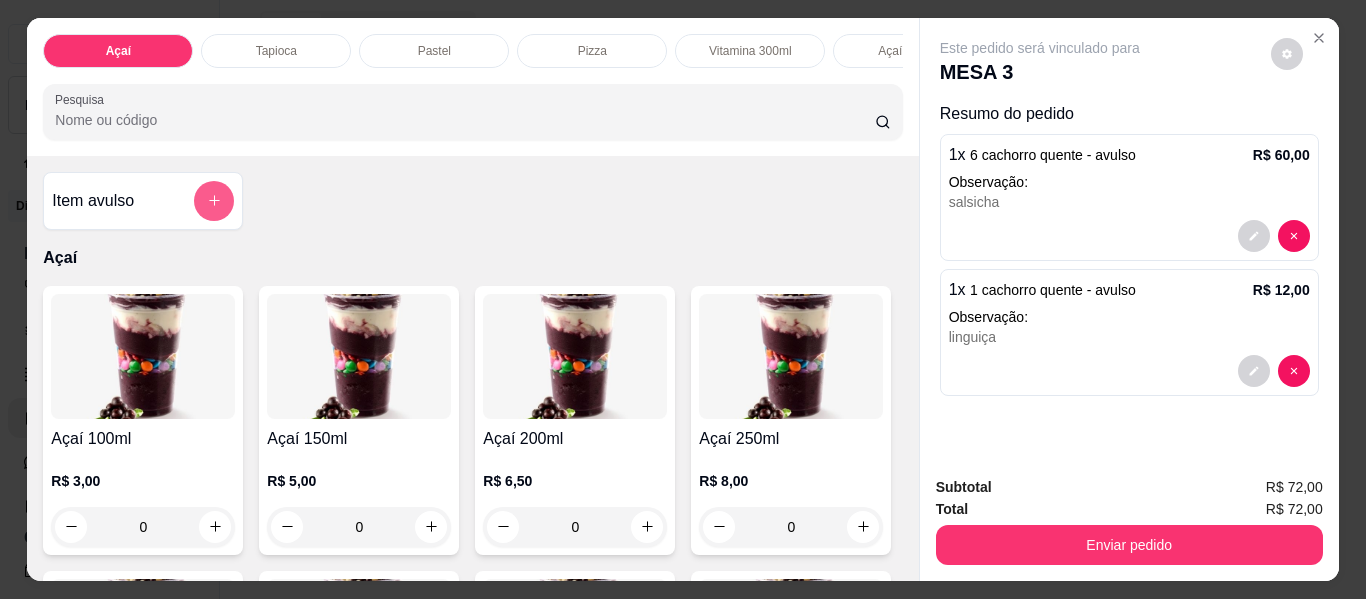 click at bounding box center [214, 201] 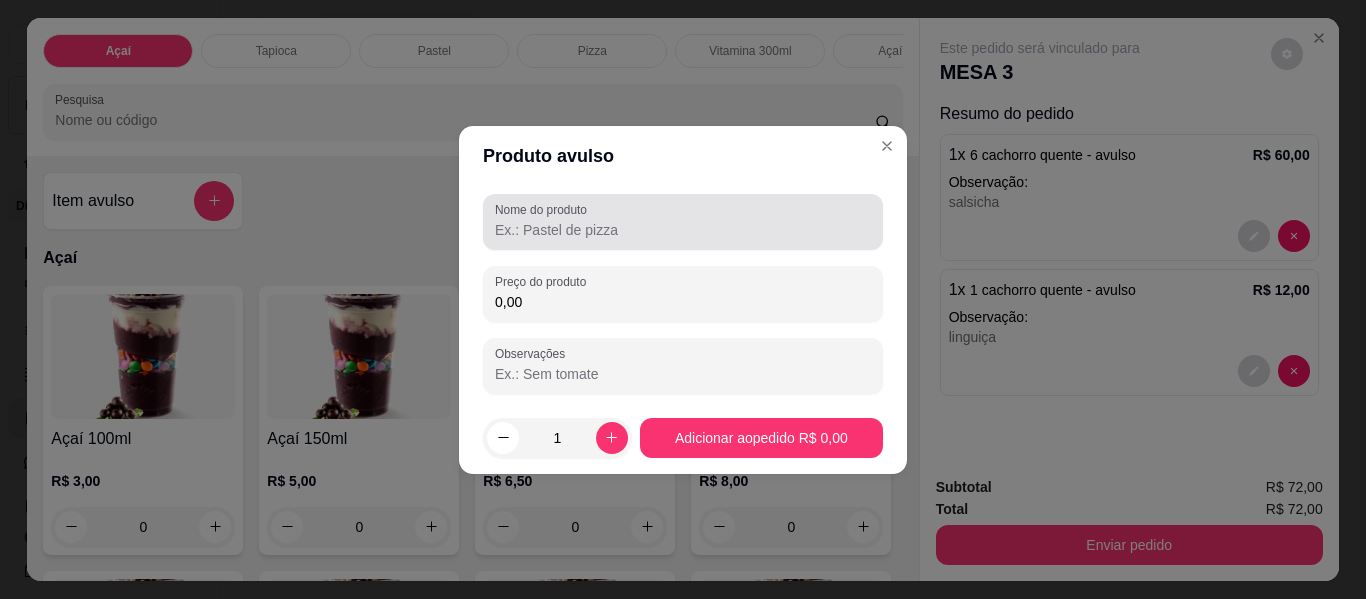click on "Nome do produto" at bounding box center [683, 230] 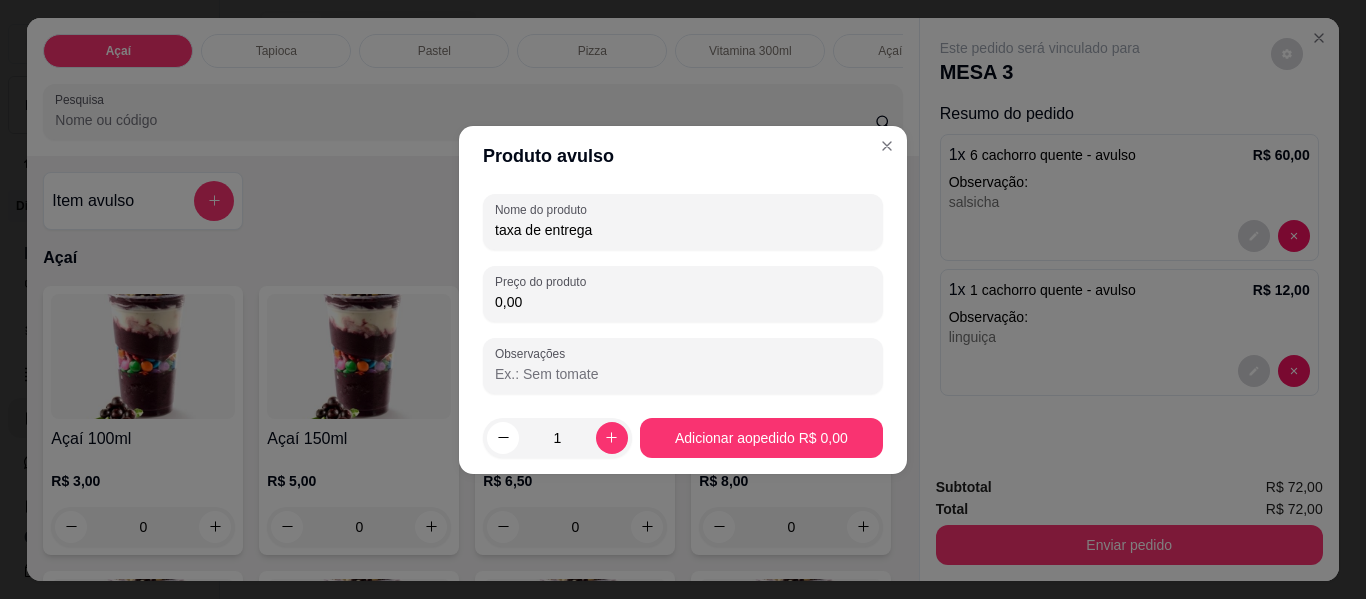 type on "taxa de entrega" 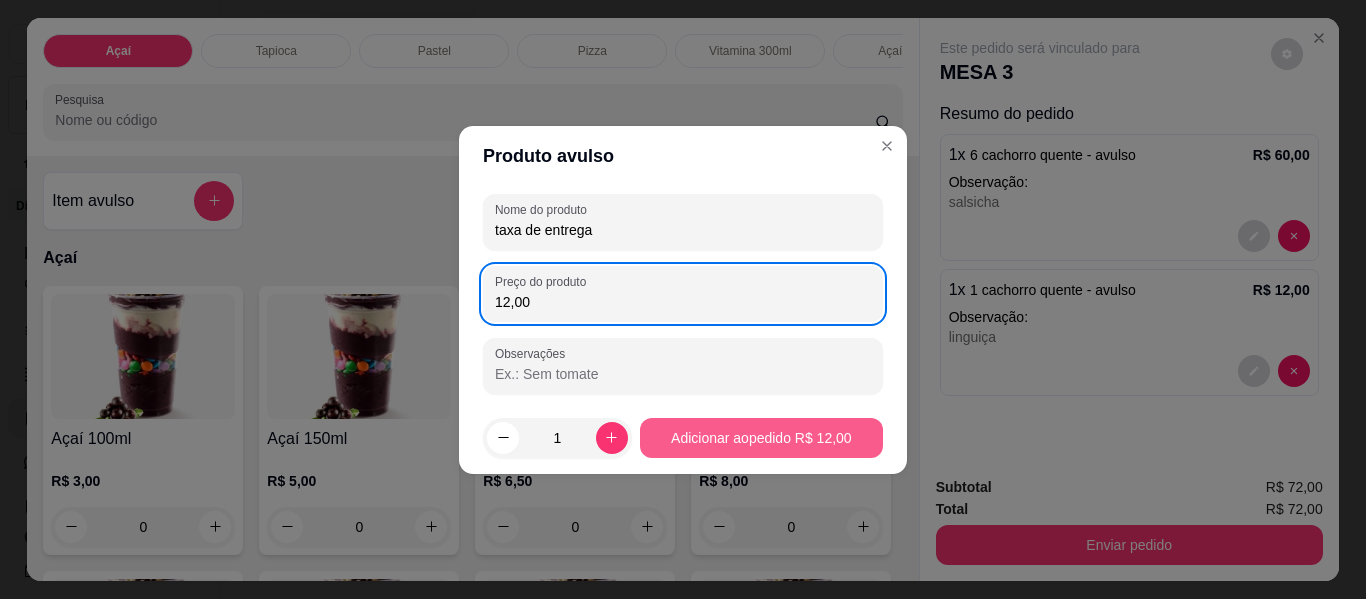 type on "12,00" 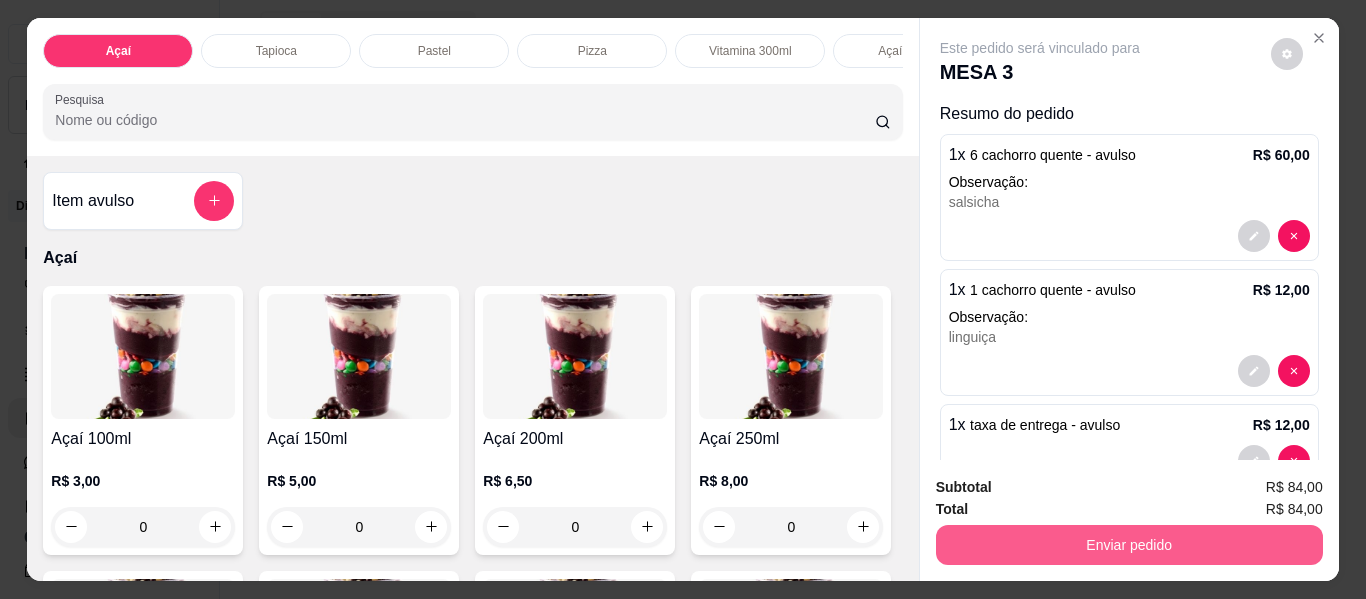 click on "Enviar pedido" at bounding box center [1129, 545] 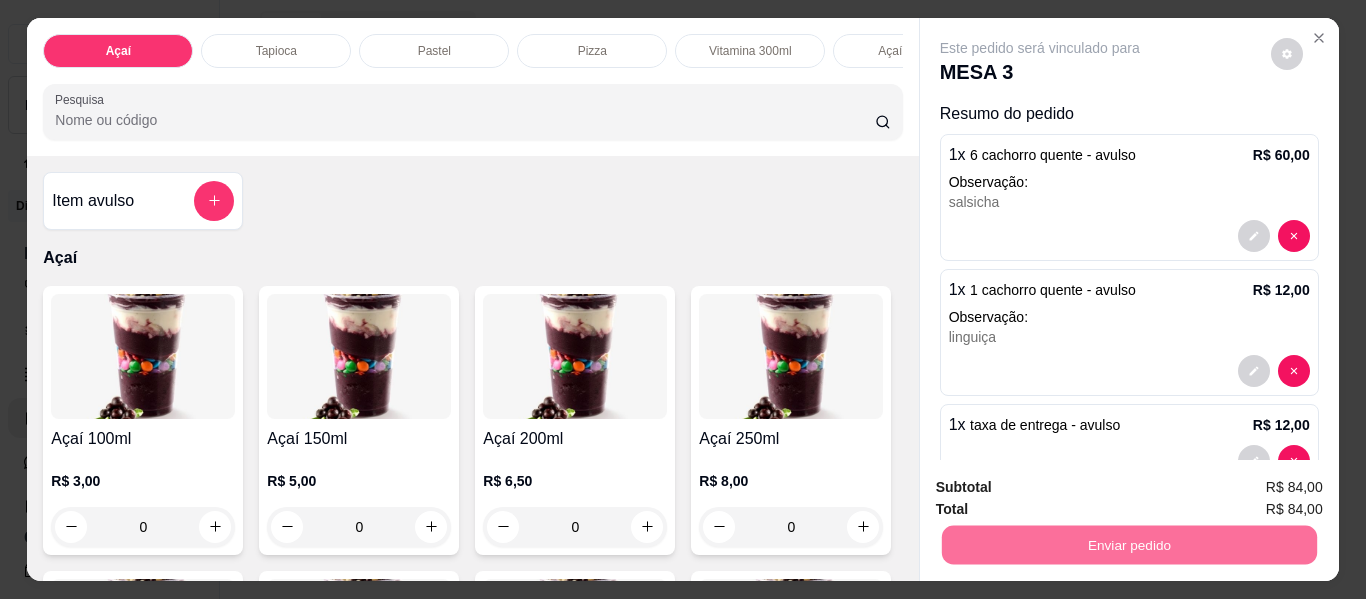 click on "Não registrar e enviar pedido" at bounding box center [1063, 488] 